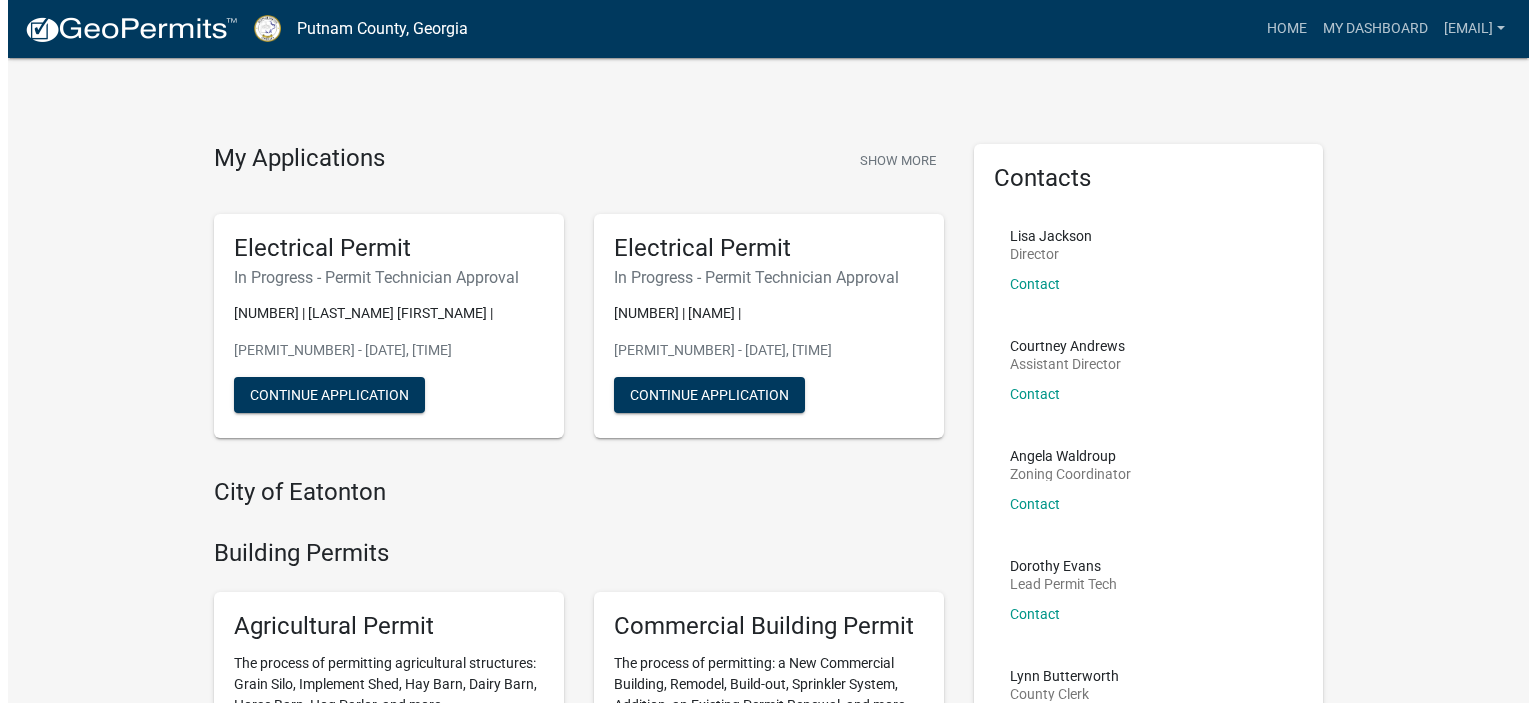 scroll, scrollTop: 0, scrollLeft: 0, axis: both 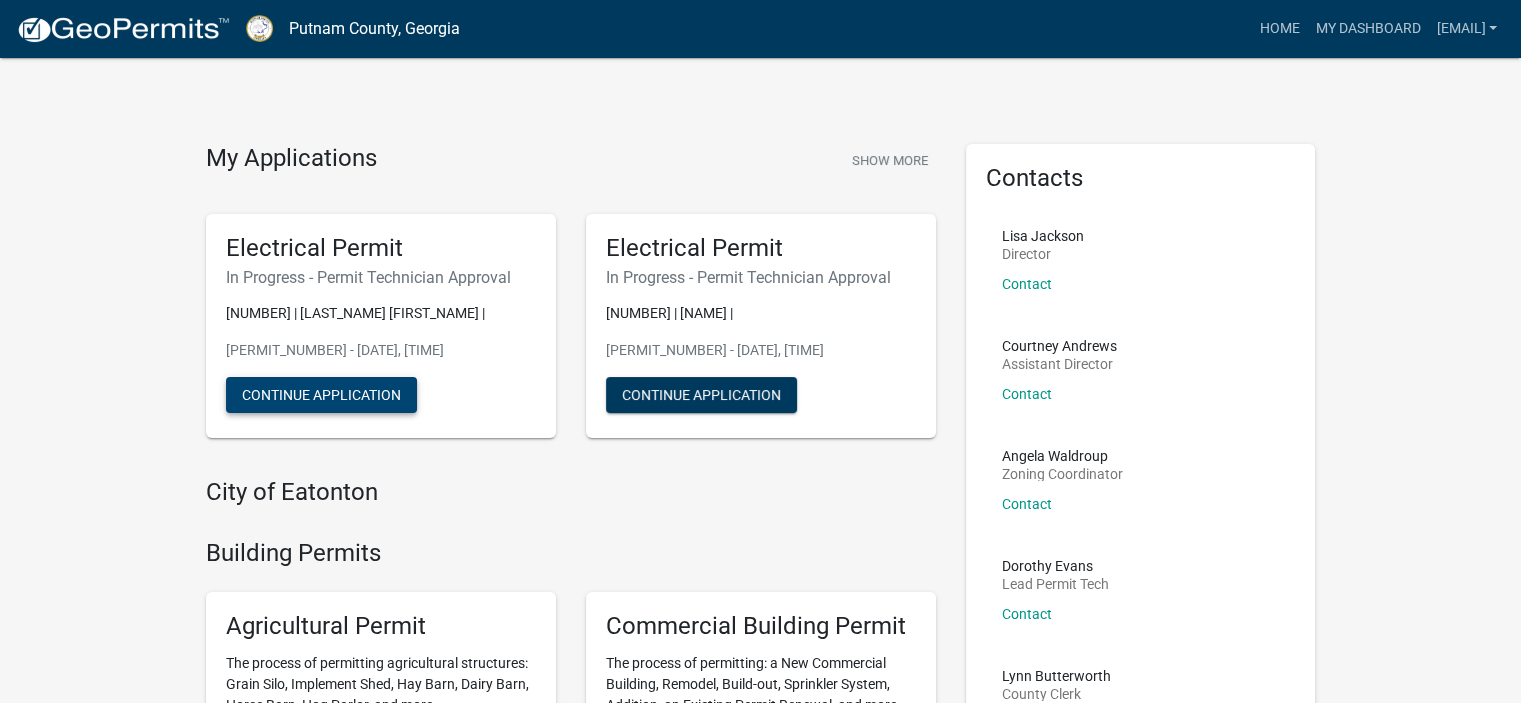 click on "Continue Application" 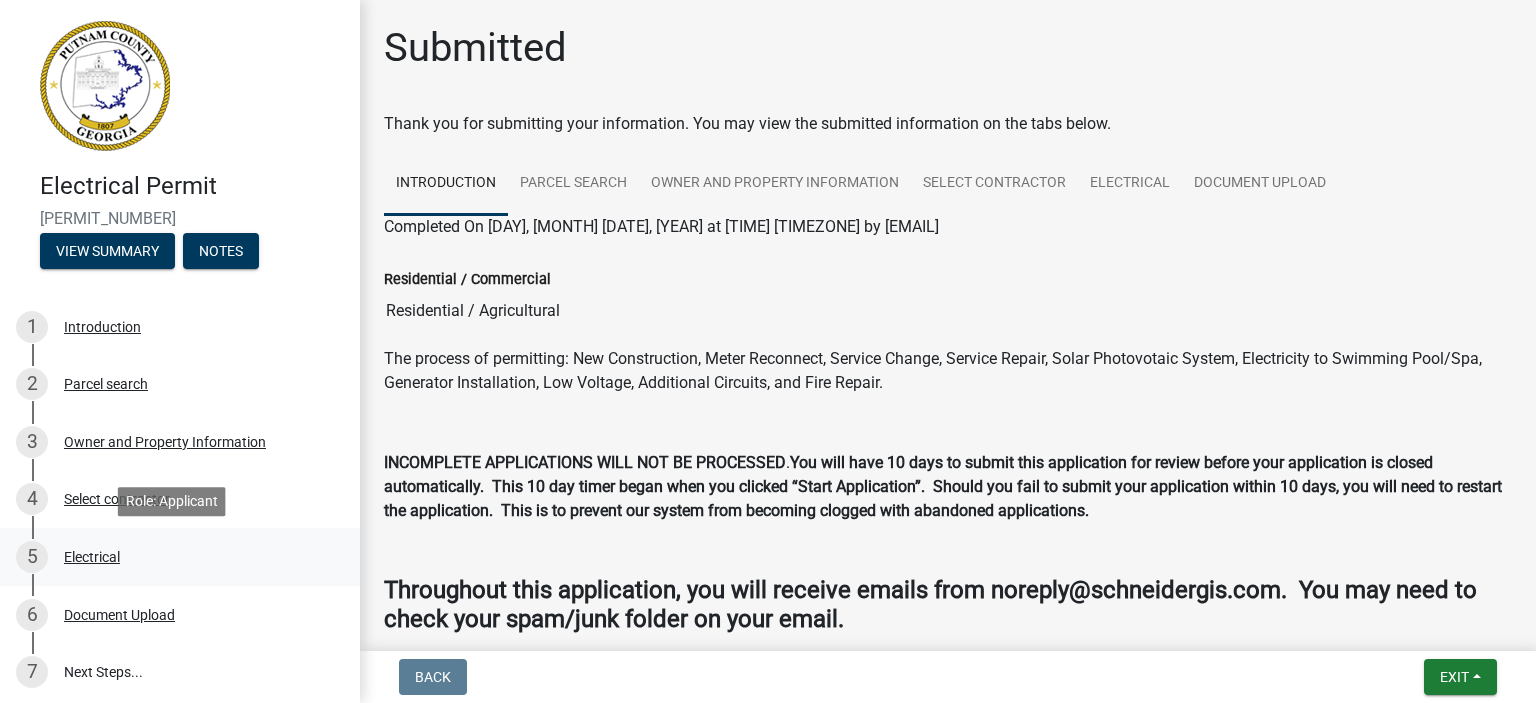 click on "Electrical" at bounding box center [92, 557] 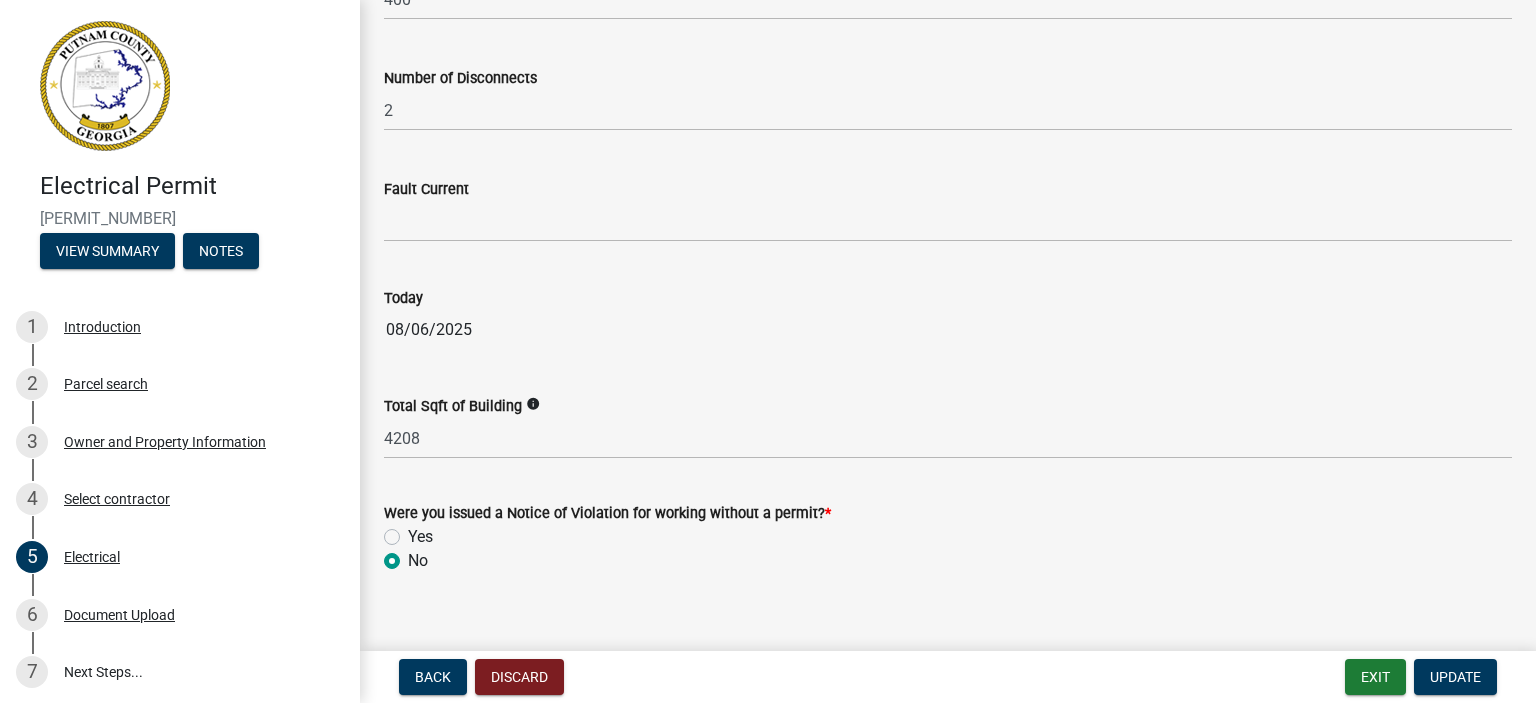 scroll, scrollTop: 2110, scrollLeft: 0, axis: vertical 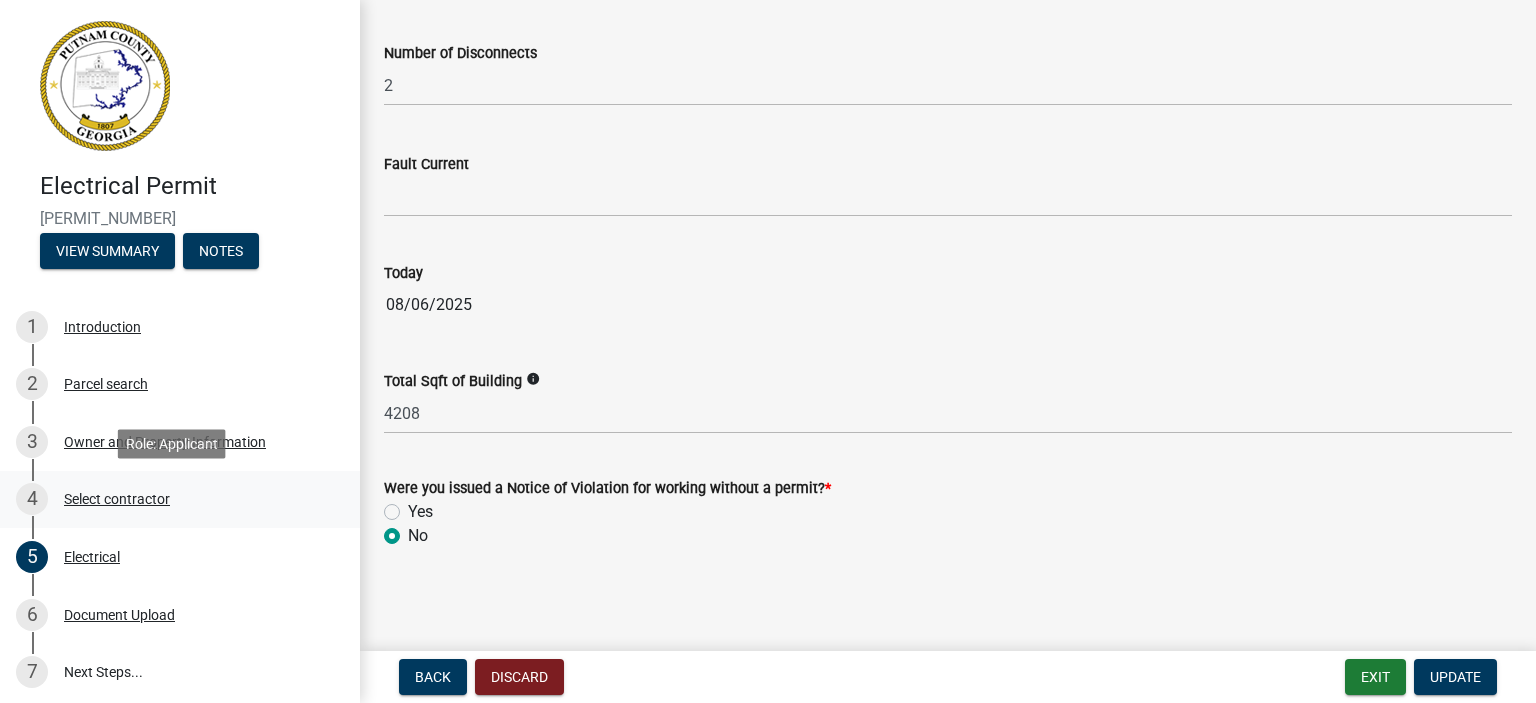 click on "Select contractor" at bounding box center (117, 499) 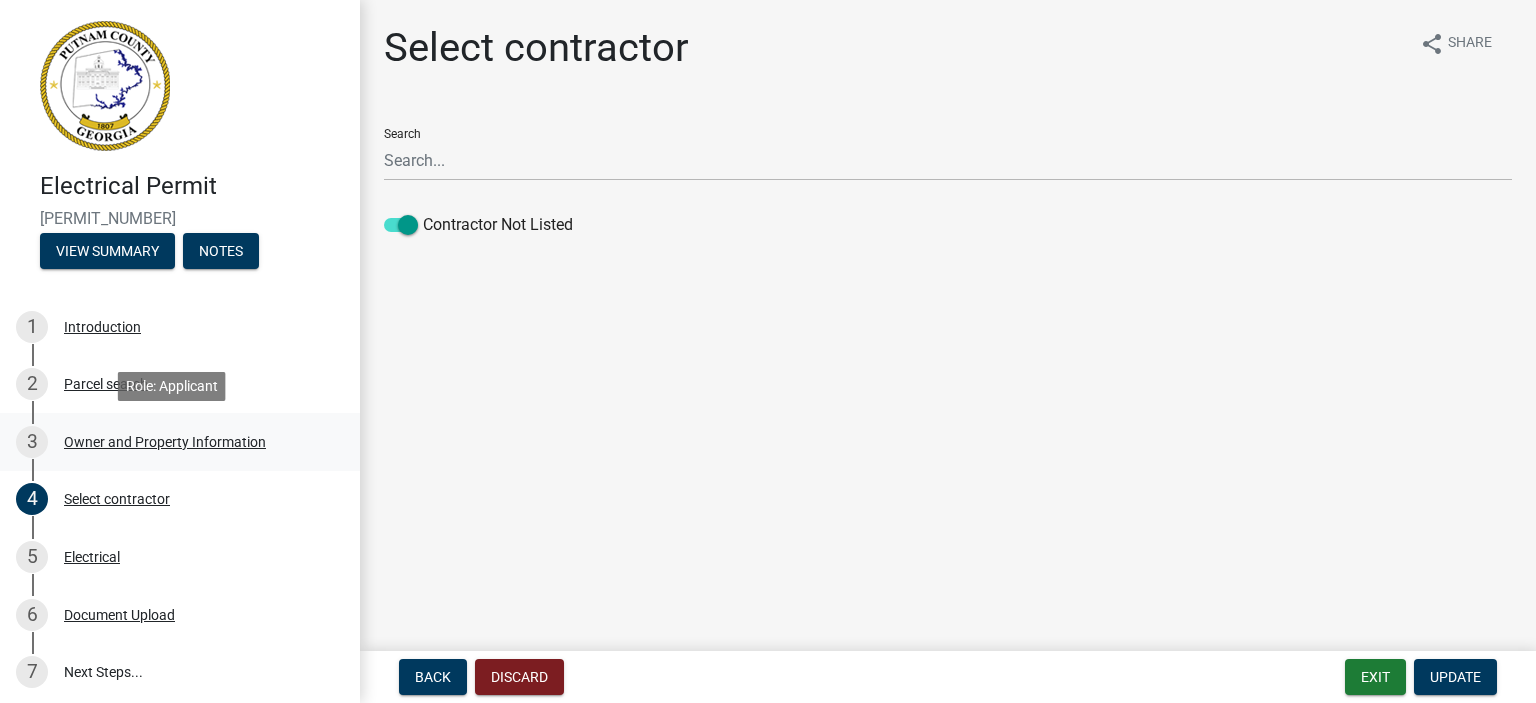 click on "Owner and Property Information" at bounding box center (165, 442) 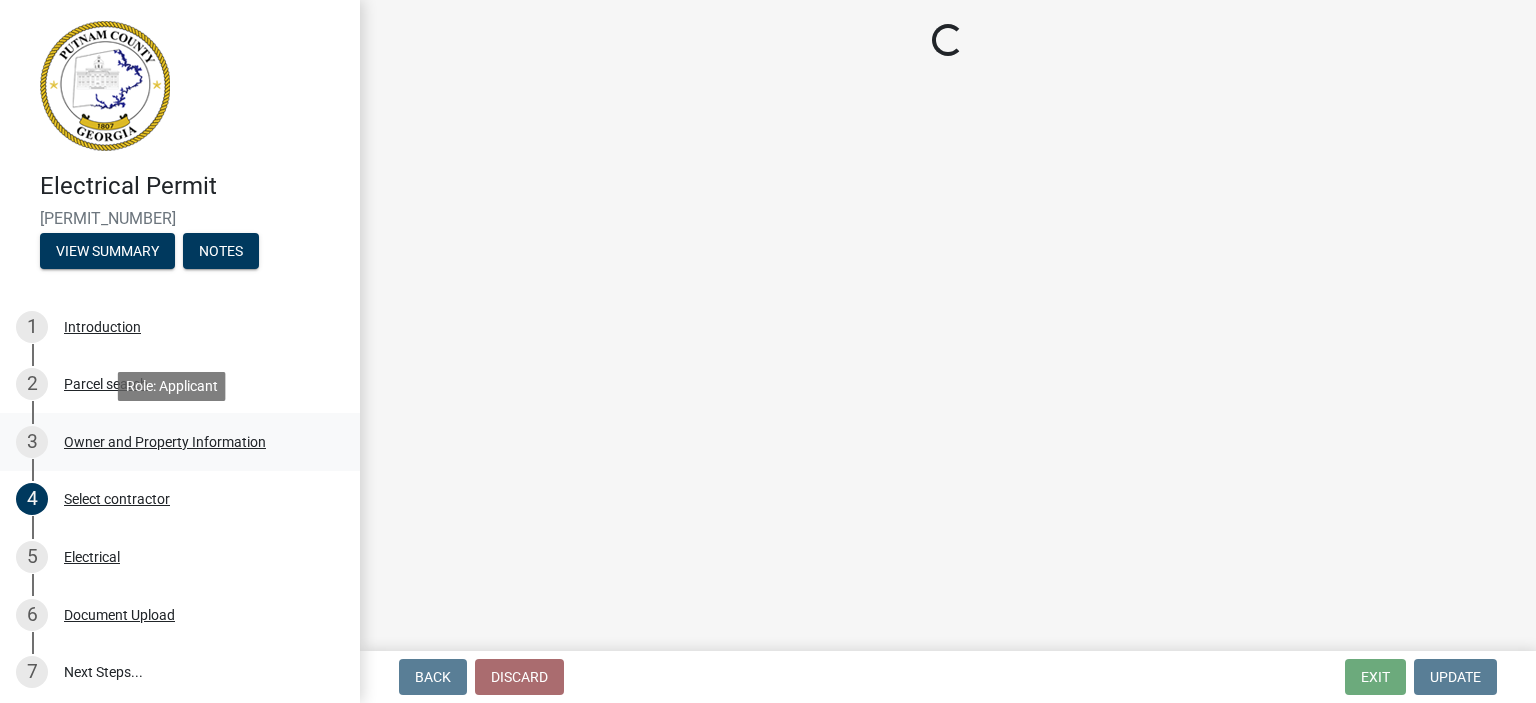 select on "a4366e26-0f82-401b-a682-956e4112ff86" 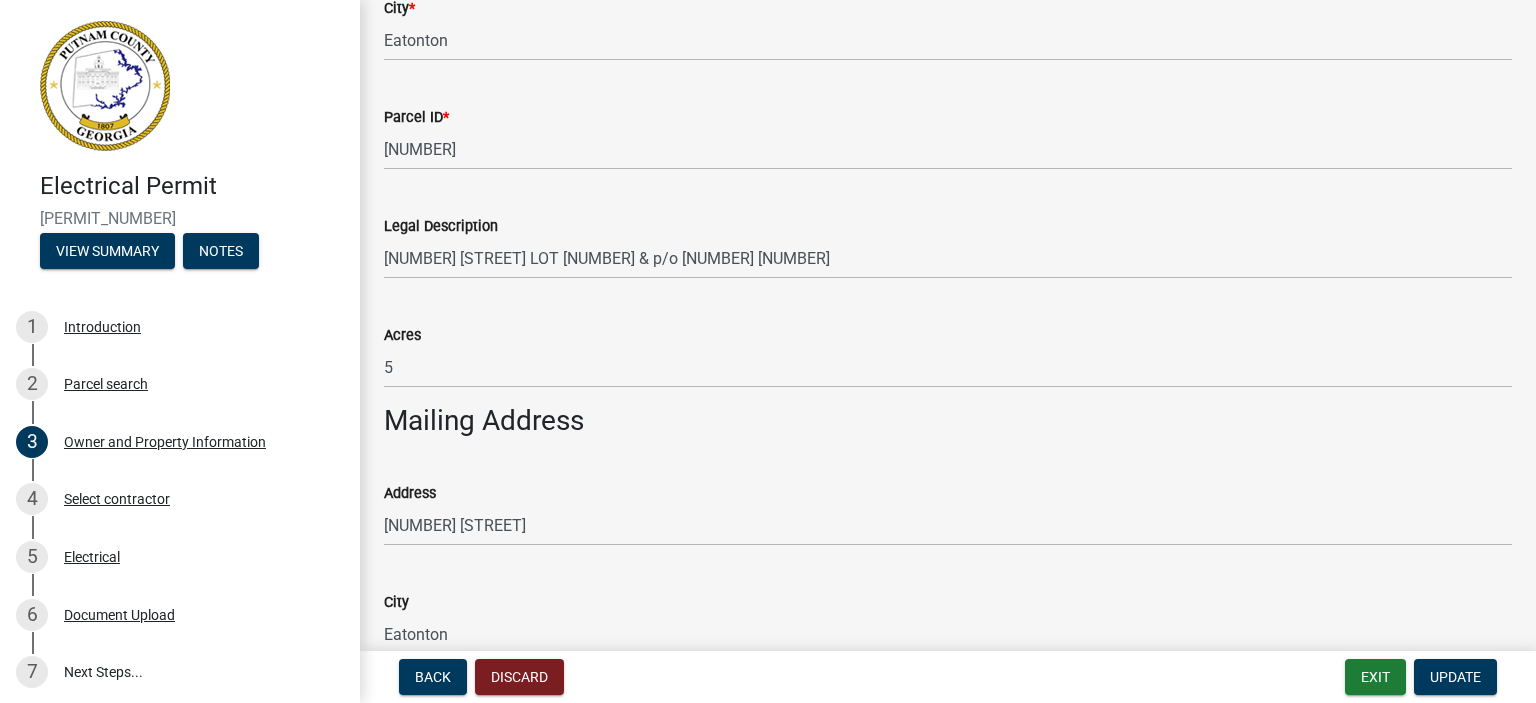 scroll, scrollTop: 860, scrollLeft: 0, axis: vertical 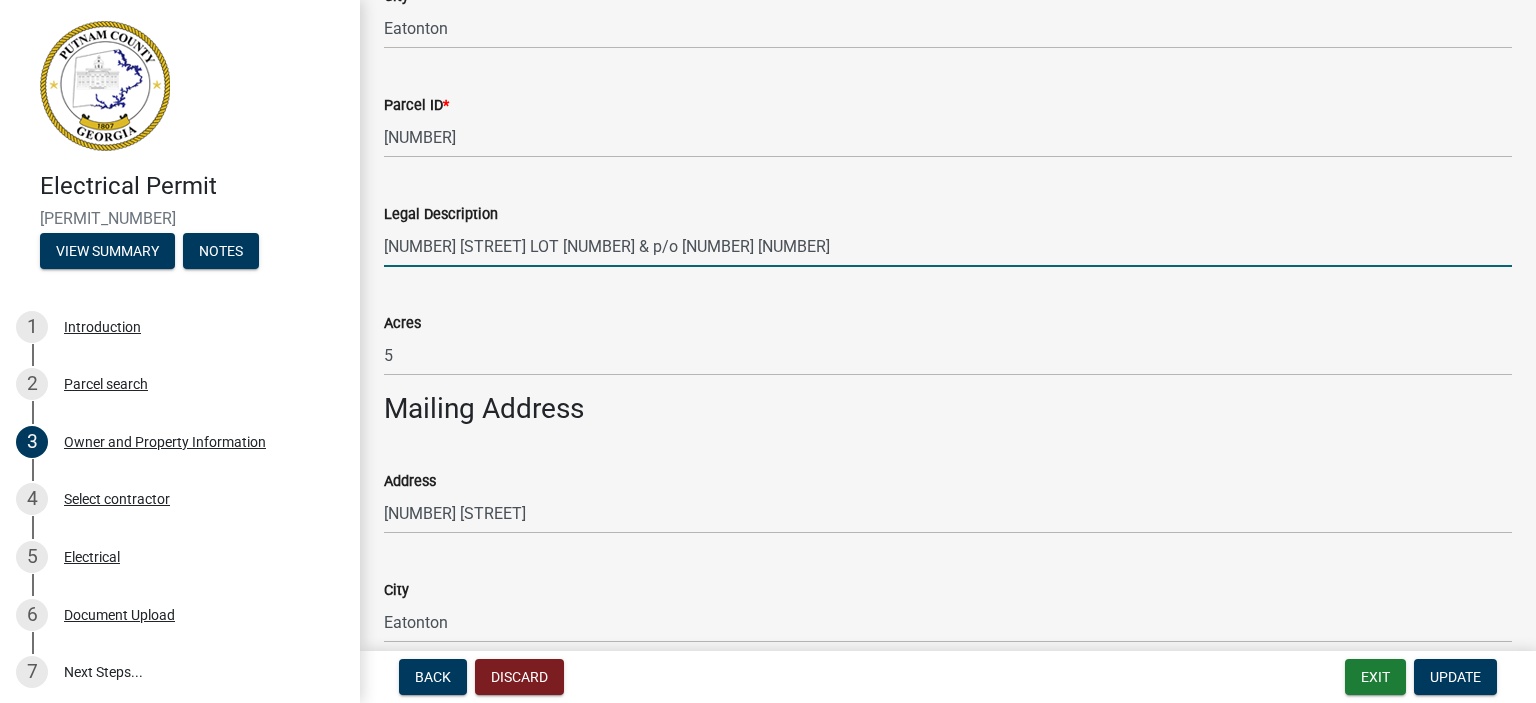 click on "[NUMBER] [STREET] LOT [NUMBER] & p/o [NUMBER] [NUMBER]" at bounding box center [948, 246] 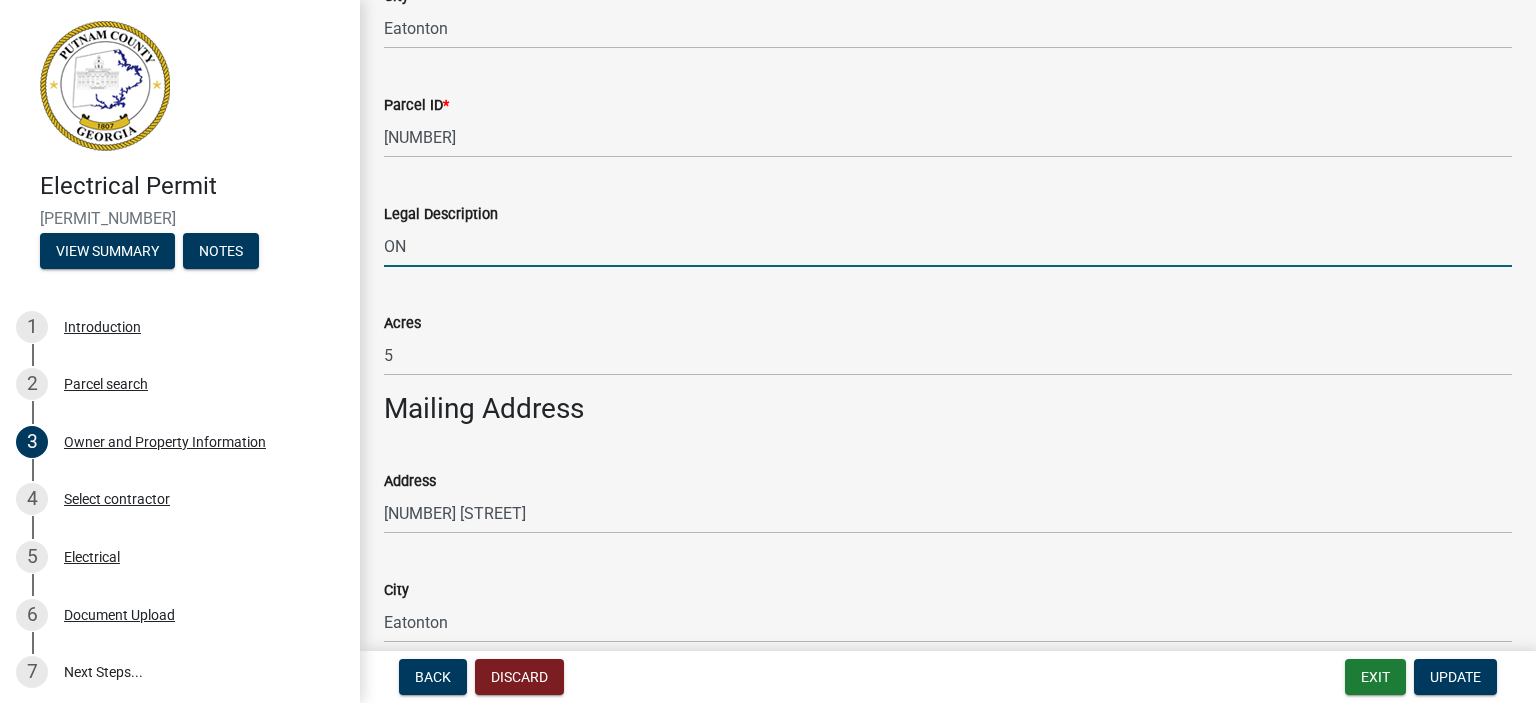 type on "O" 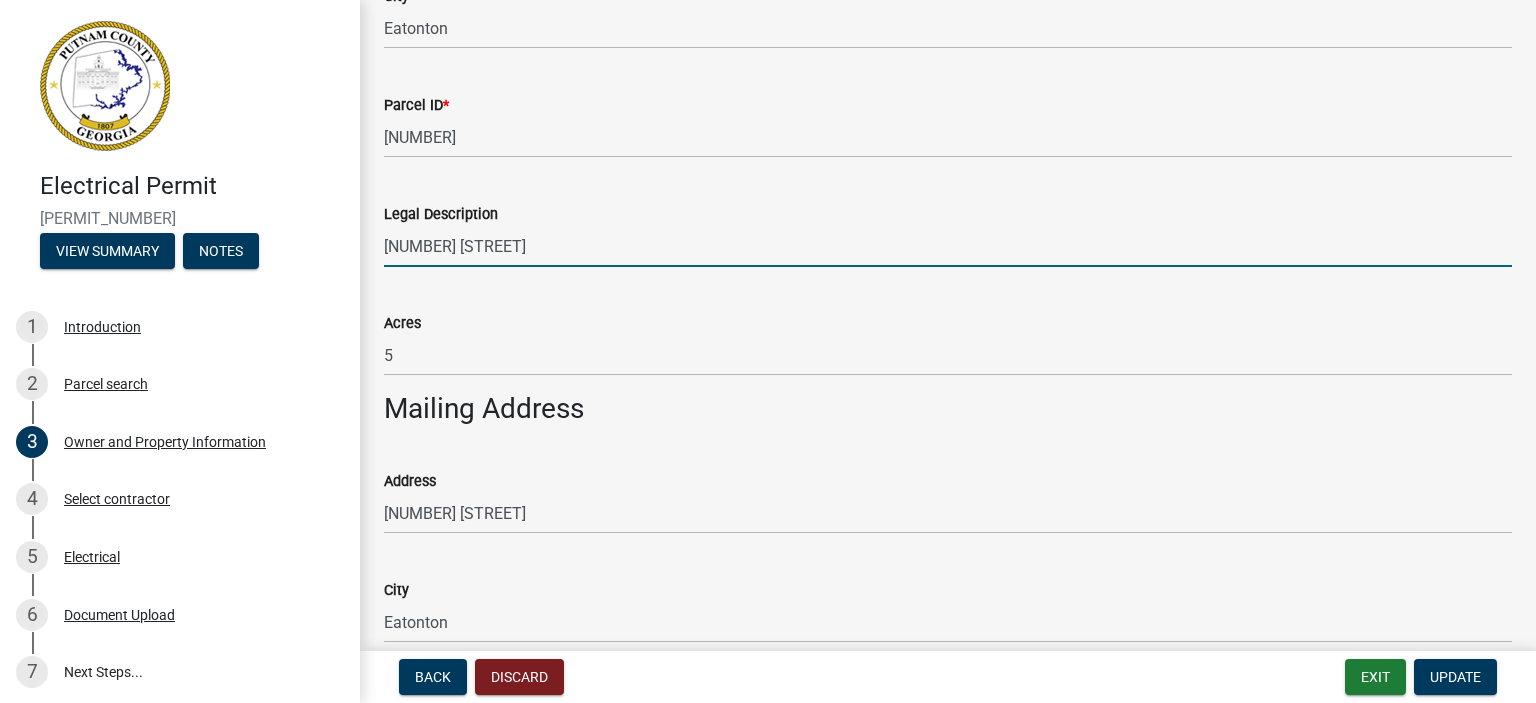 type on "[NUMBER] [STREET]" 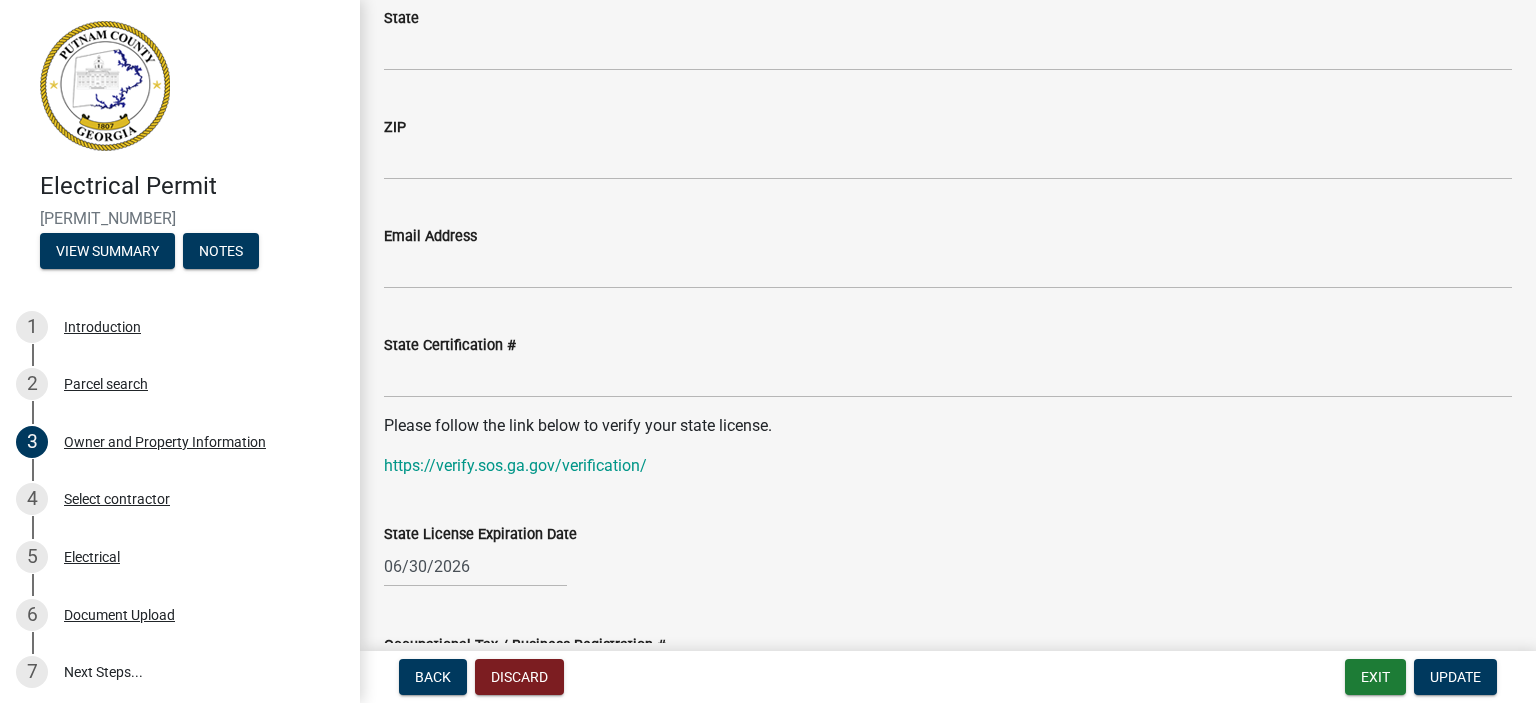scroll, scrollTop: 2350, scrollLeft: 0, axis: vertical 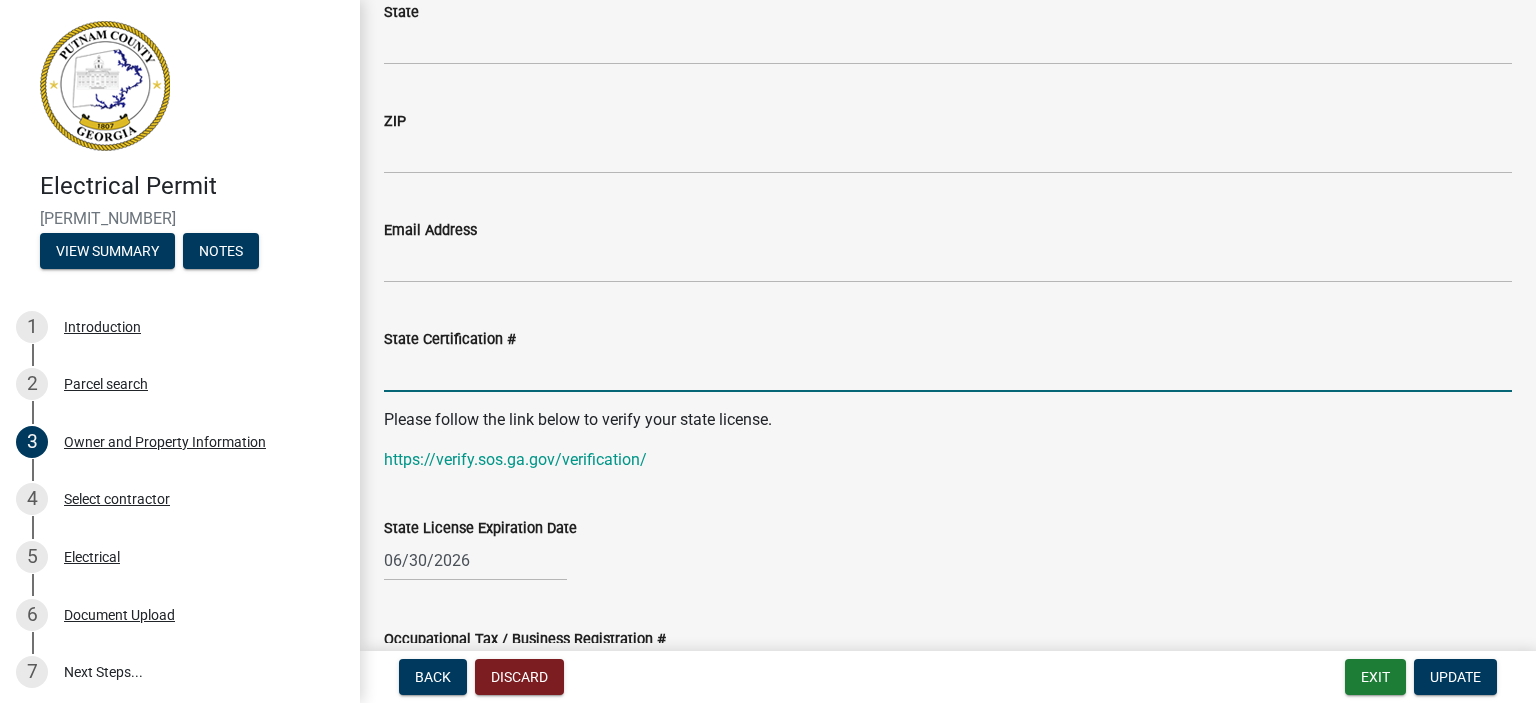 click on "State Certification #" at bounding box center [948, 371] 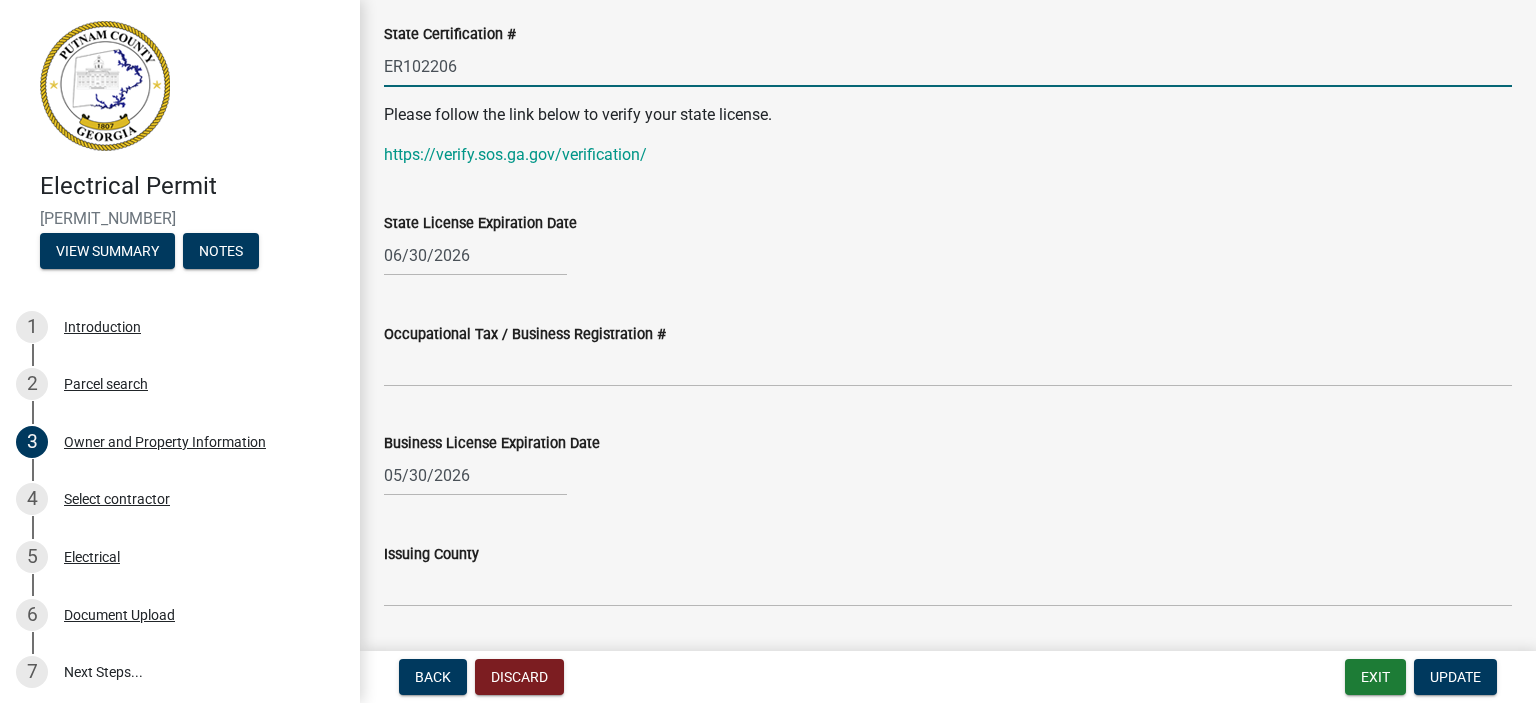 scroll, scrollTop: 2701, scrollLeft: 0, axis: vertical 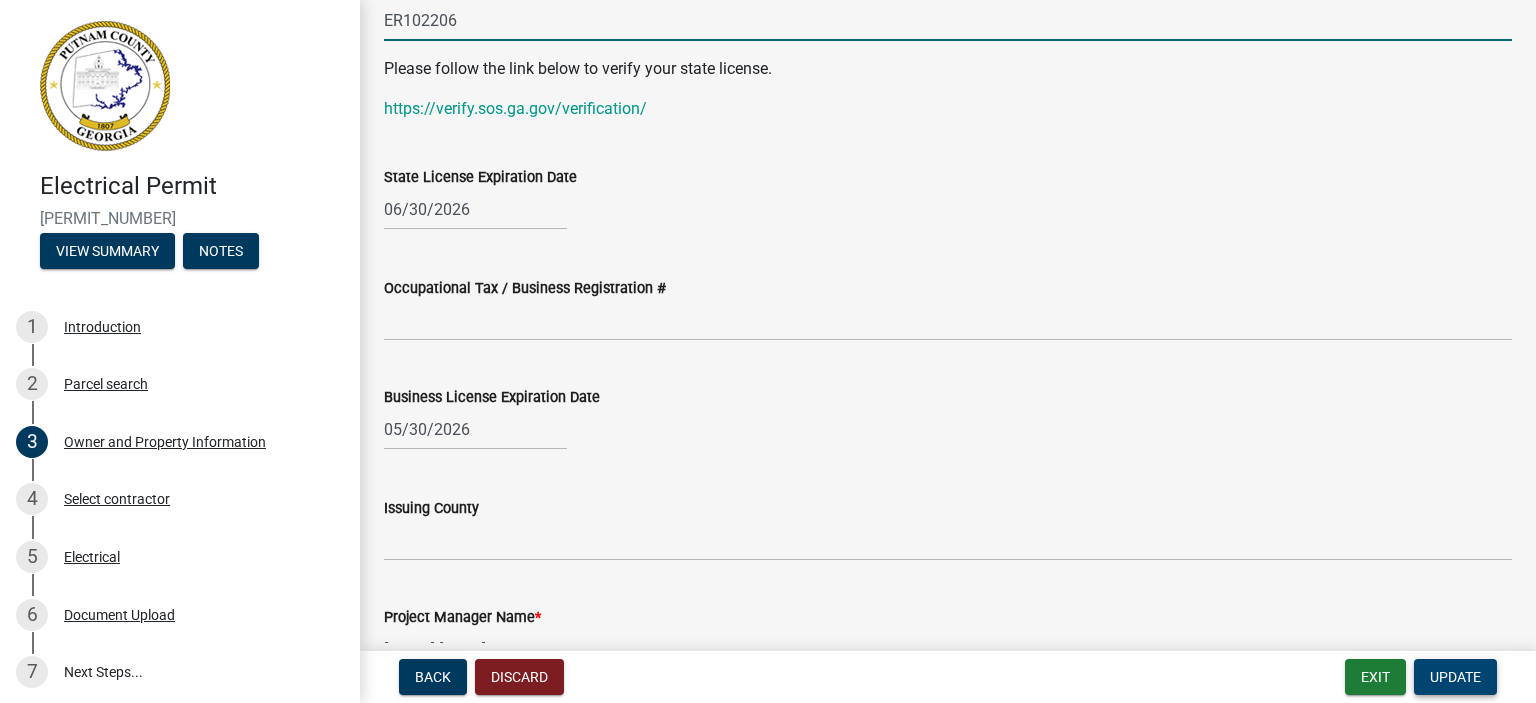 type on "ER102206" 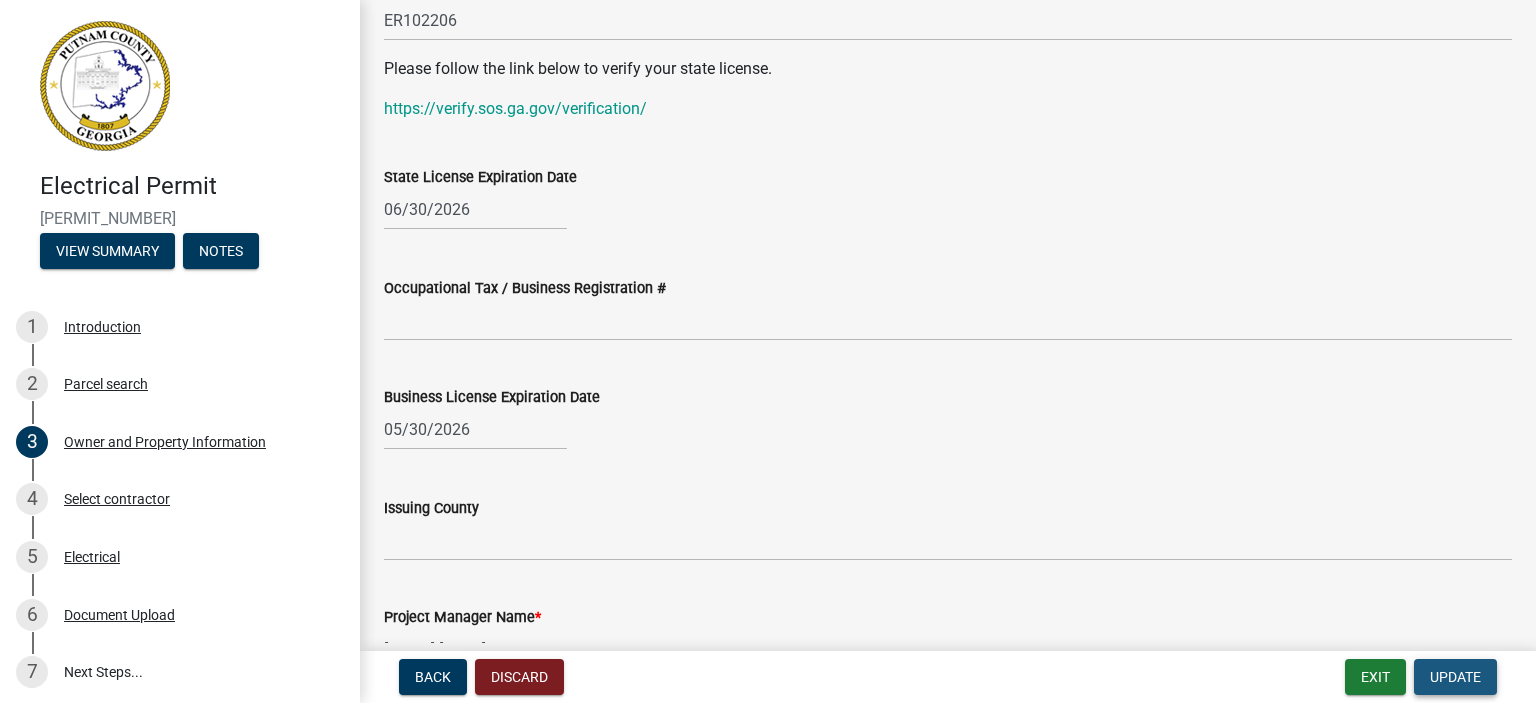 click on "Update" at bounding box center [1455, 677] 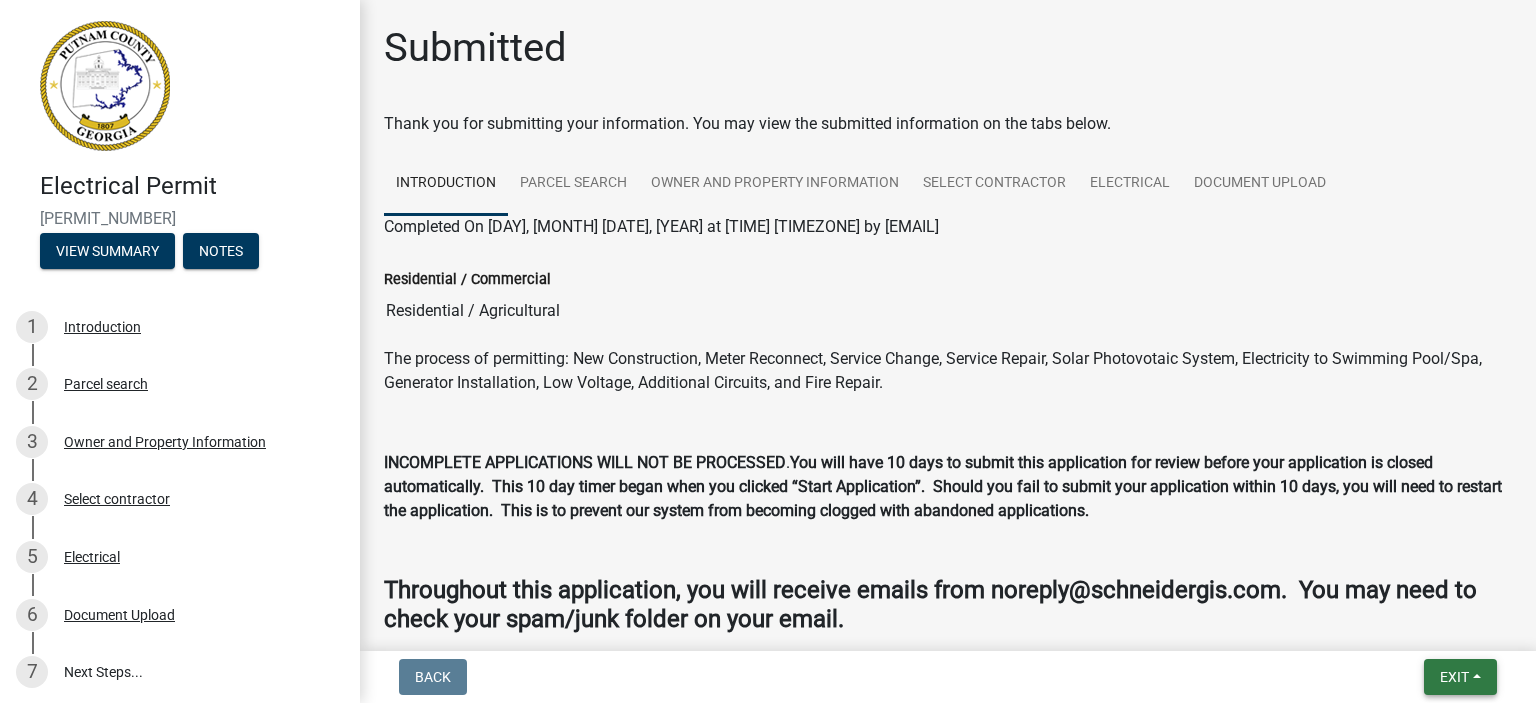 click on "Exit" at bounding box center [1454, 677] 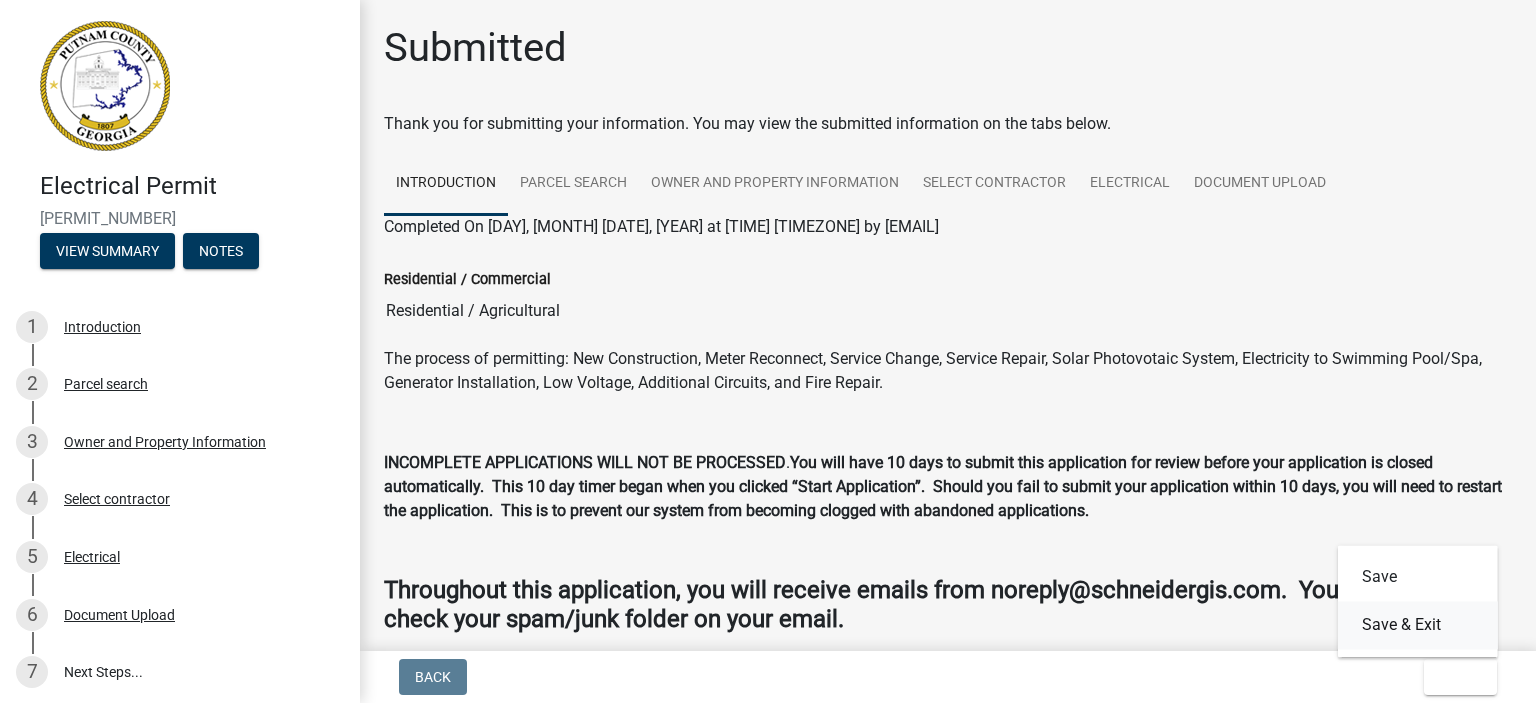 click on "Save & Exit" at bounding box center (1418, 625) 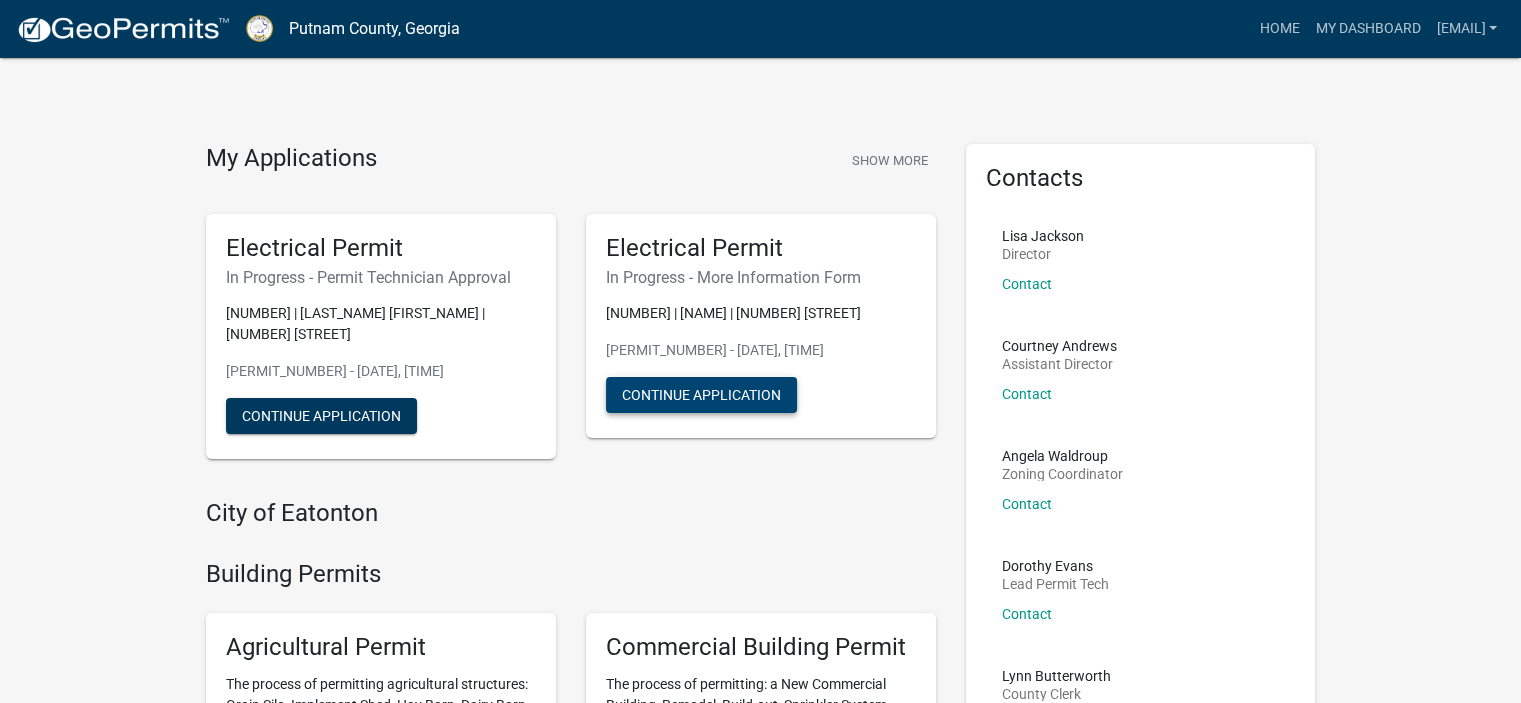 click on "Continue Application" 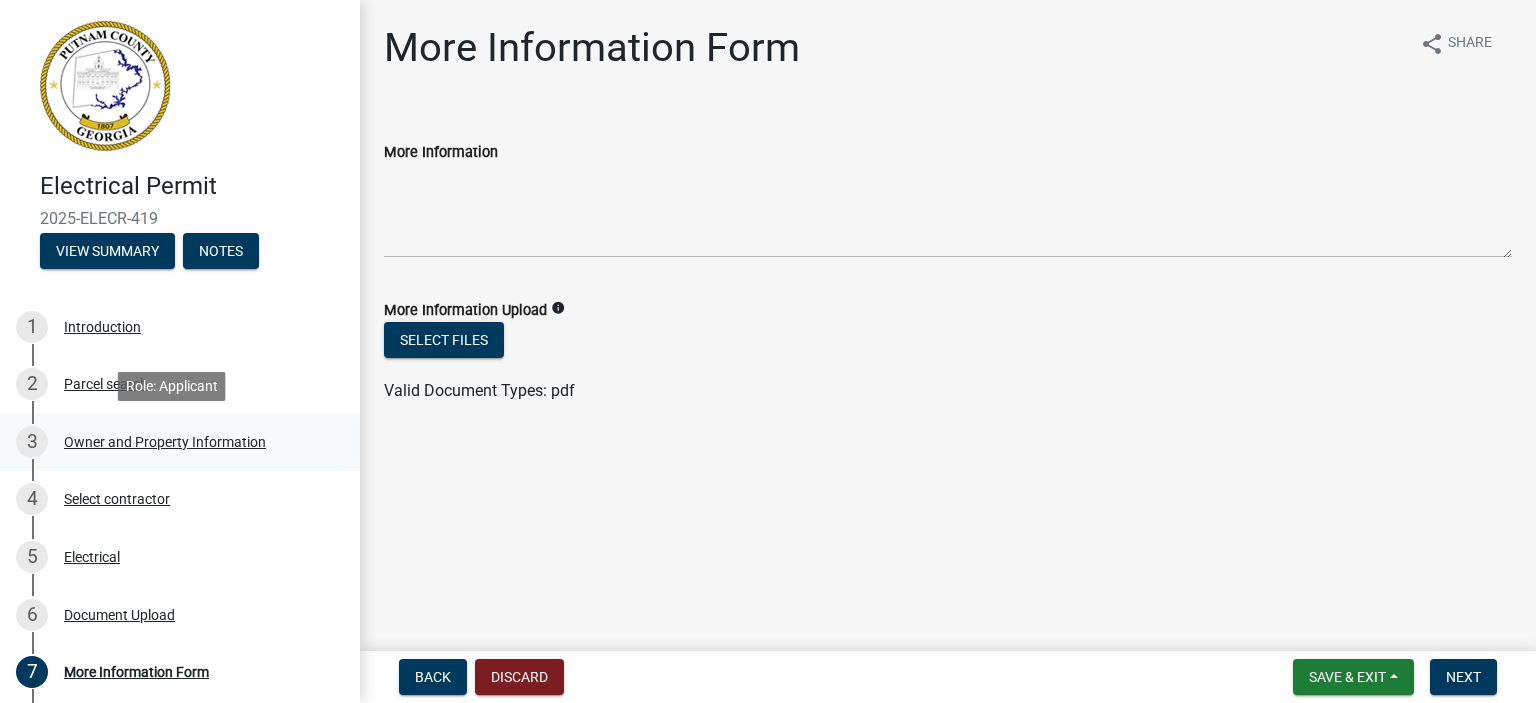 click on "Owner and Property Information" at bounding box center (165, 442) 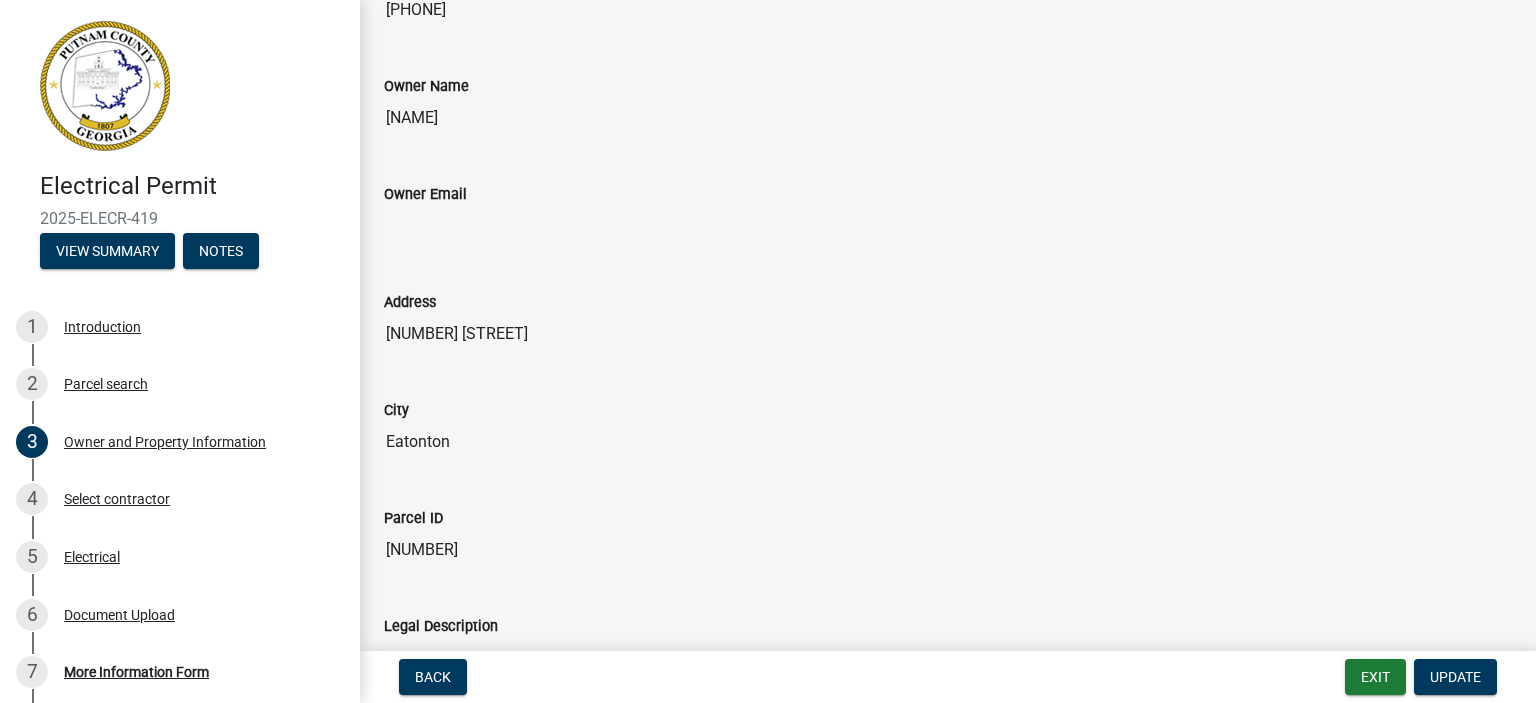 scroll, scrollTop: 521, scrollLeft: 0, axis: vertical 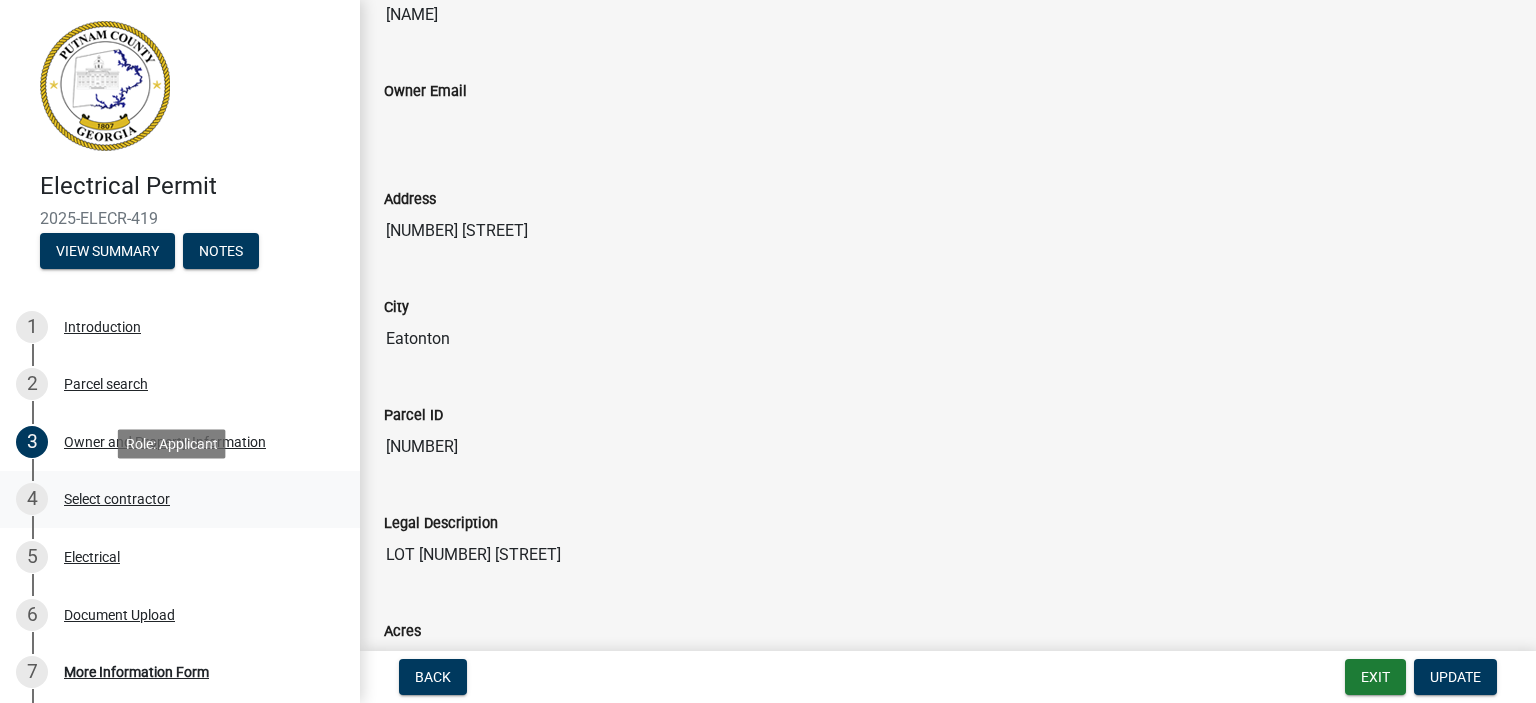 click on "Select contractor" at bounding box center (117, 499) 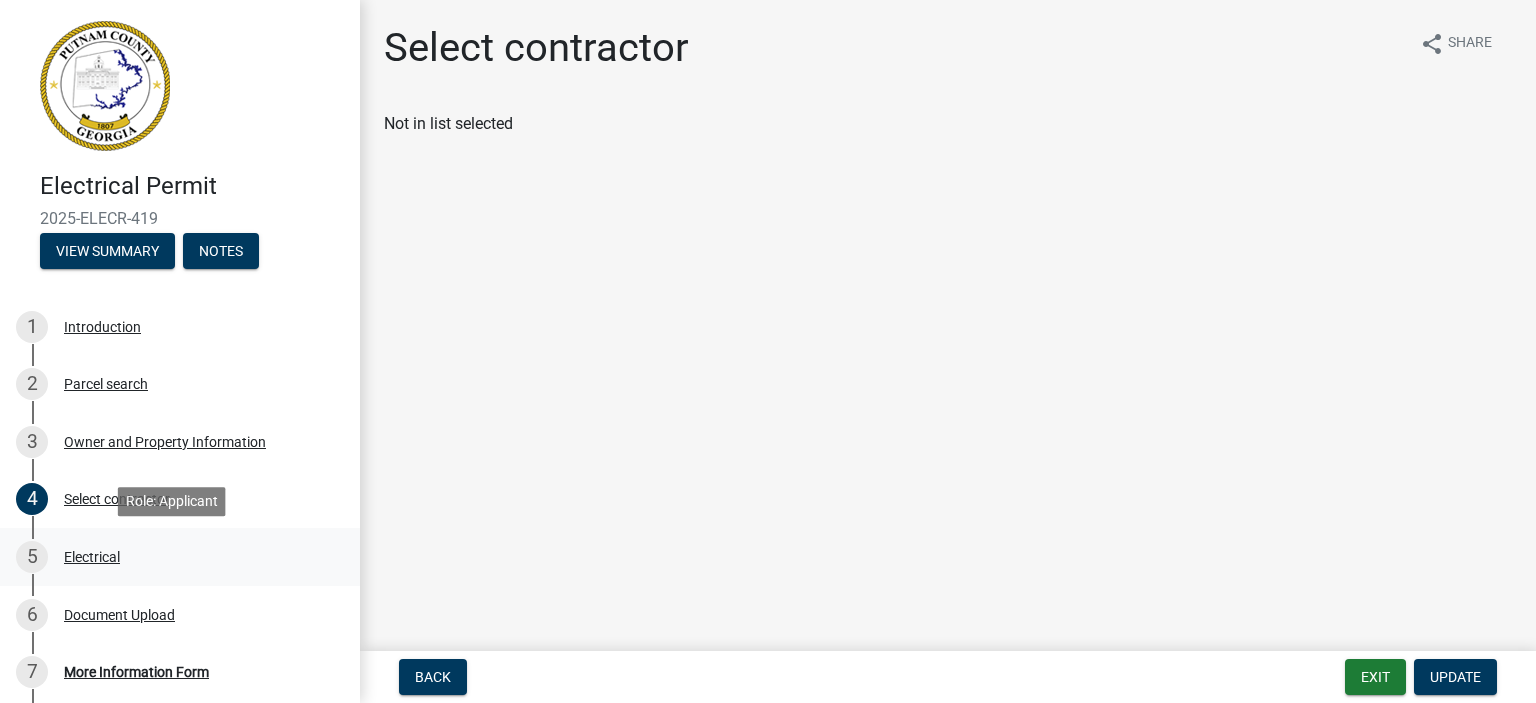 click on "Electrical" at bounding box center [92, 557] 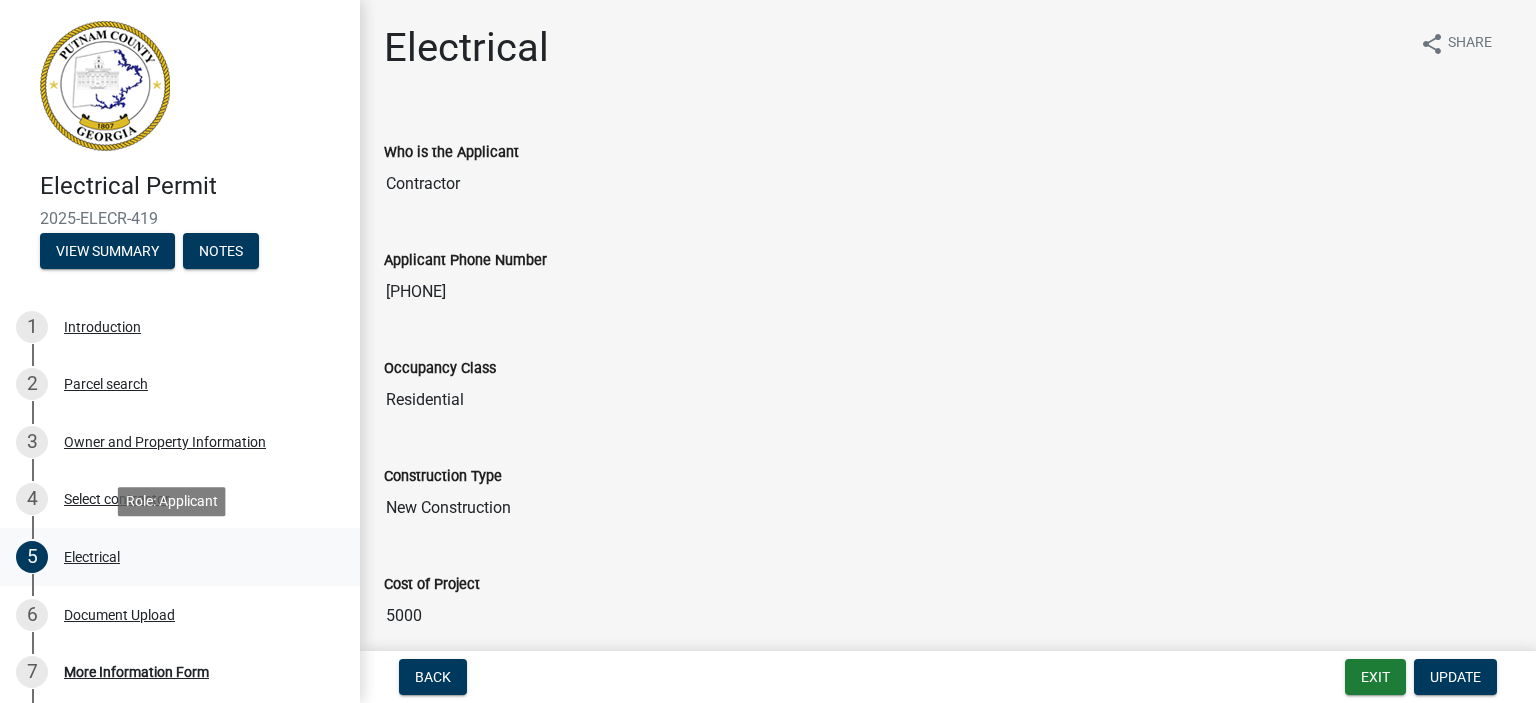 click on "Electrical" at bounding box center (92, 557) 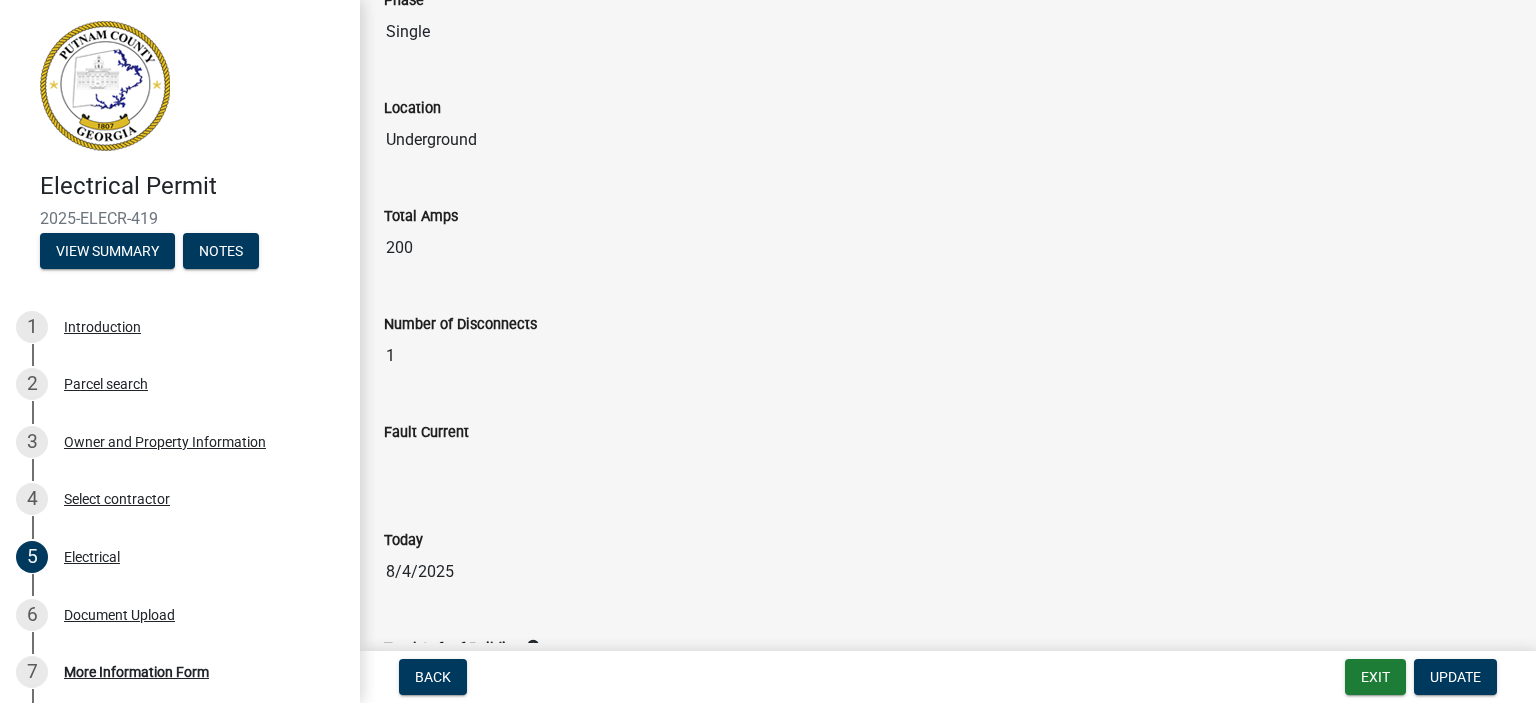 scroll, scrollTop: 965, scrollLeft: 0, axis: vertical 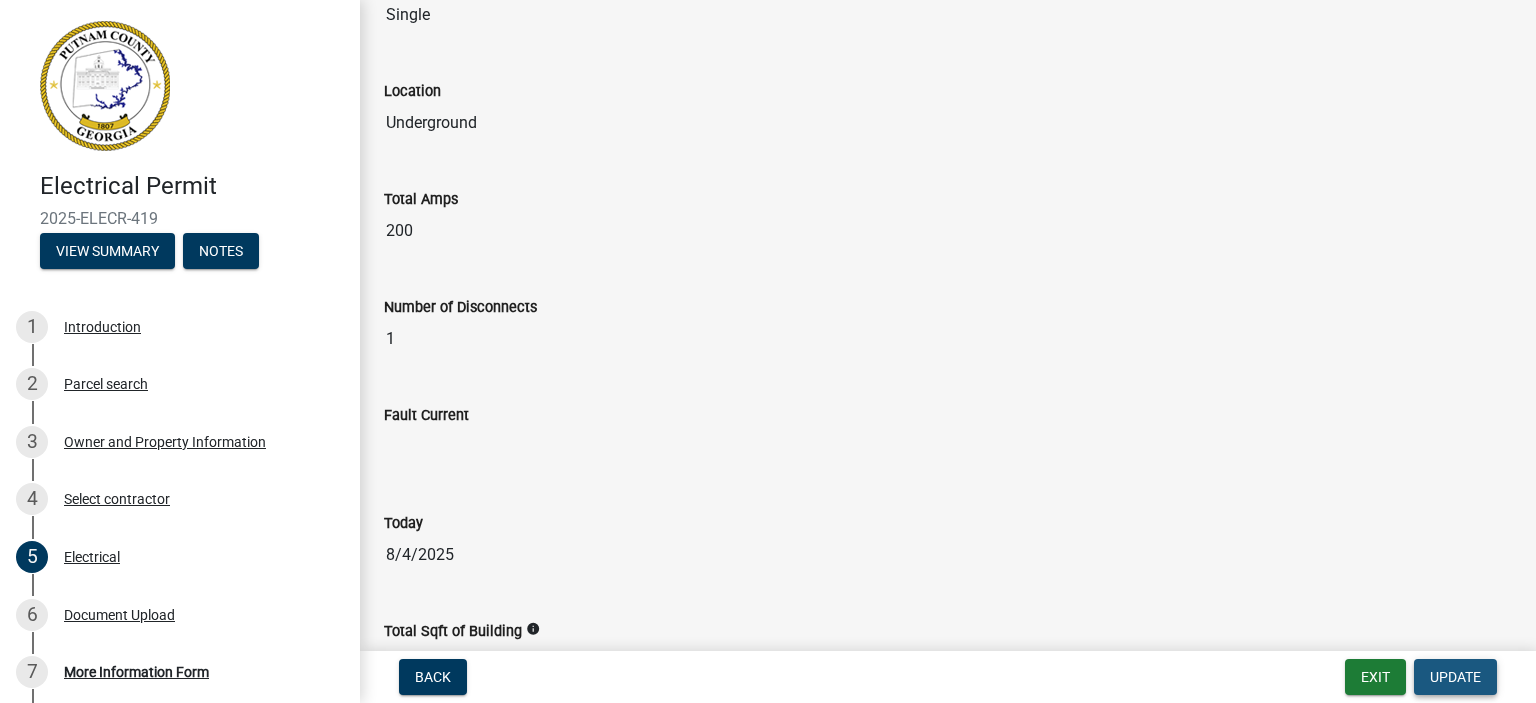 click on "Update" at bounding box center (1455, 677) 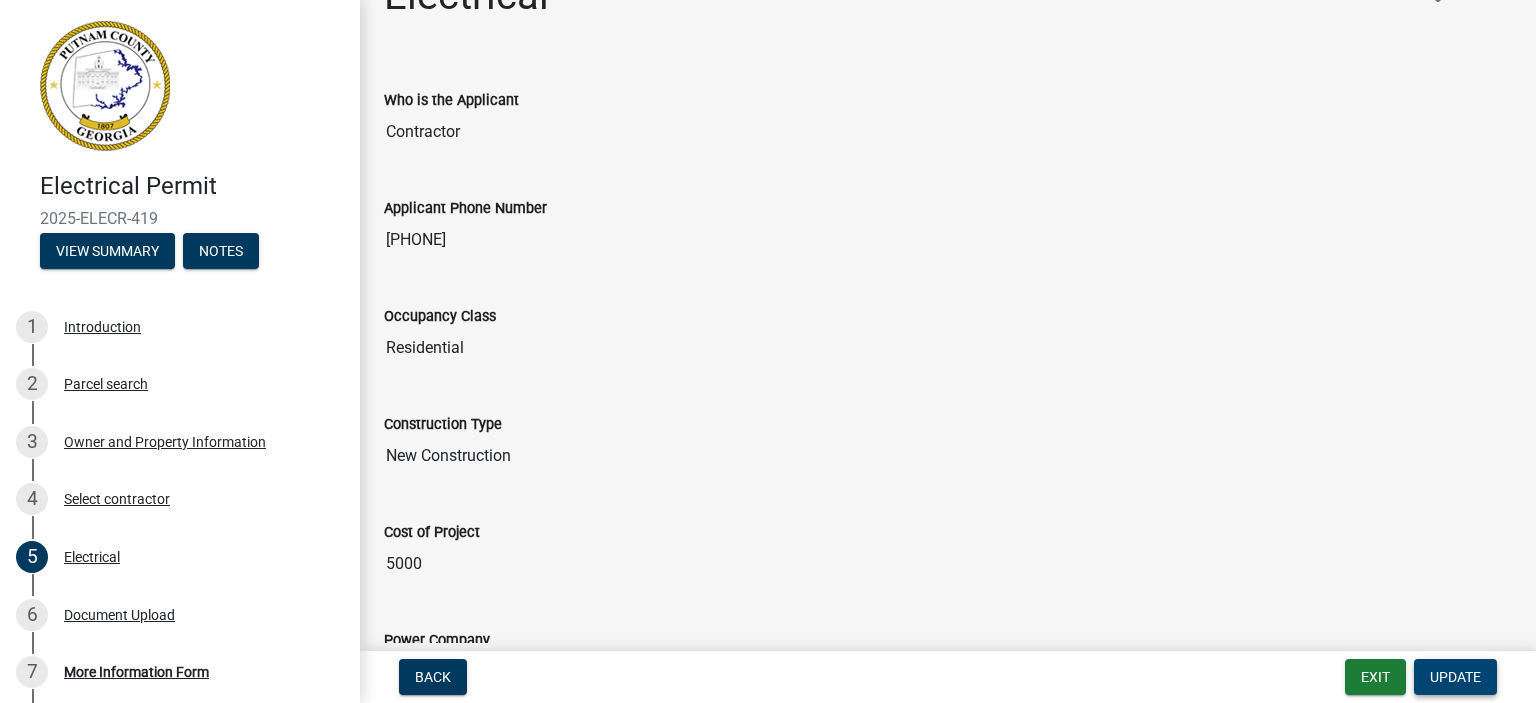 scroll, scrollTop: 0, scrollLeft: 0, axis: both 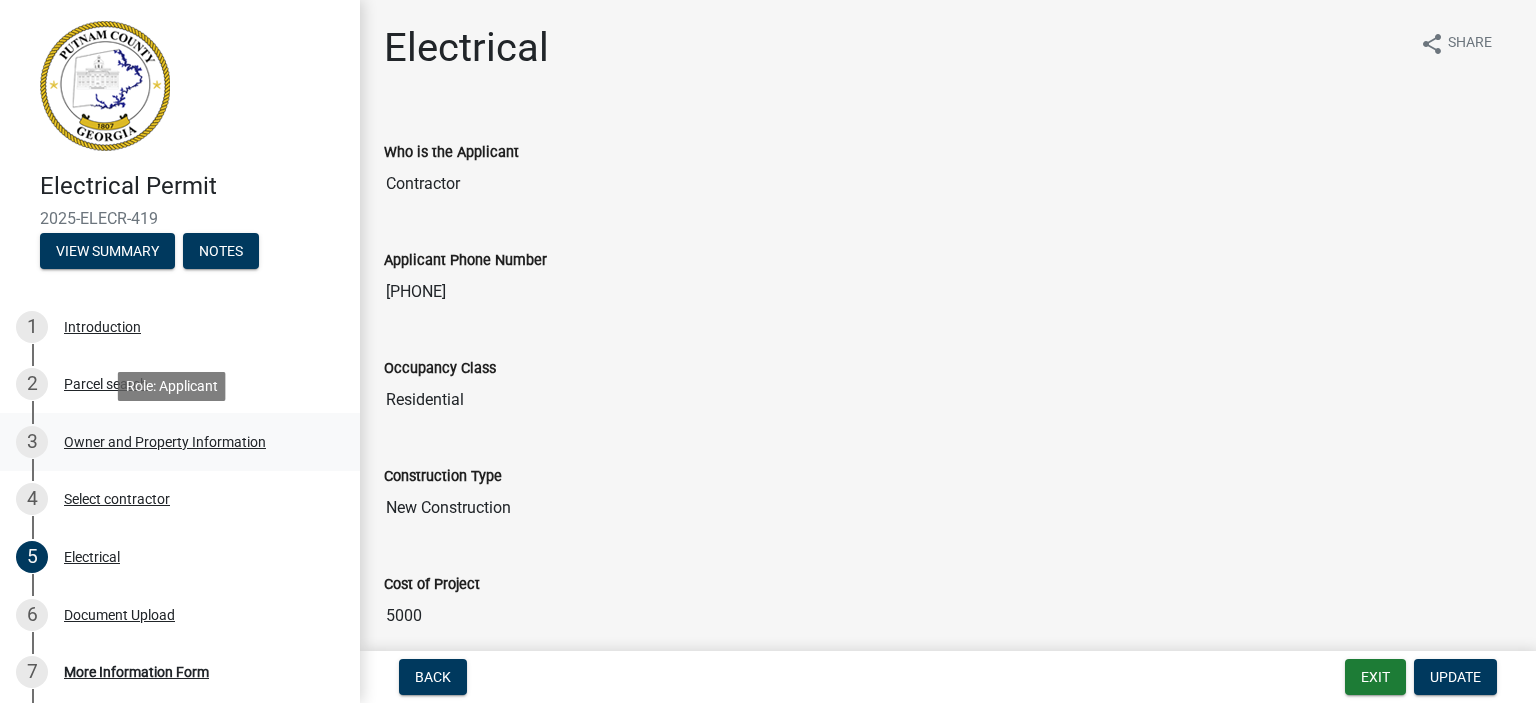 click on "Owner and Property Information" at bounding box center (165, 442) 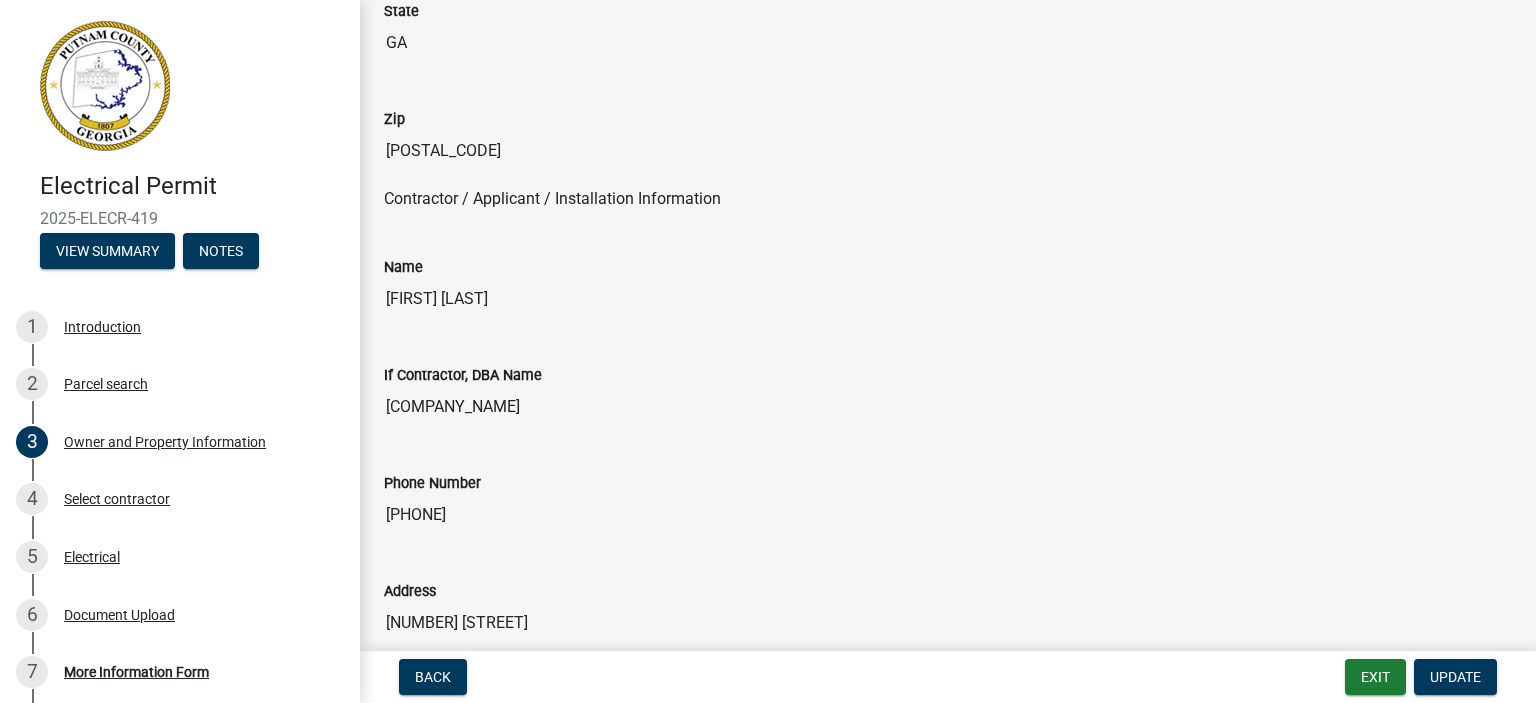scroll, scrollTop: 1541, scrollLeft: 0, axis: vertical 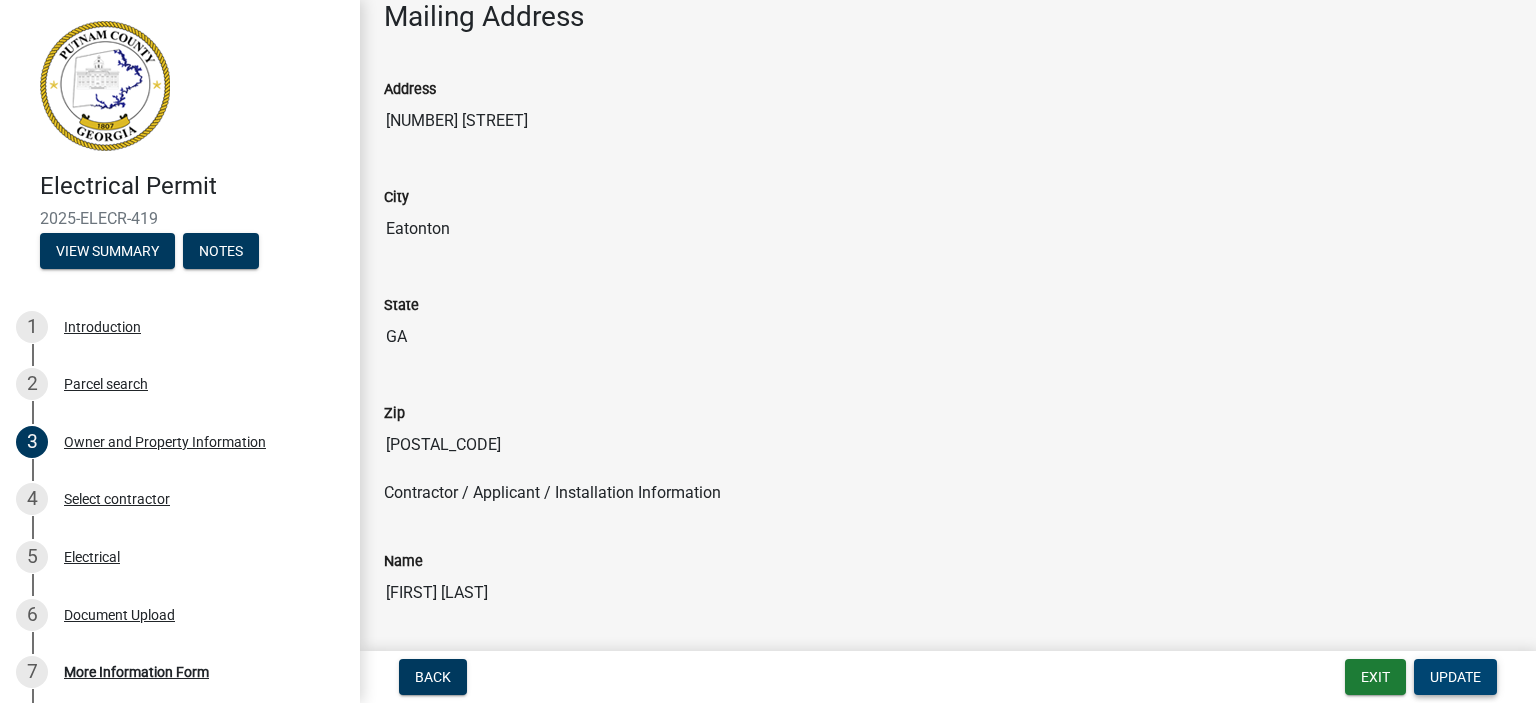 click on "Update" at bounding box center (1455, 677) 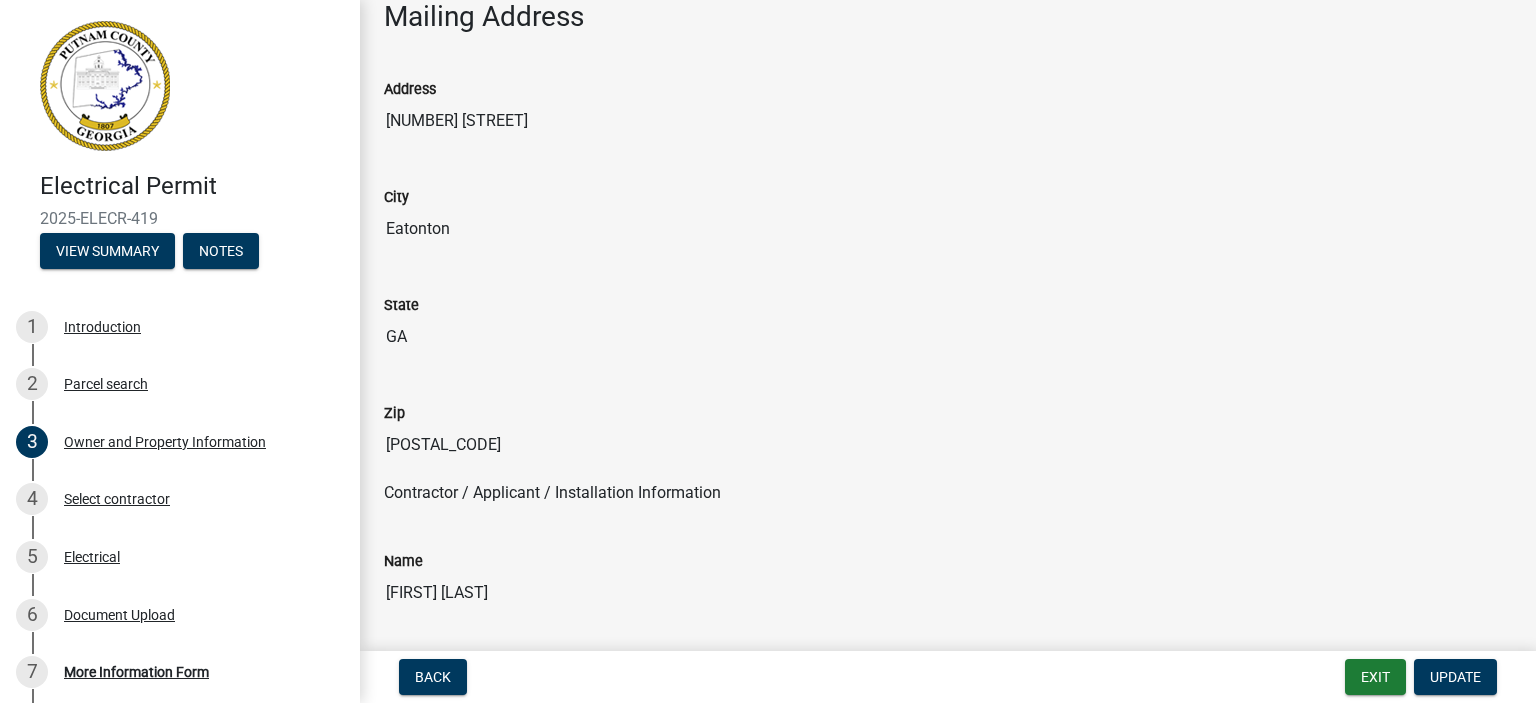 click on "Zip" 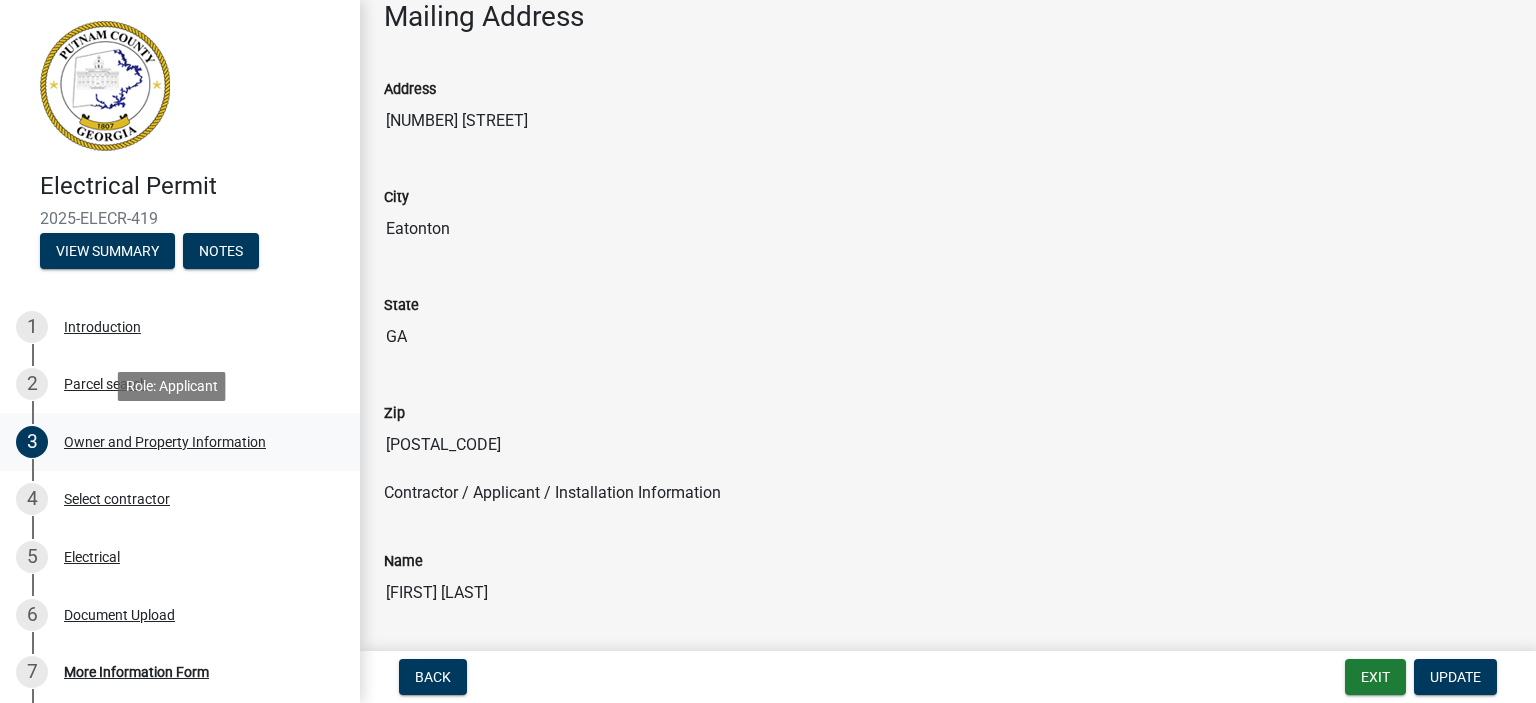 click on "Owner and Property Information" at bounding box center (165, 442) 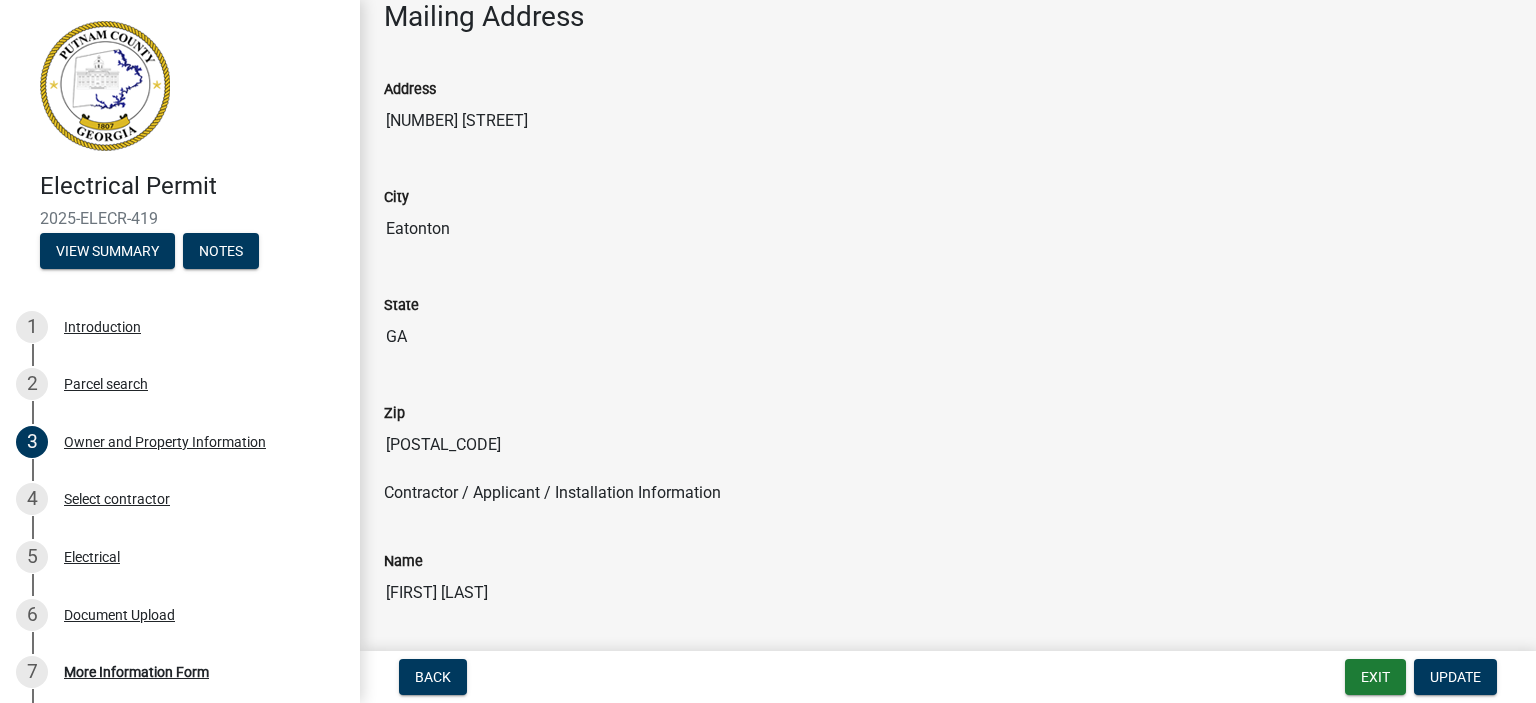 click on "[POSTAL_CODE]" at bounding box center (948, 445) 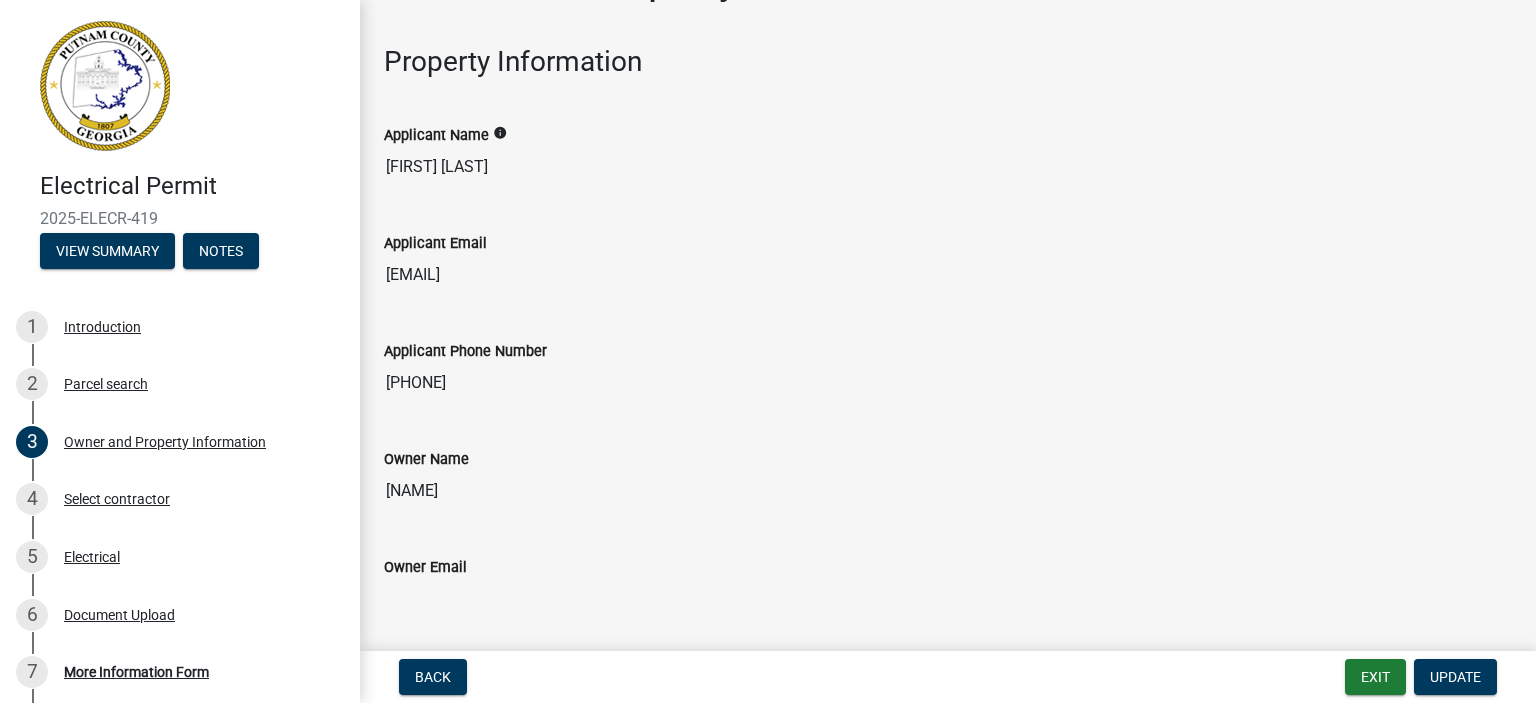 scroll, scrollTop: 0, scrollLeft: 0, axis: both 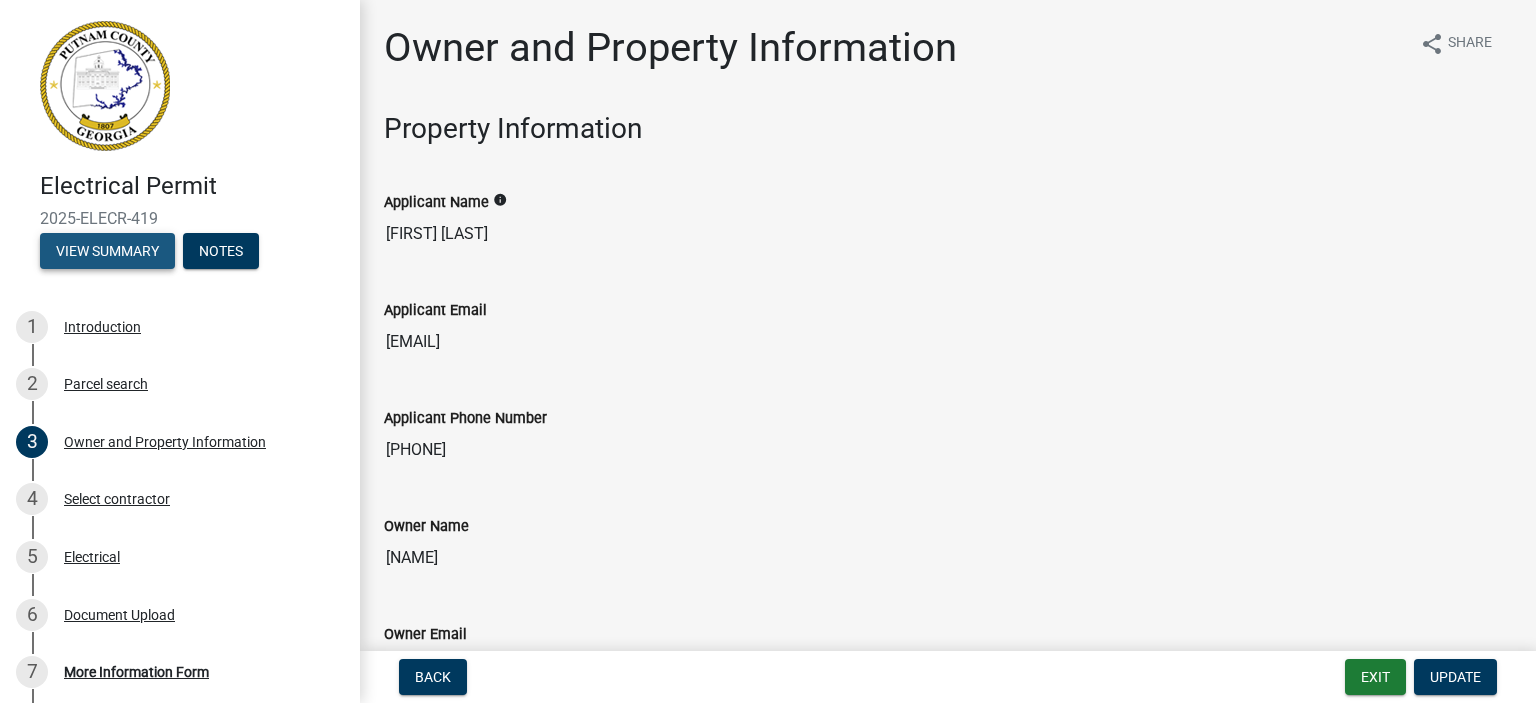 click on "View Summary" at bounding box center [107, 251] 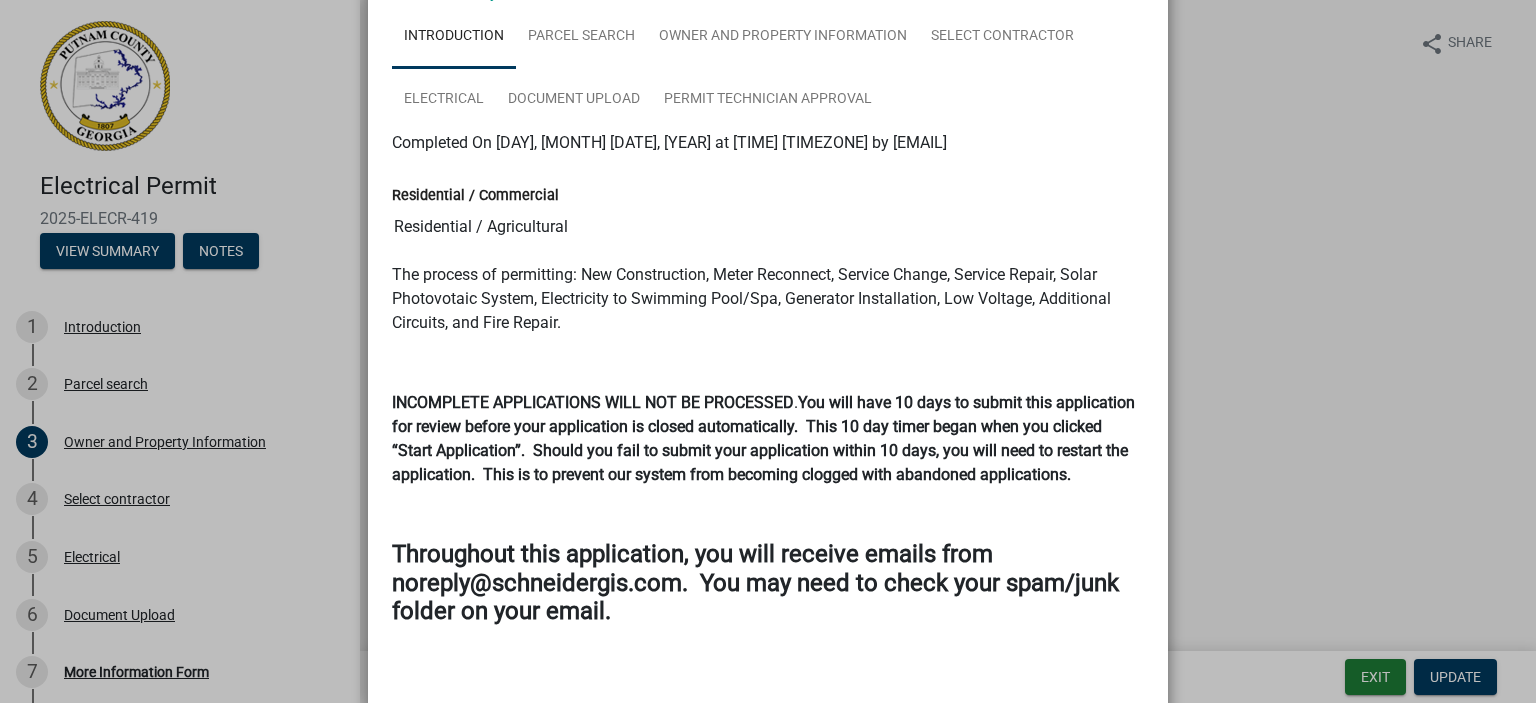 scroll, scrollTop: 0, scrollLeft: 0, axis: both 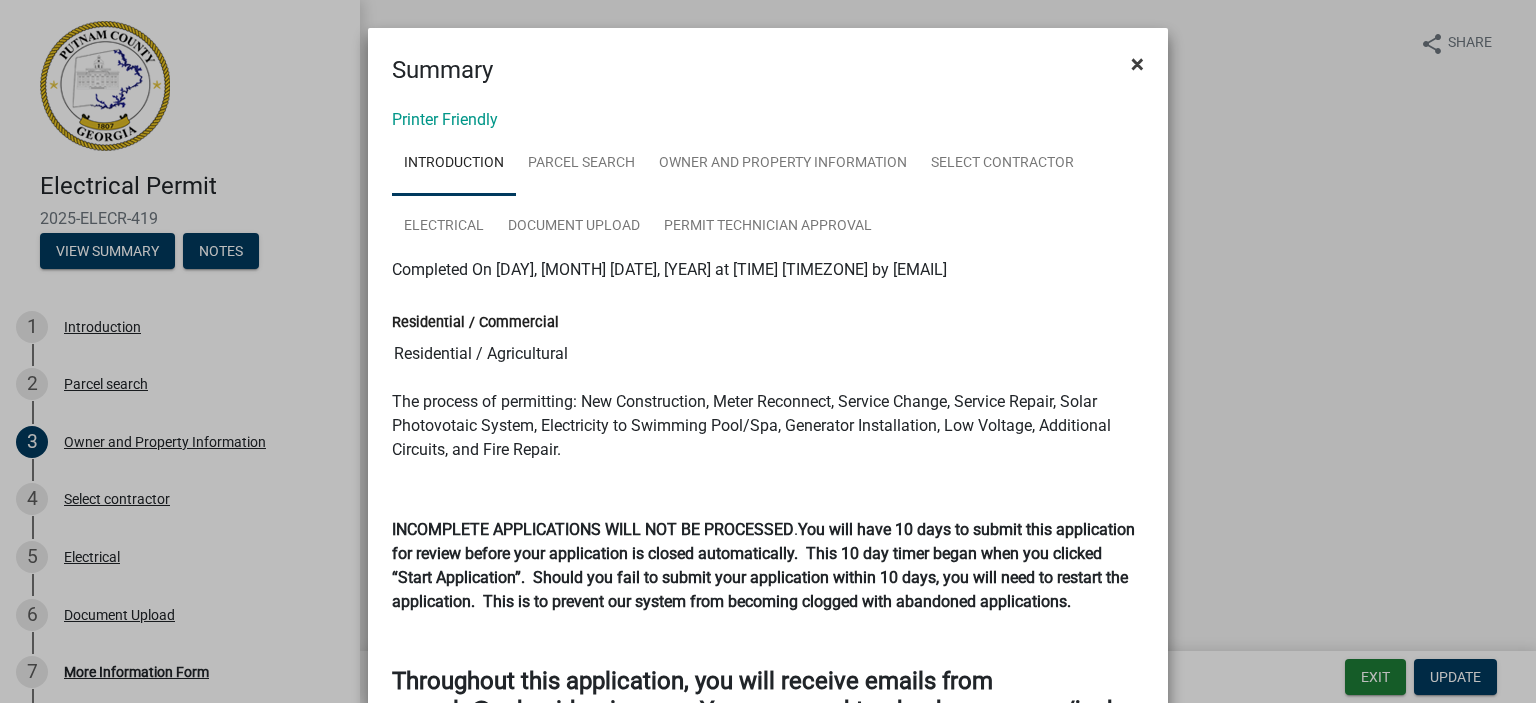 click on "×" 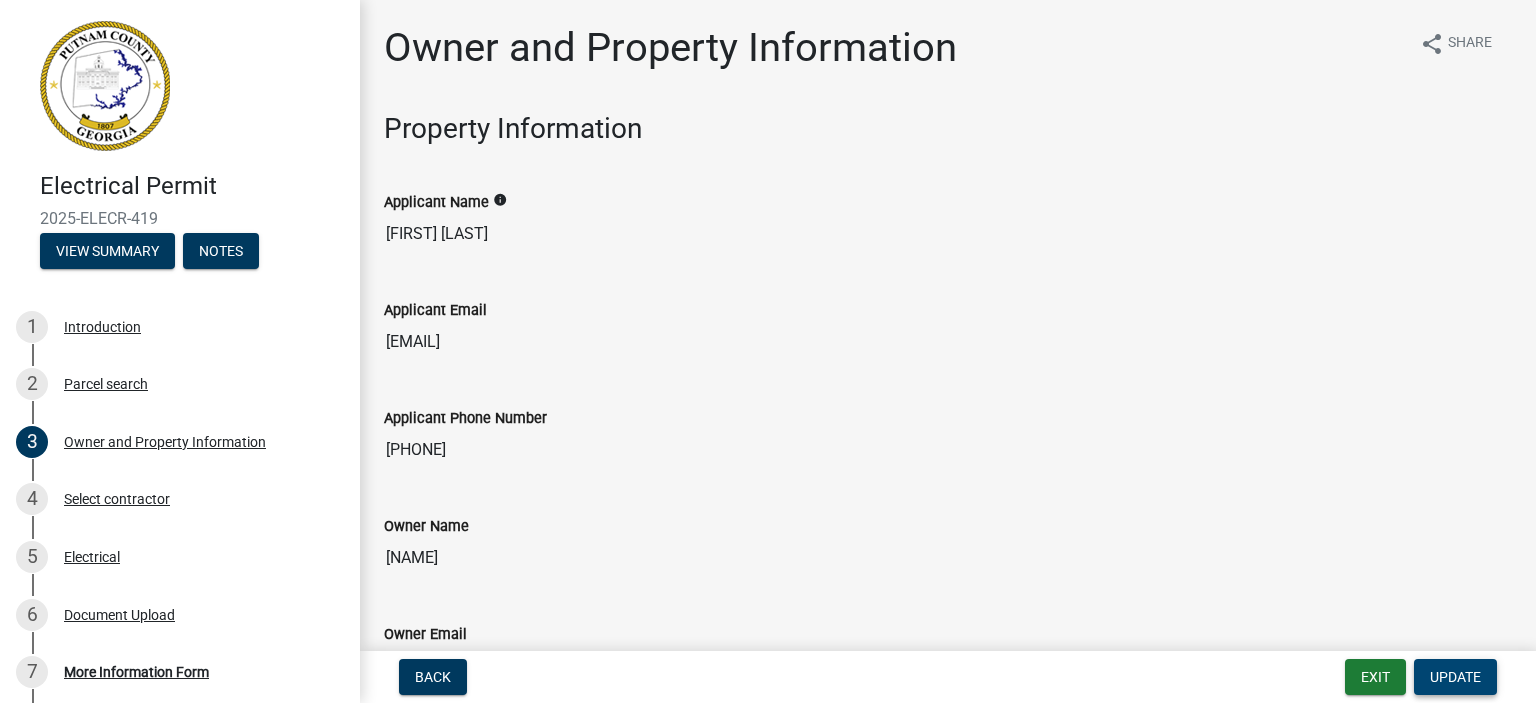 click on "Update" at bounding box center [1455, 677] 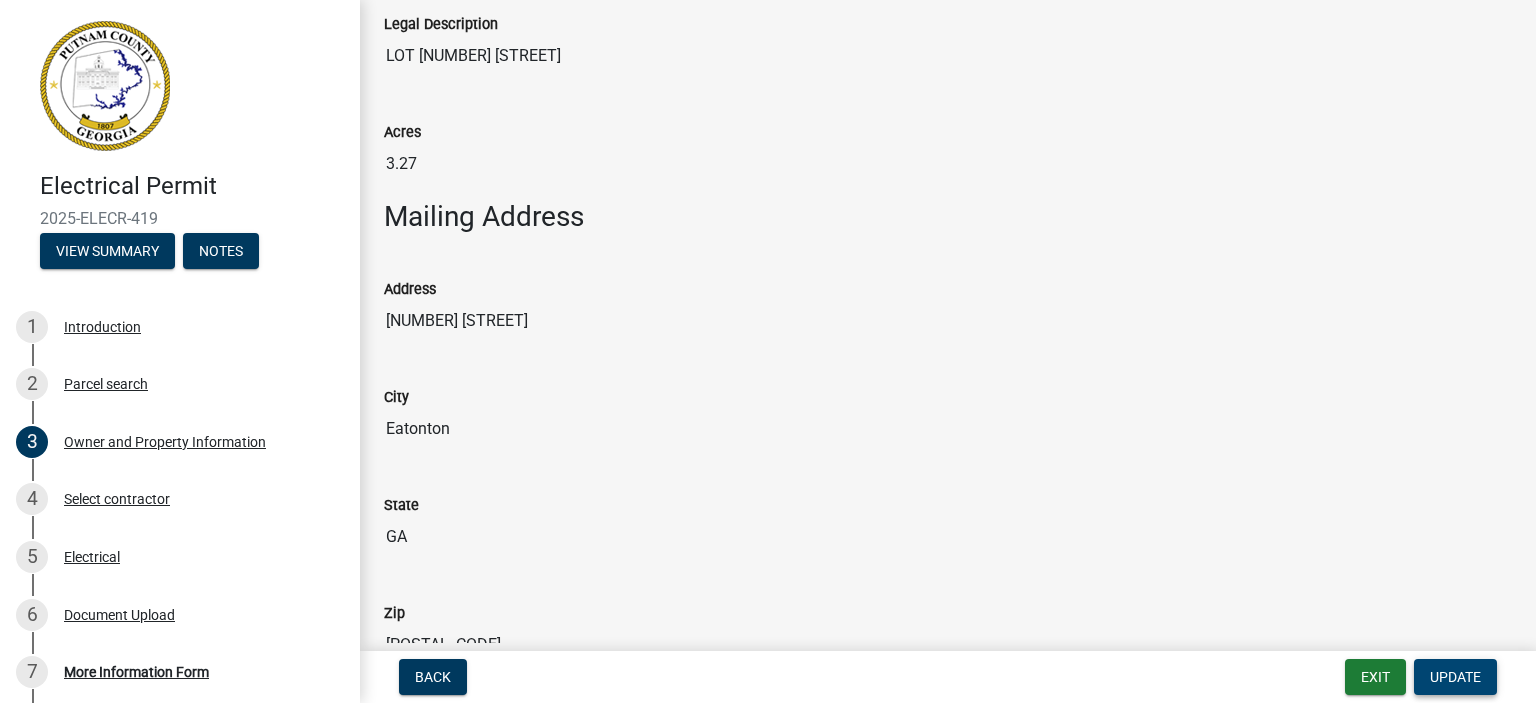 scroll, scrollTop: 1031, scrollLeft: 0, axis: vertical 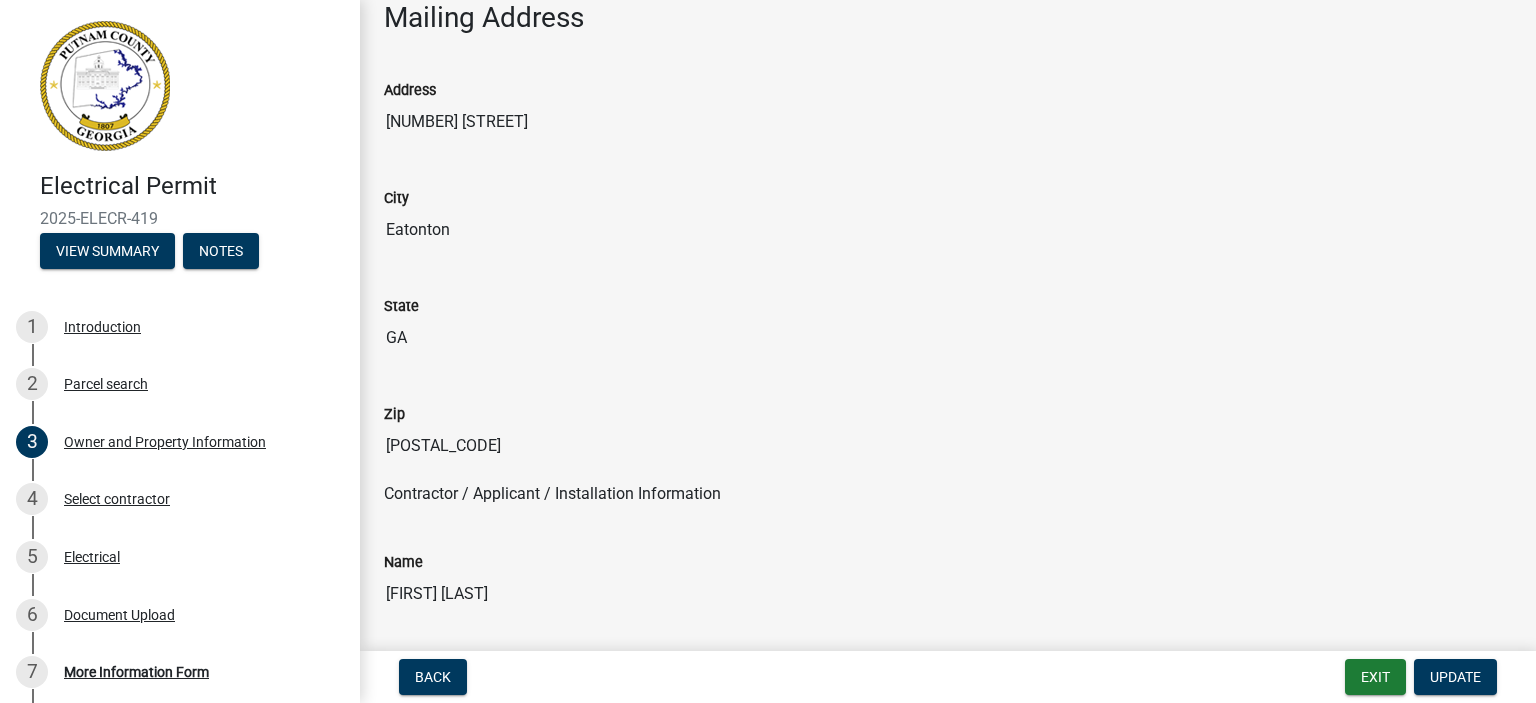 click on "Eatonton" at bounding box center [948, 230] 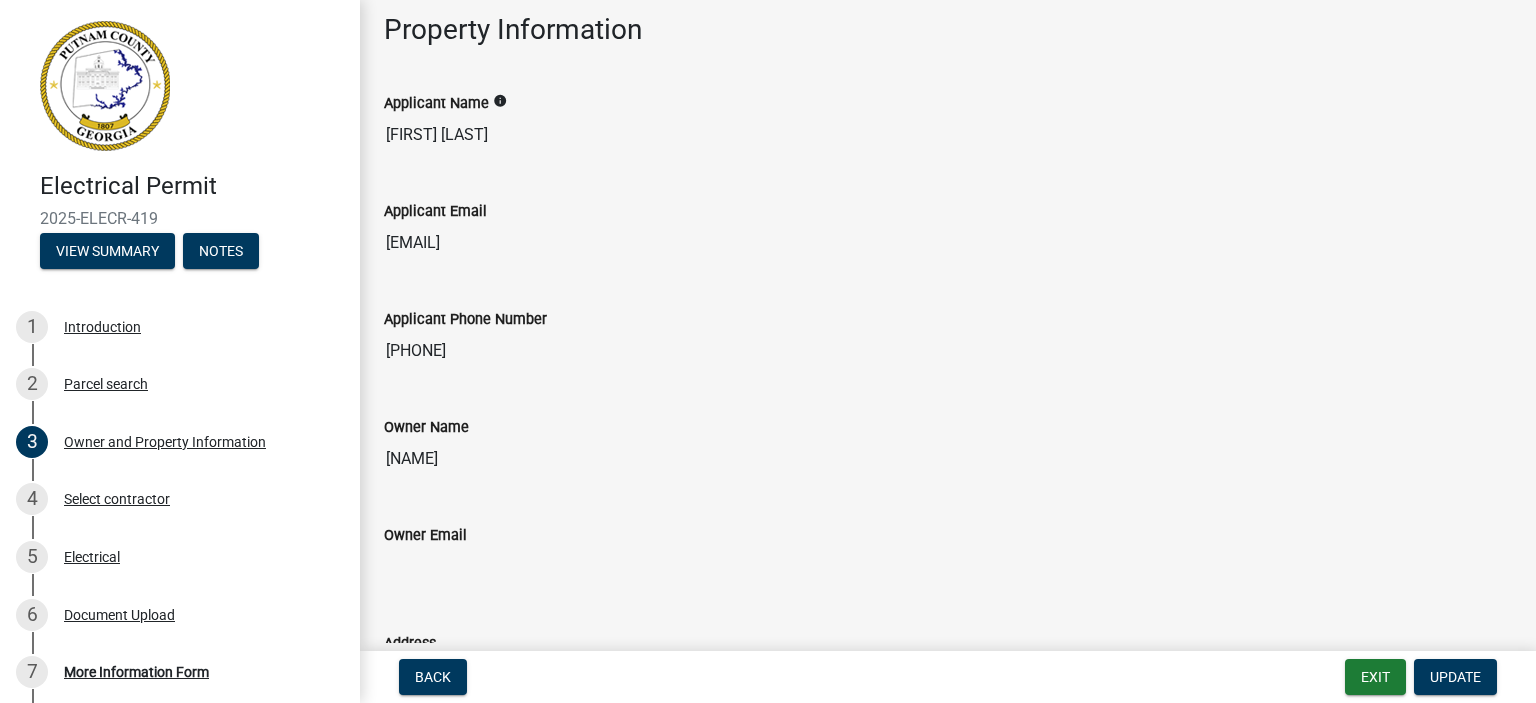 scroll, scrollTop: 0, scrollLeft: 0, axis: both 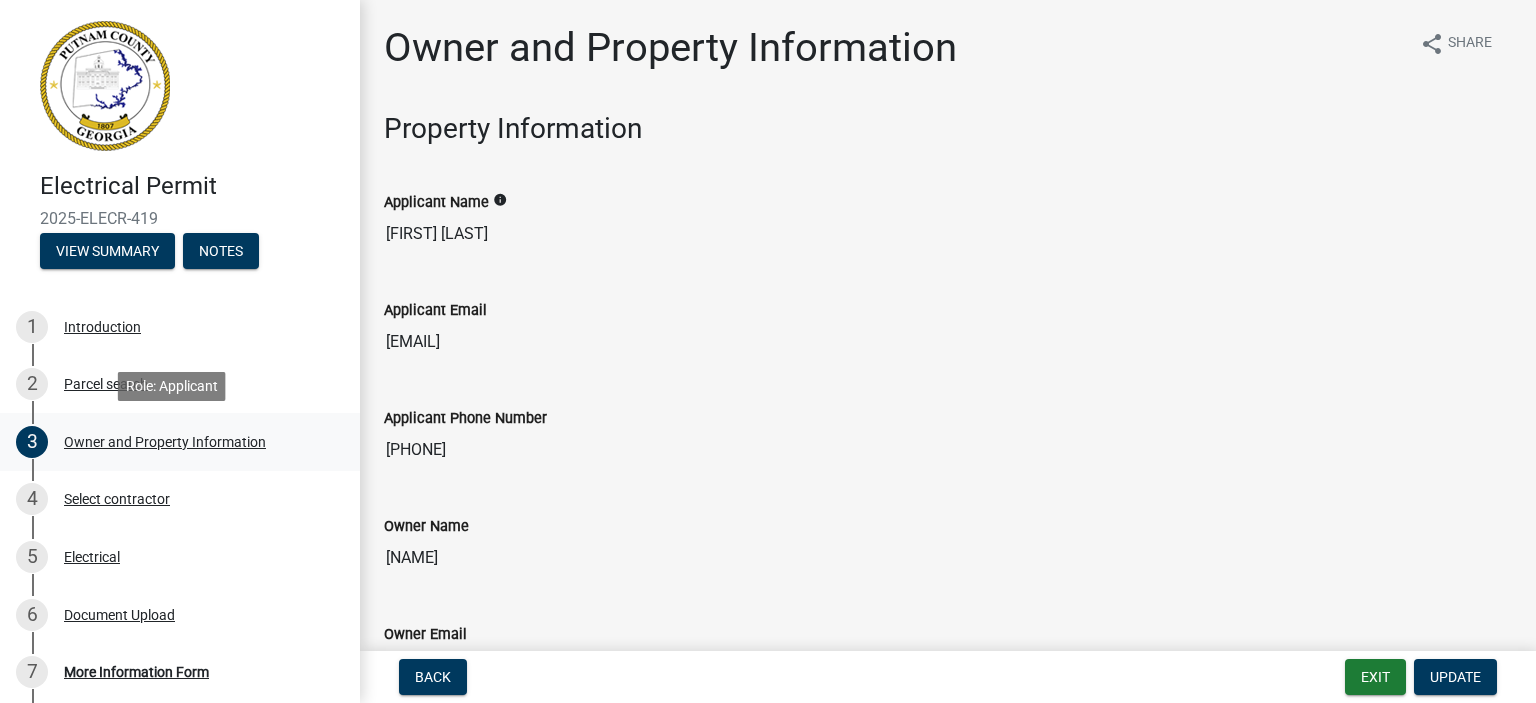 click on "Owner and Property Information" at bounding box center [165, 442] 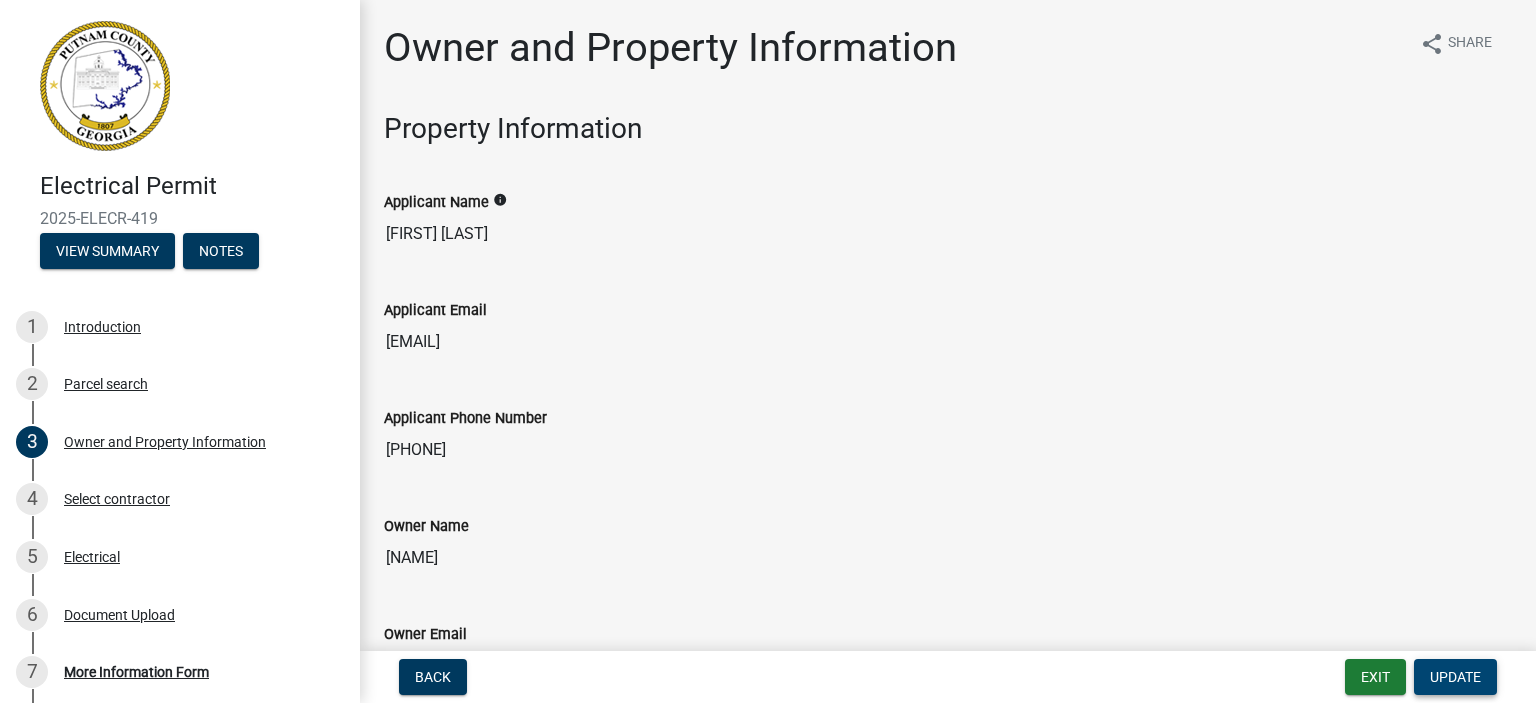 click on "Update" at bounding box center (1455, 677) 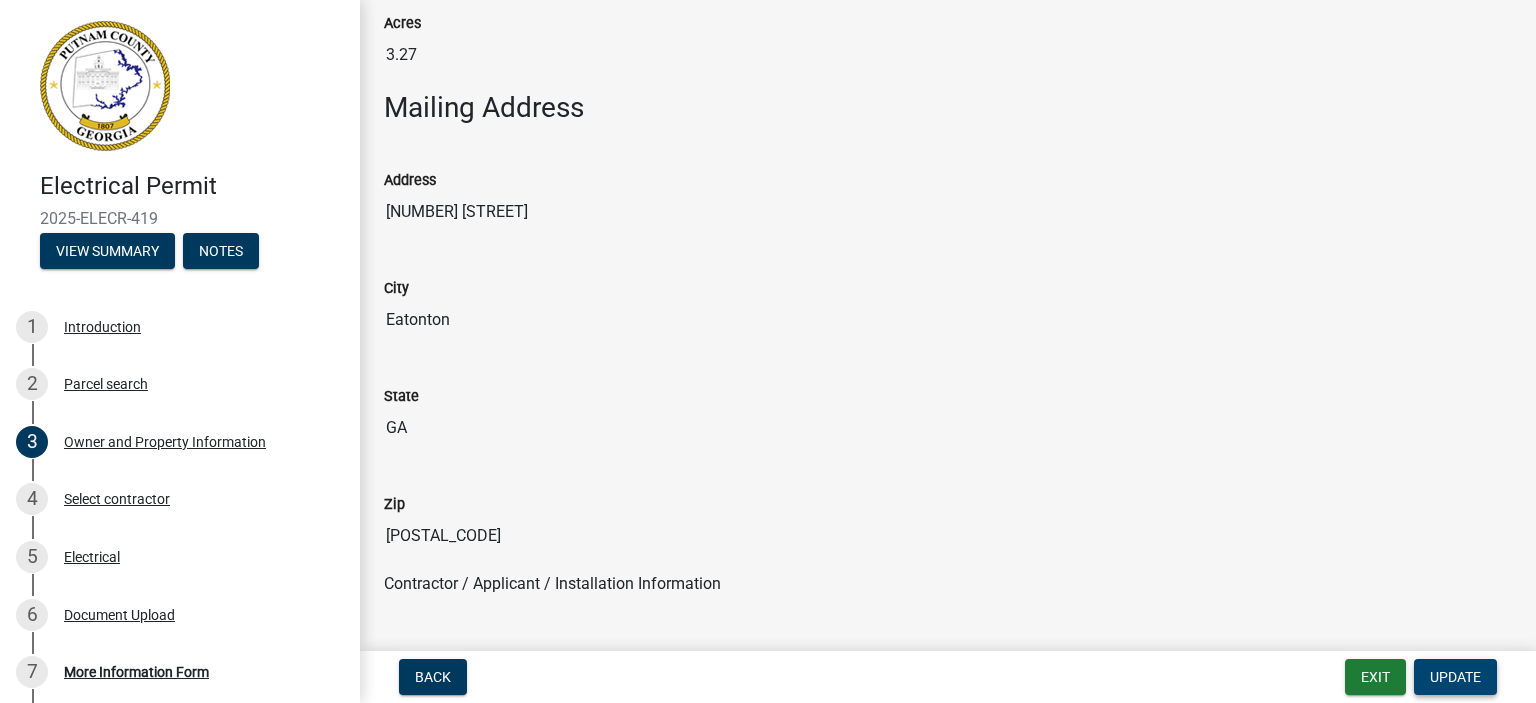 scroll, scrollTop: 1177, scrollLeft: 0, axis: vertical 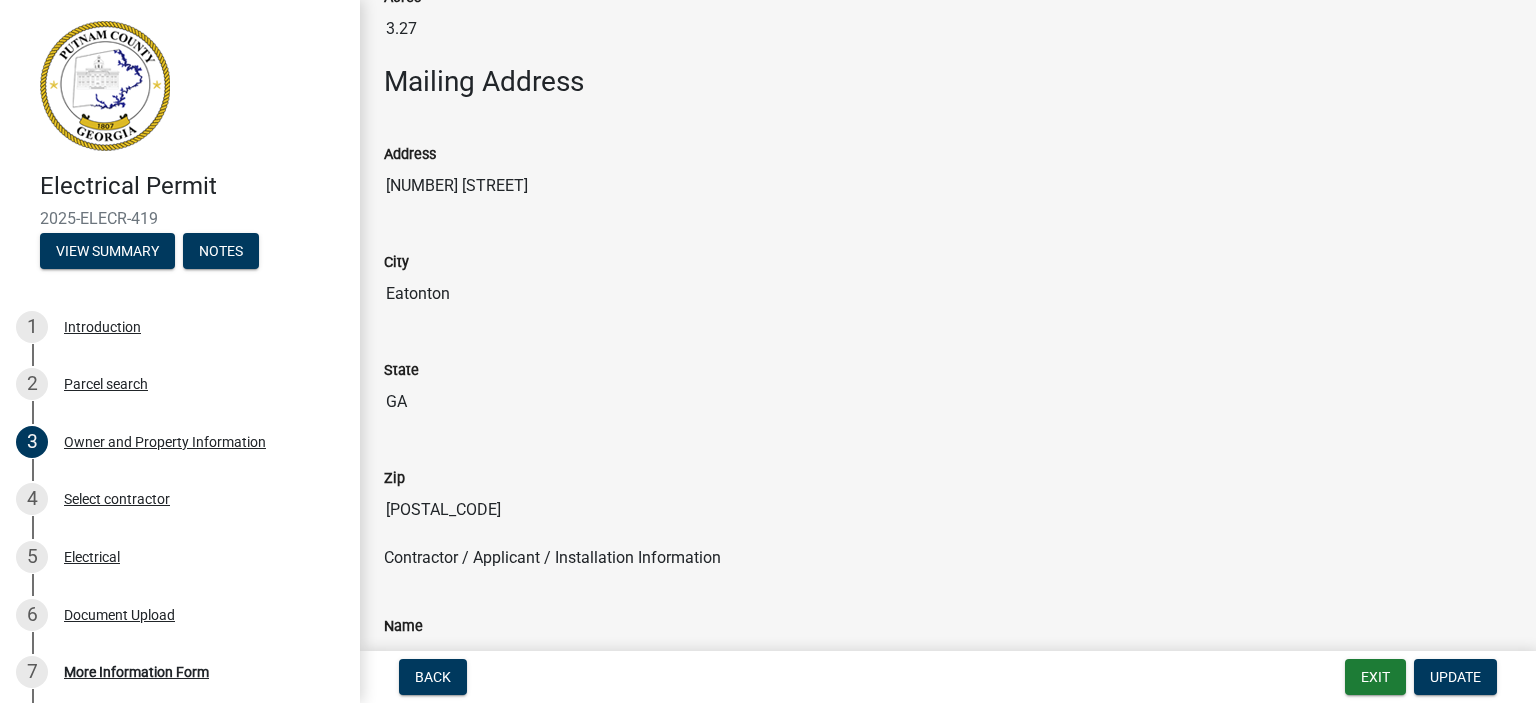 click on "Eatonton" at bounding box center (948, 294) 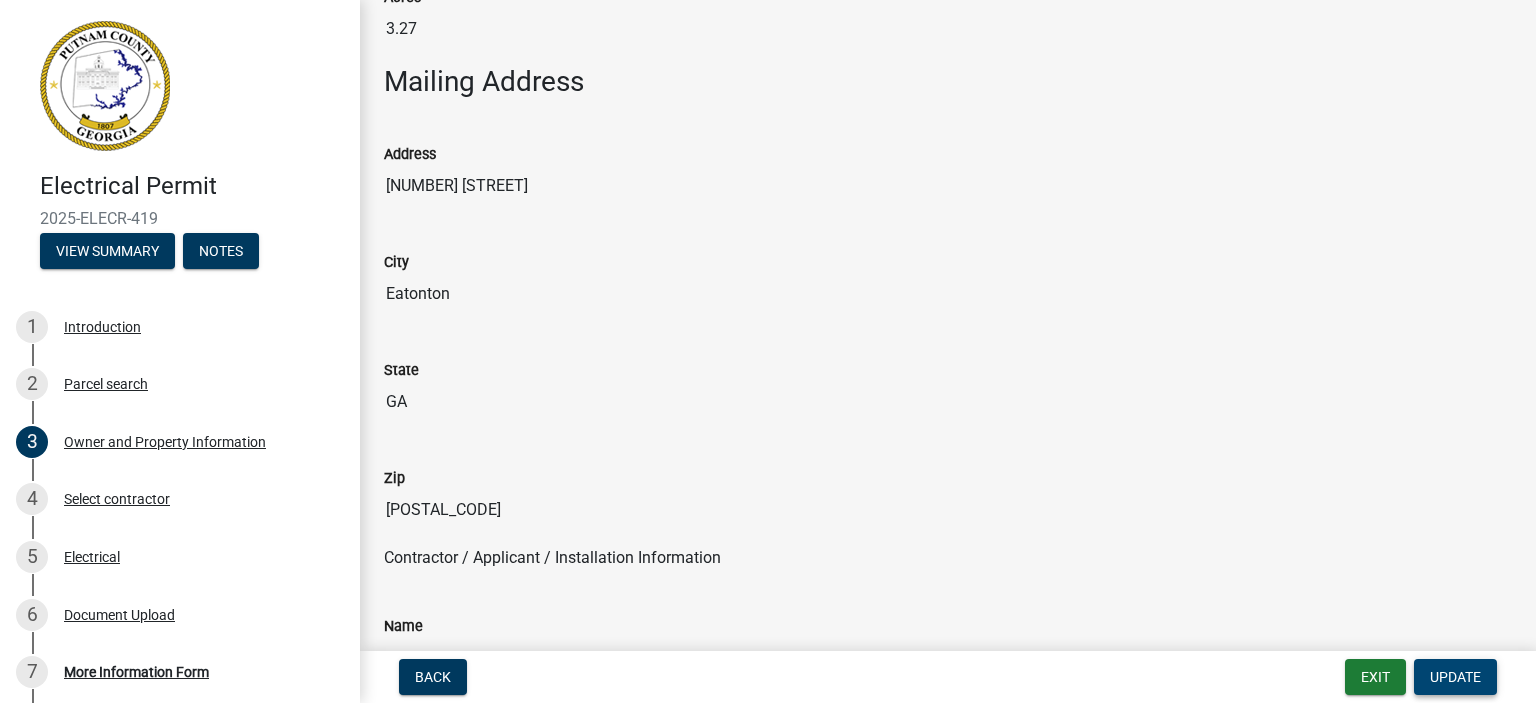 click on "Update" at bounding box center (1455, 677) 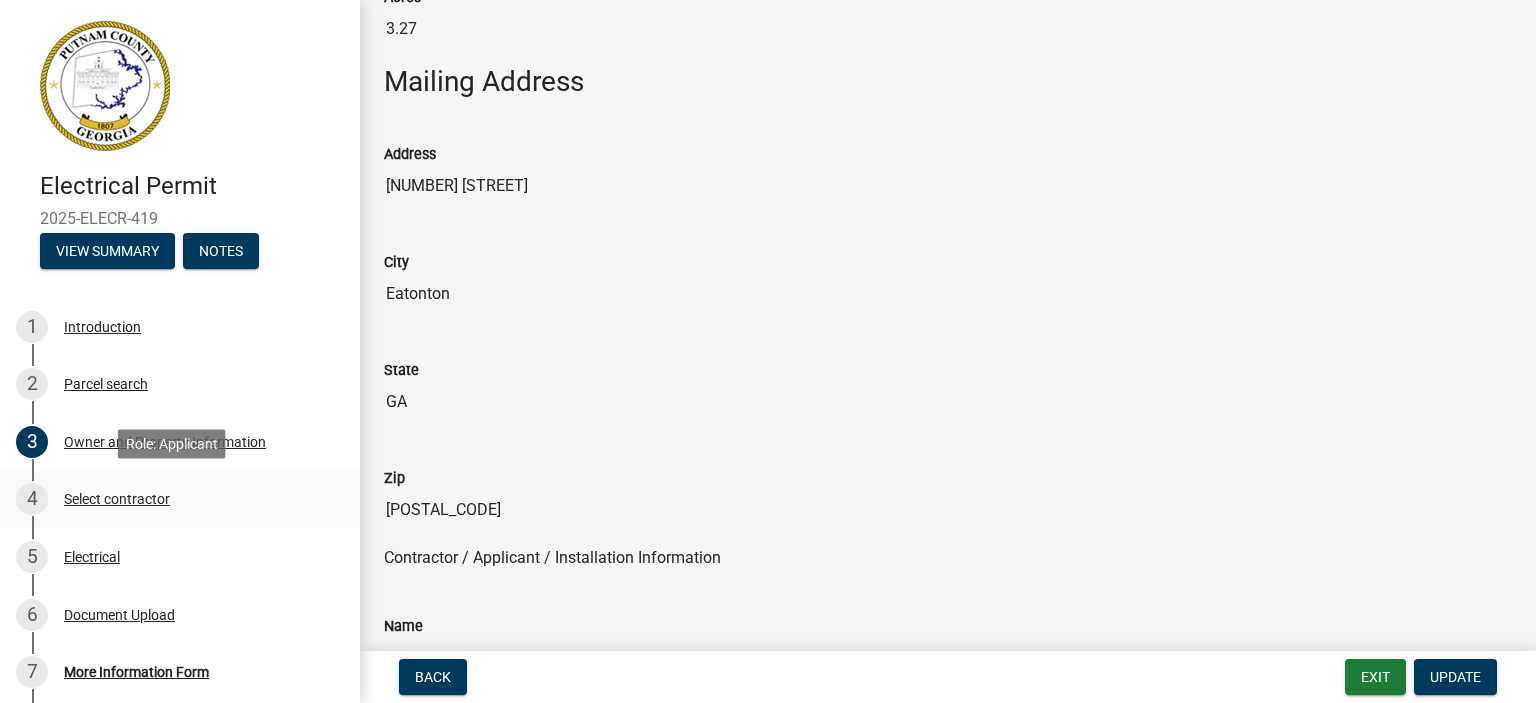 click on "Select contractor" at bounding box center (117, 499) 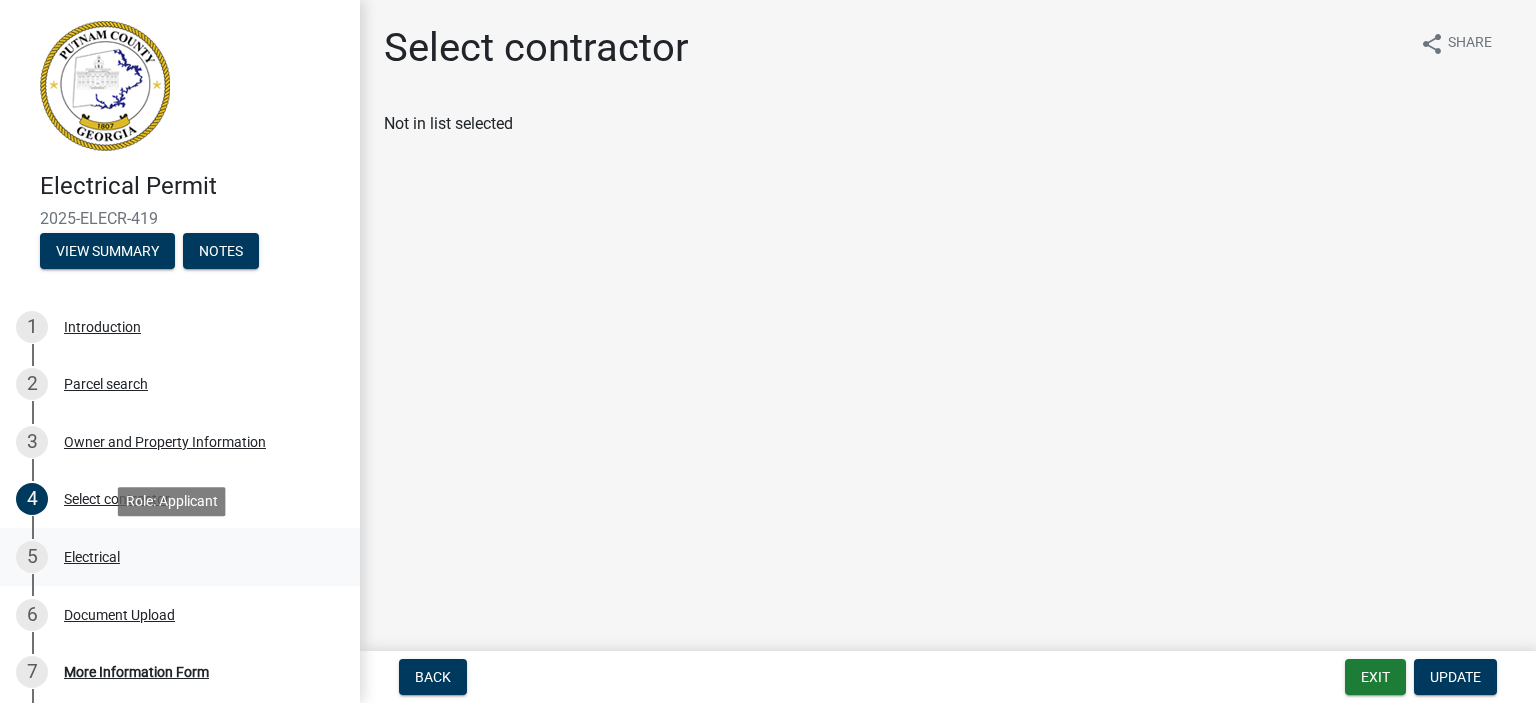 click on "Electrical" at bounding box center (92, 557) 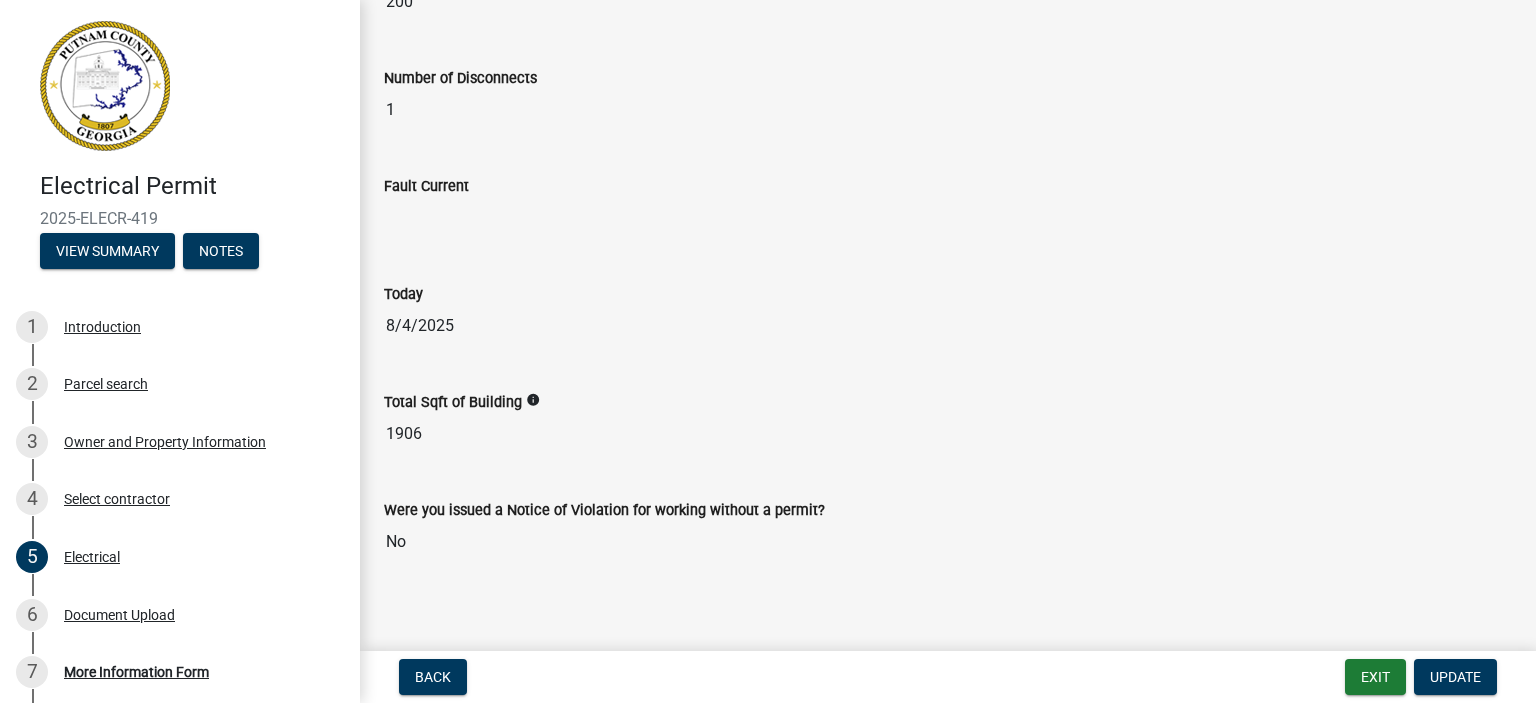 scroll, scrollTop: 1200, scrollLeft: 0, axis: vertical 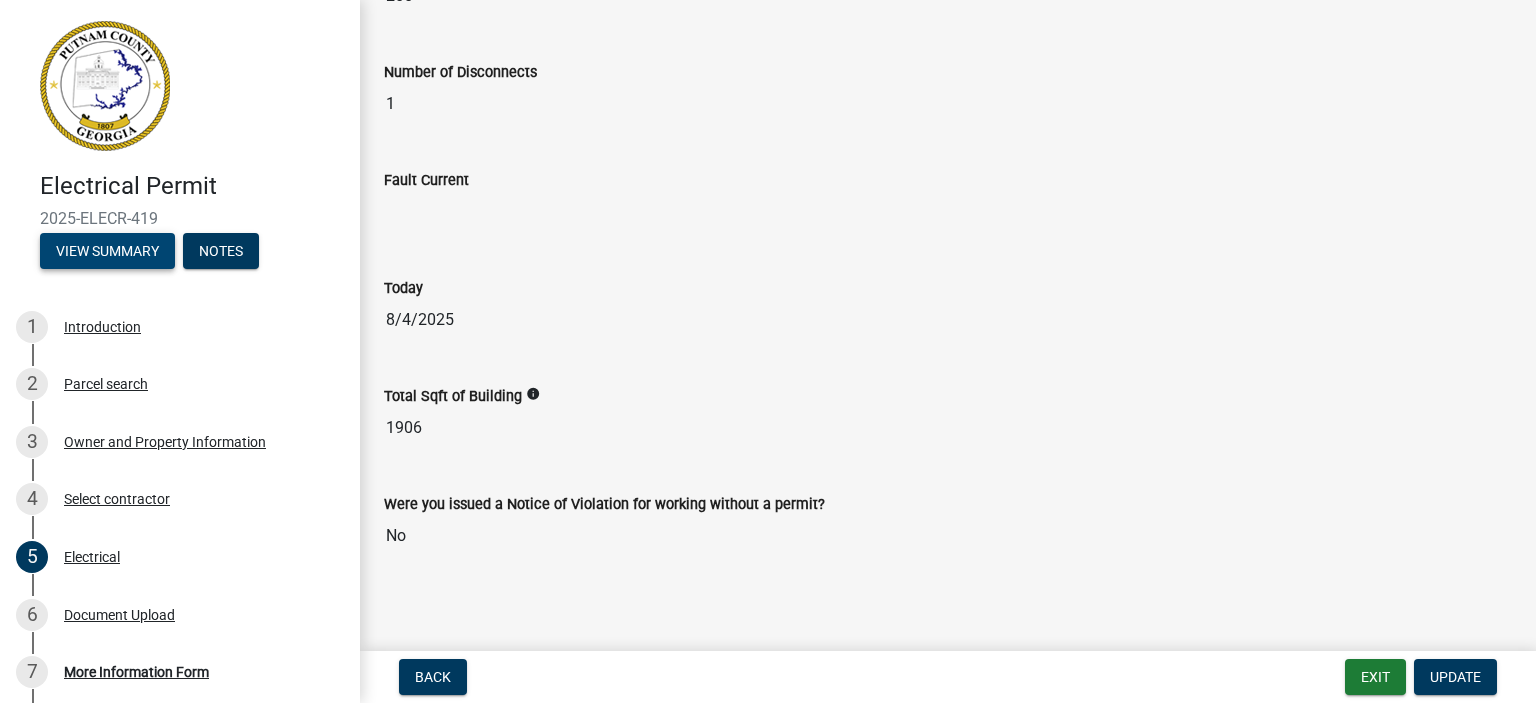 click on "View Summary" at bounding box center (107, 251) 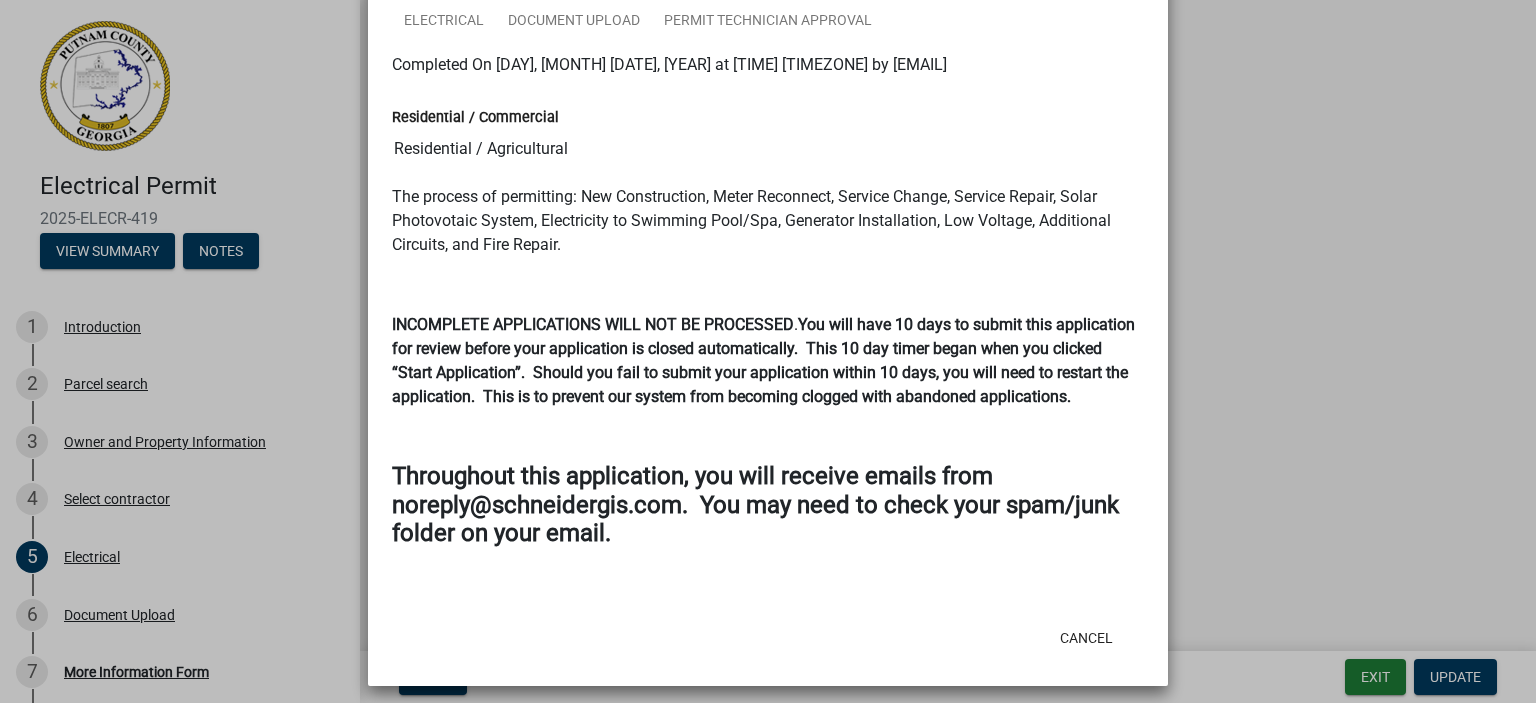 scroll, scrollTop: 216, scrollLeft: 0, axis: vertical 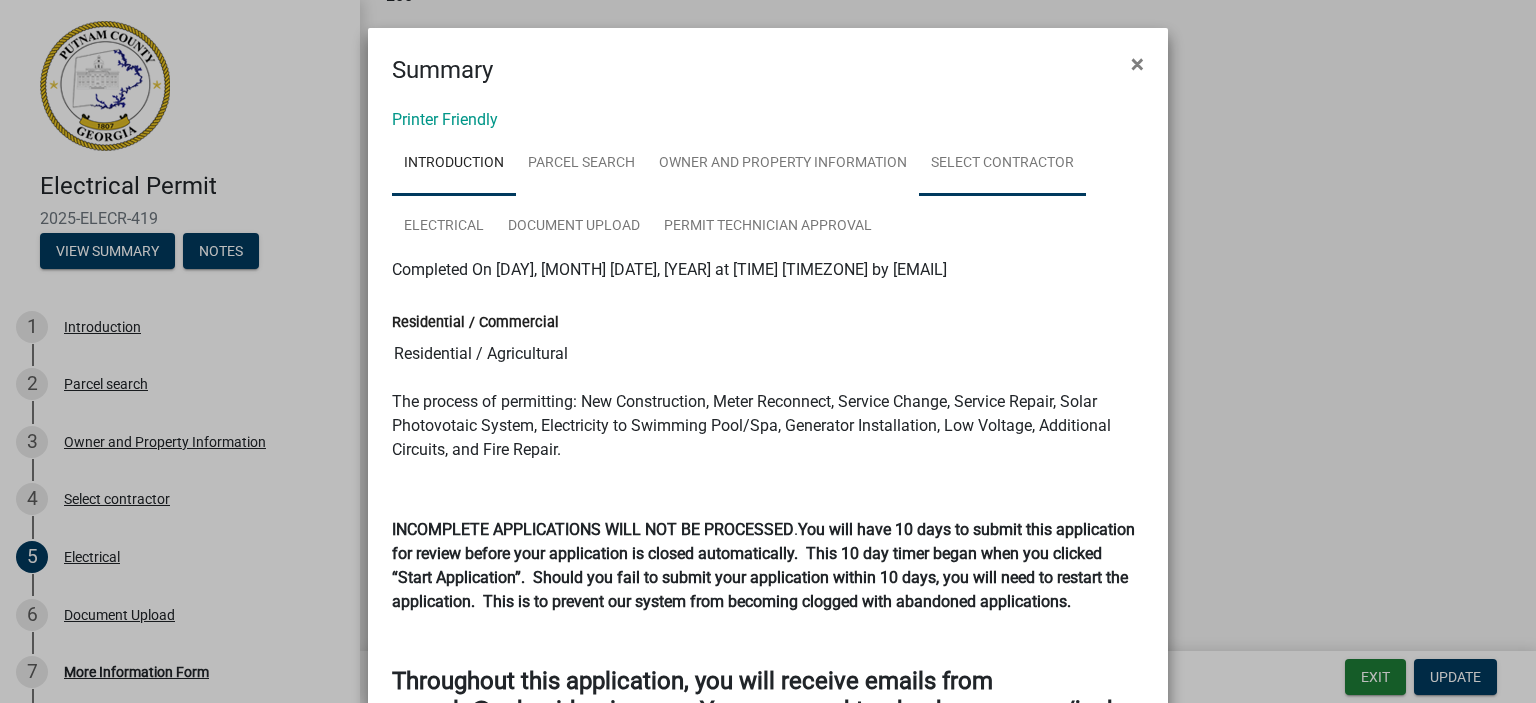 click on "Select contractor" at bounding box center (1002, 164) 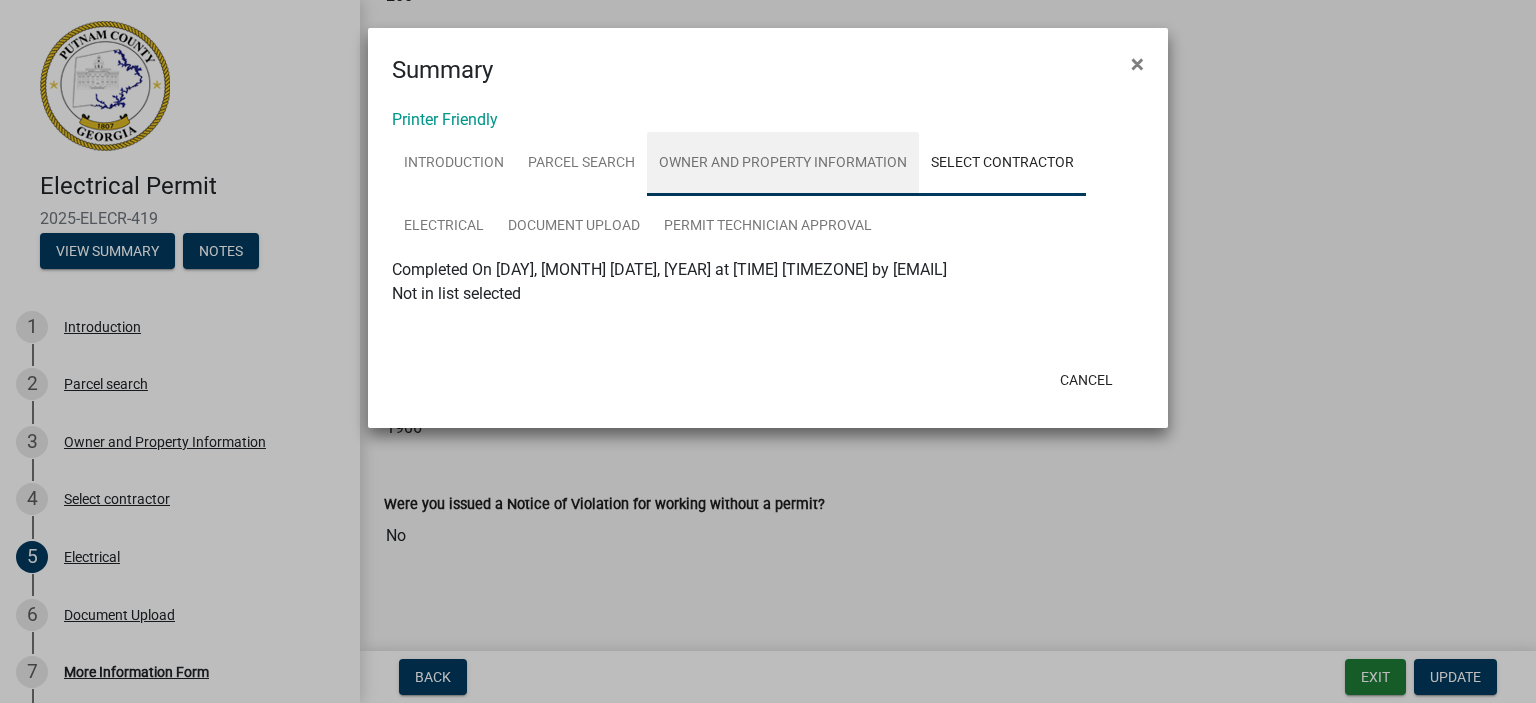 click on "Owner and Property Information" at bounding box center (783, 164) 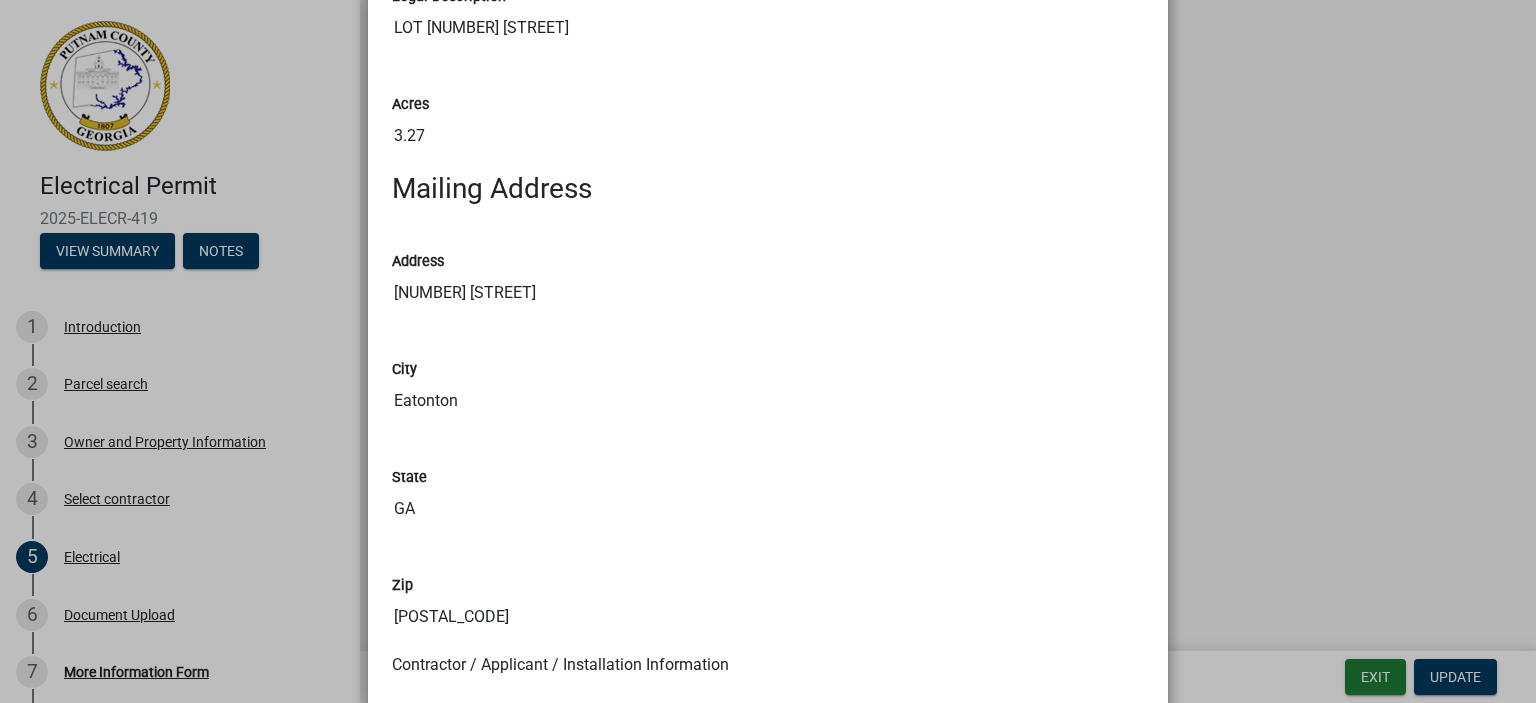 scroll, scrollTop: 1255, scrollLeft: 0, axis: vertical 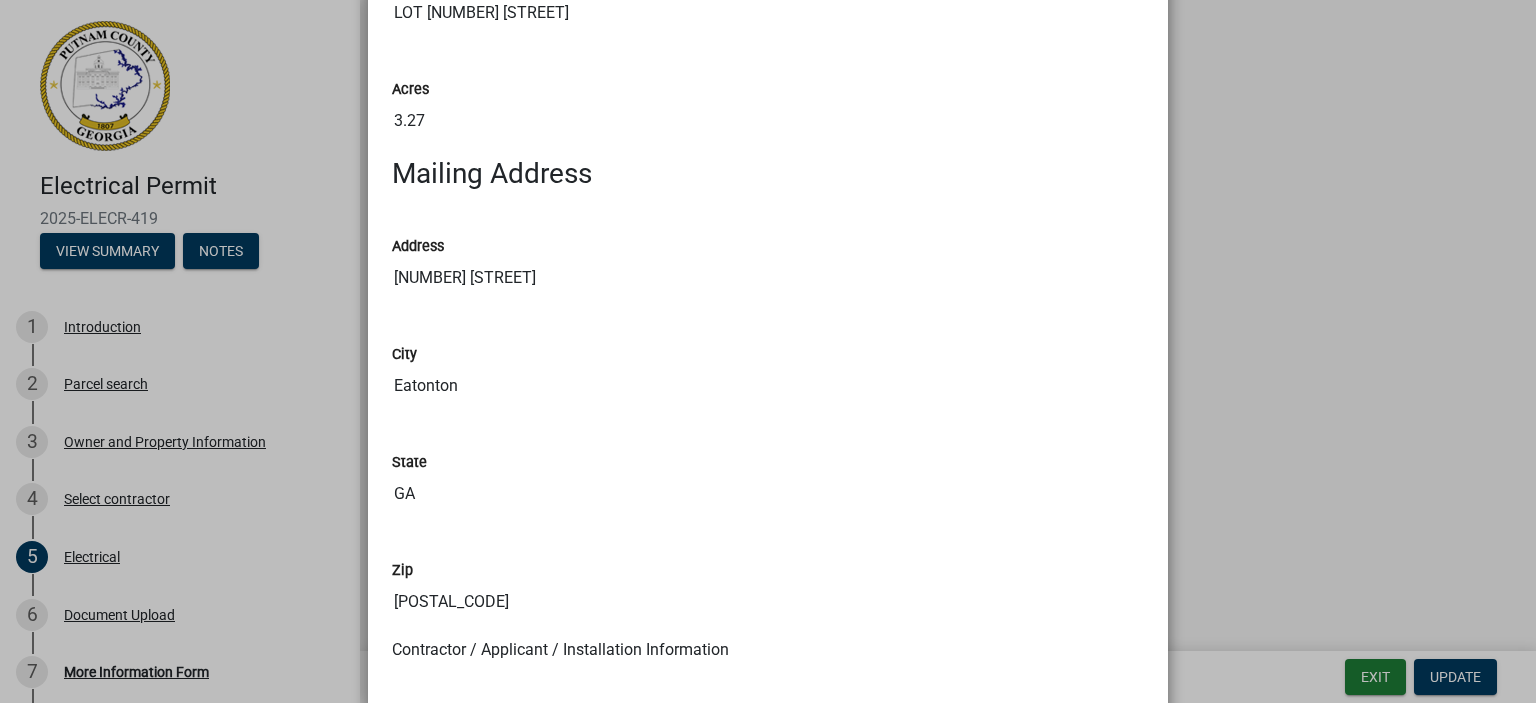 click on "City" 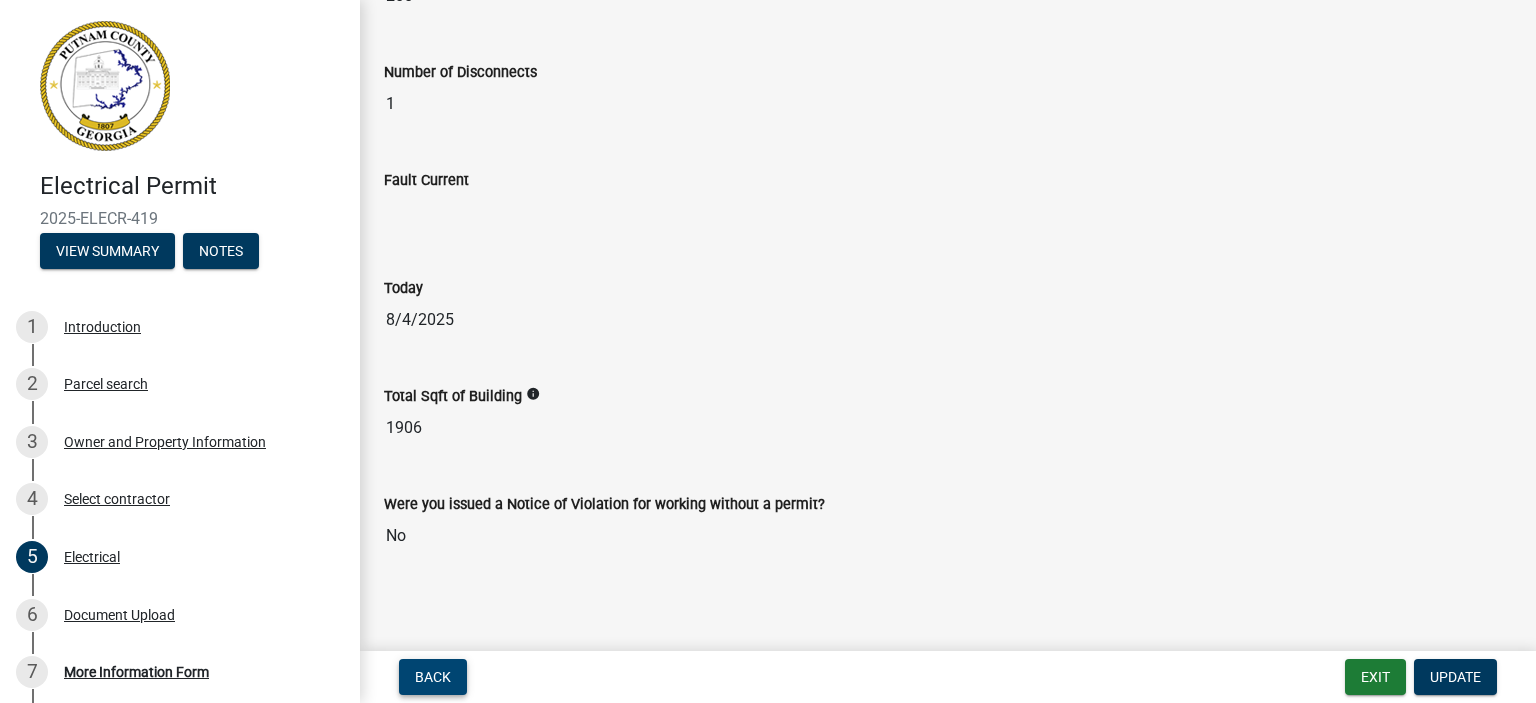 click on "Back" at bounding box center (433, 677) 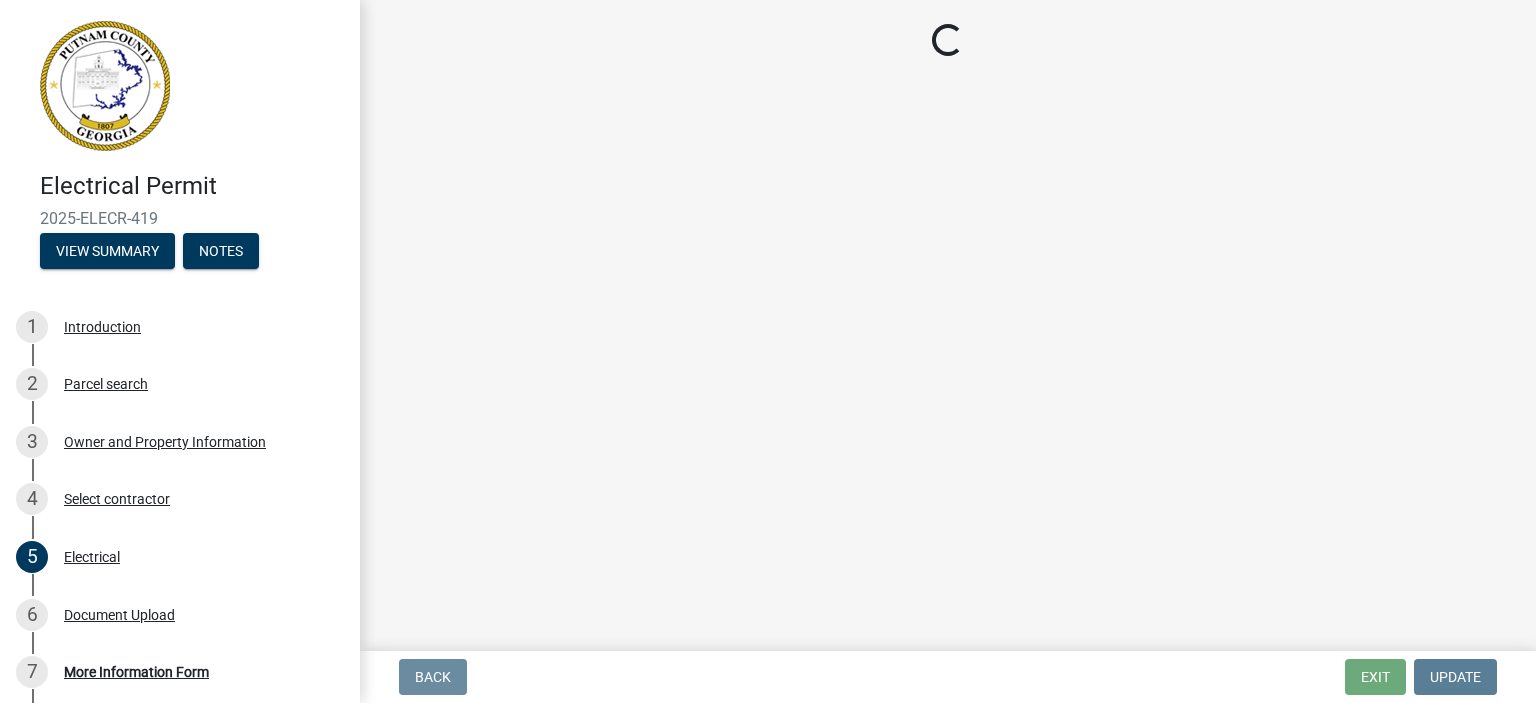 scroll, scrollTop: 0, scrollLeft: 0, axis: both 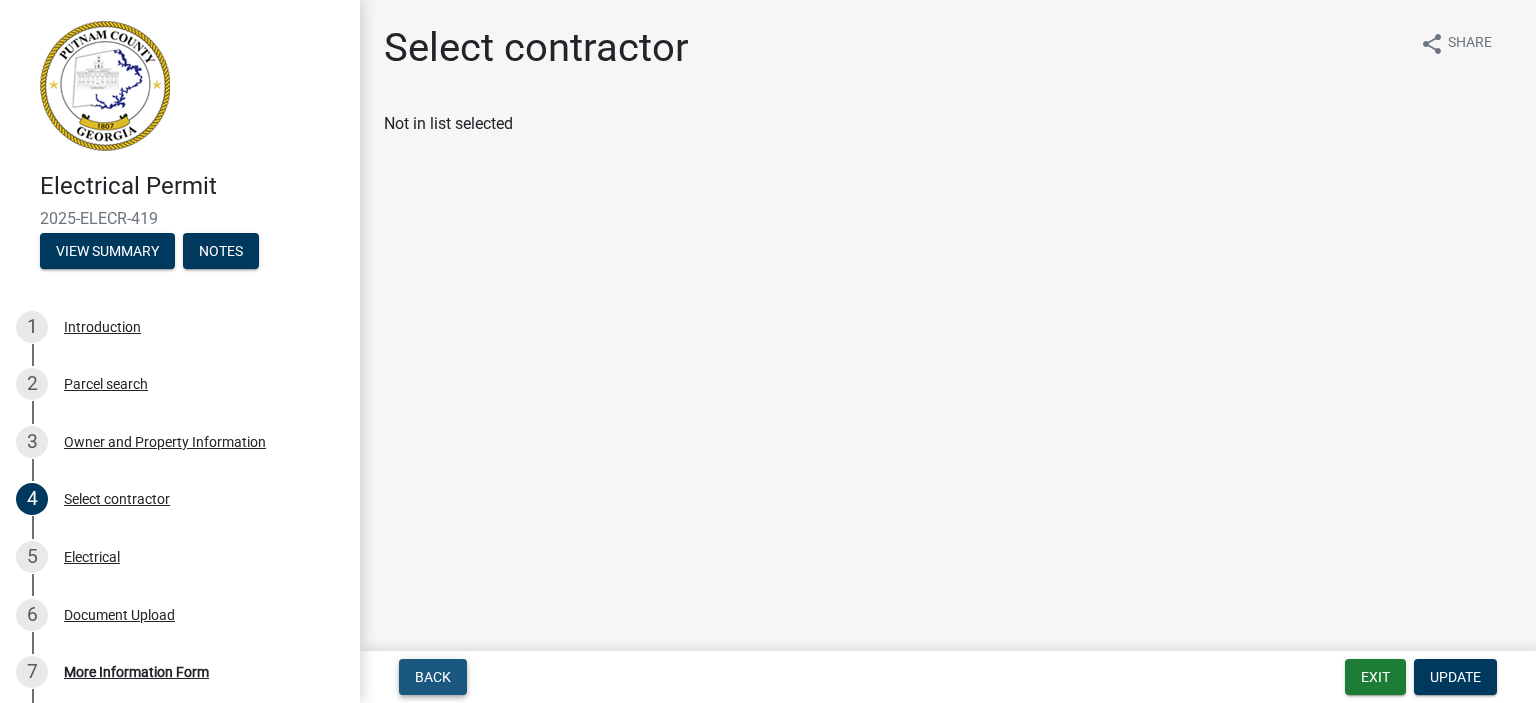 click on "Back" at bounding box center (433, 677) 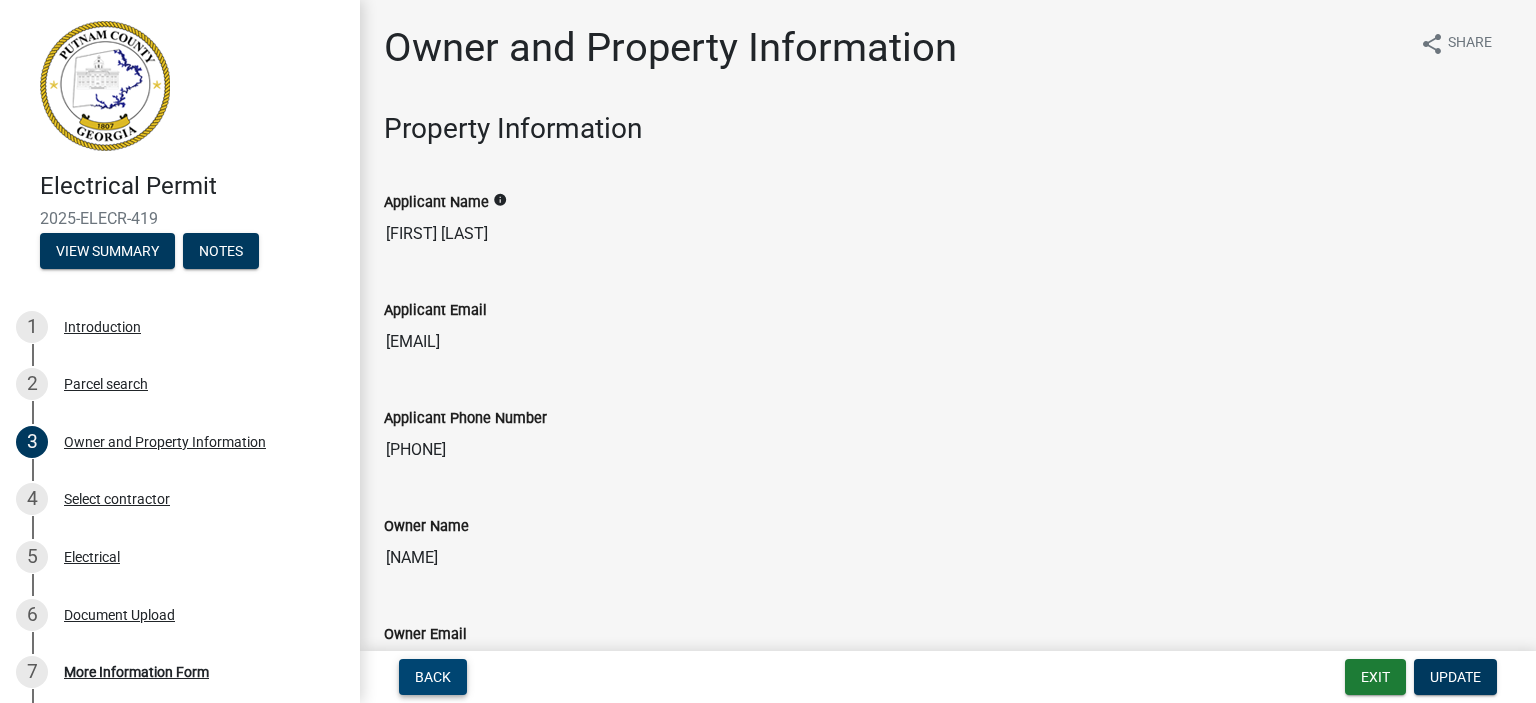 click on "Back" at bounding box center (433, 677) 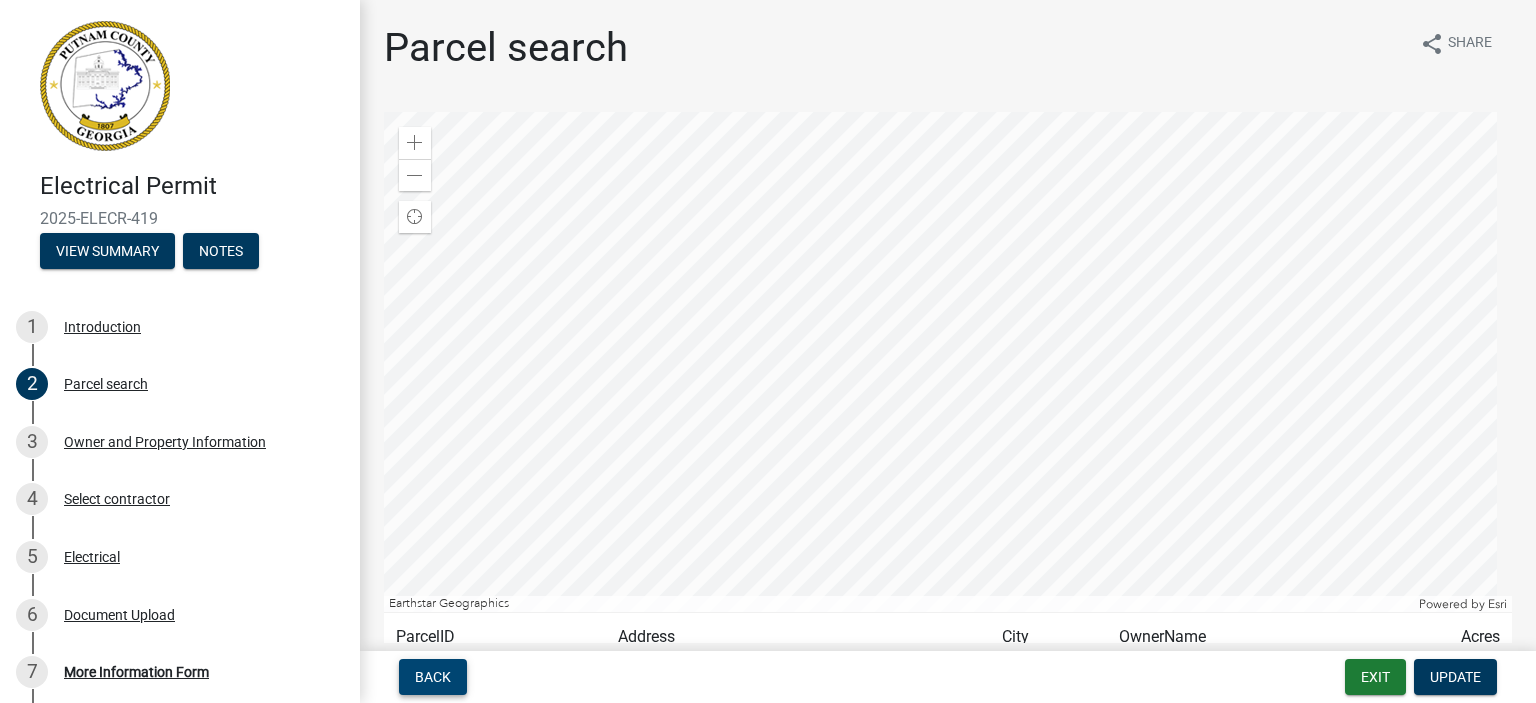 click on "Back" at bounding box center [433, 677] 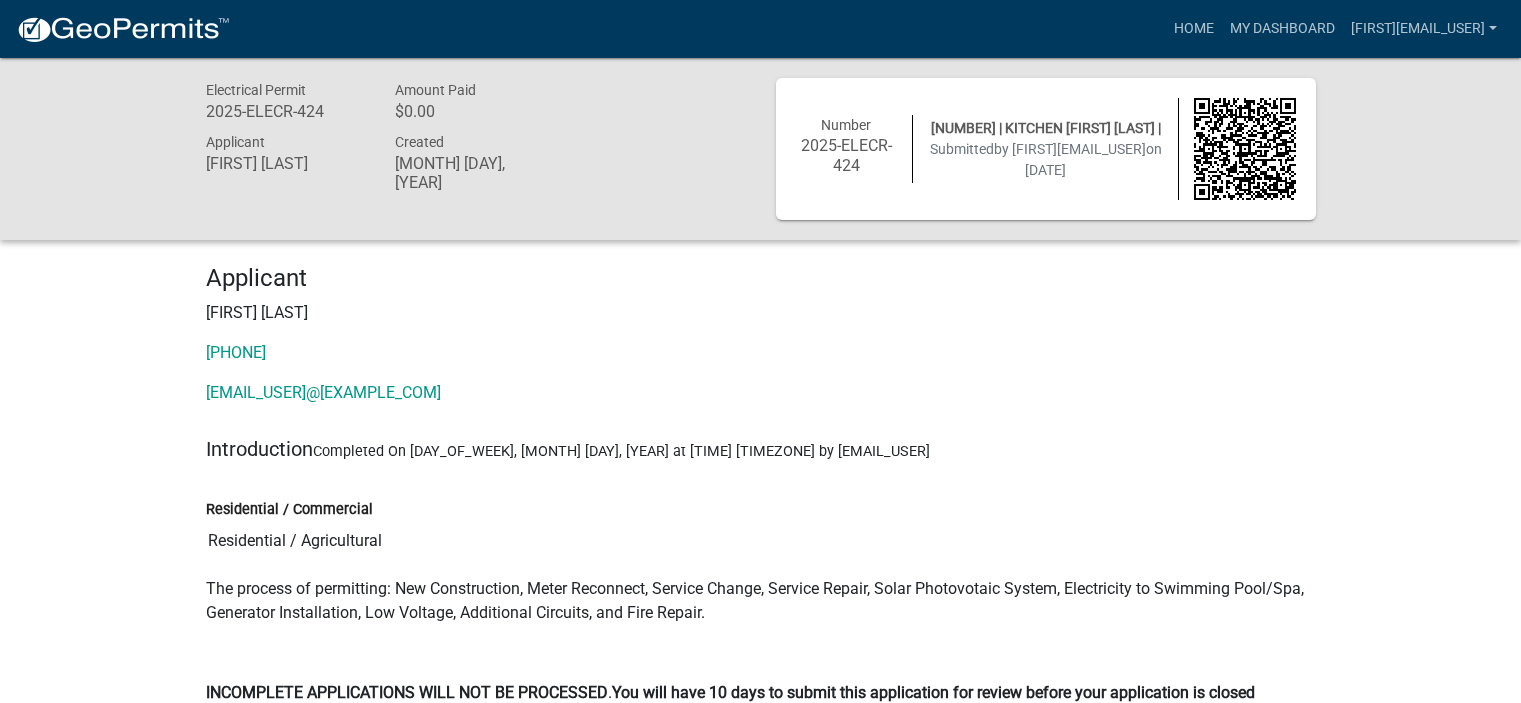 scroll, scrollTop: 0, scrollLeft: 0, axis: both 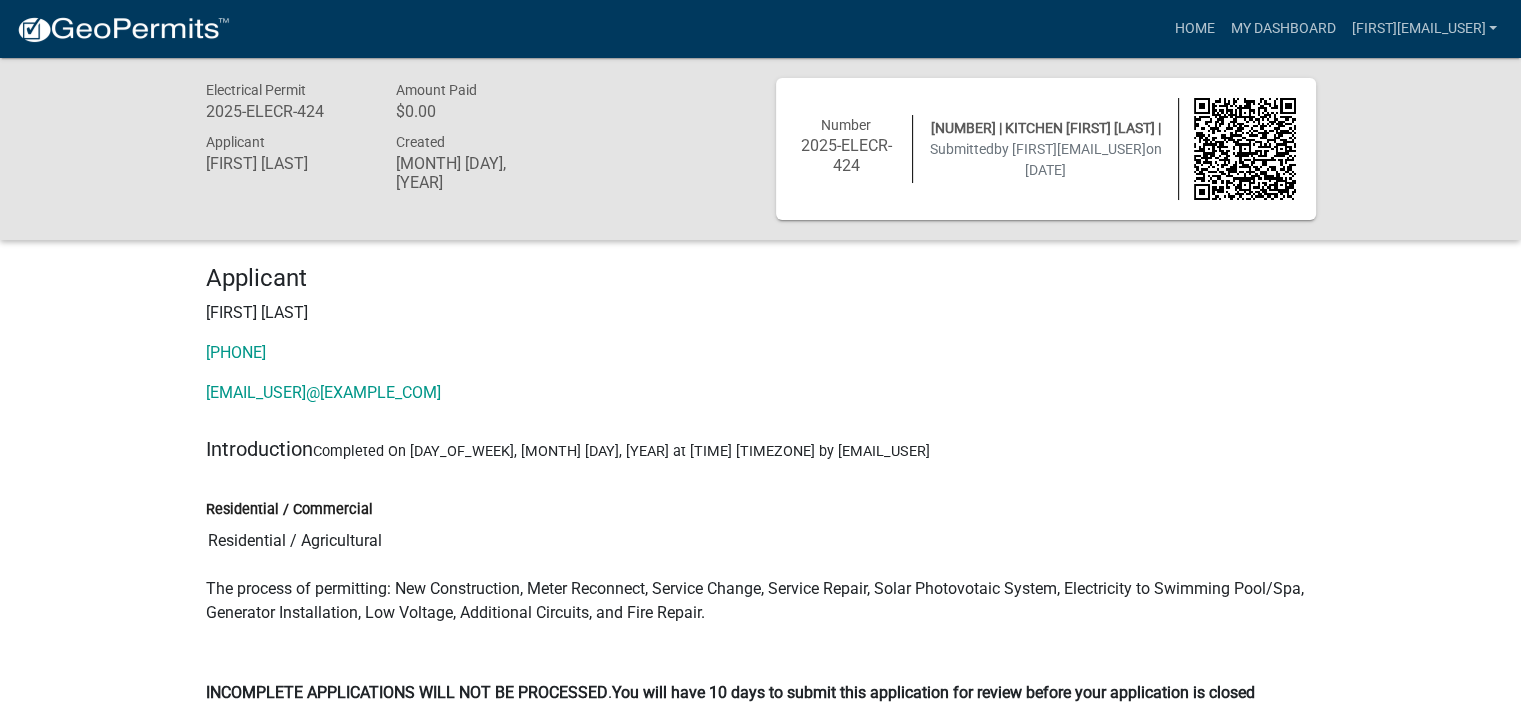 click on "Created August 6, 2025" 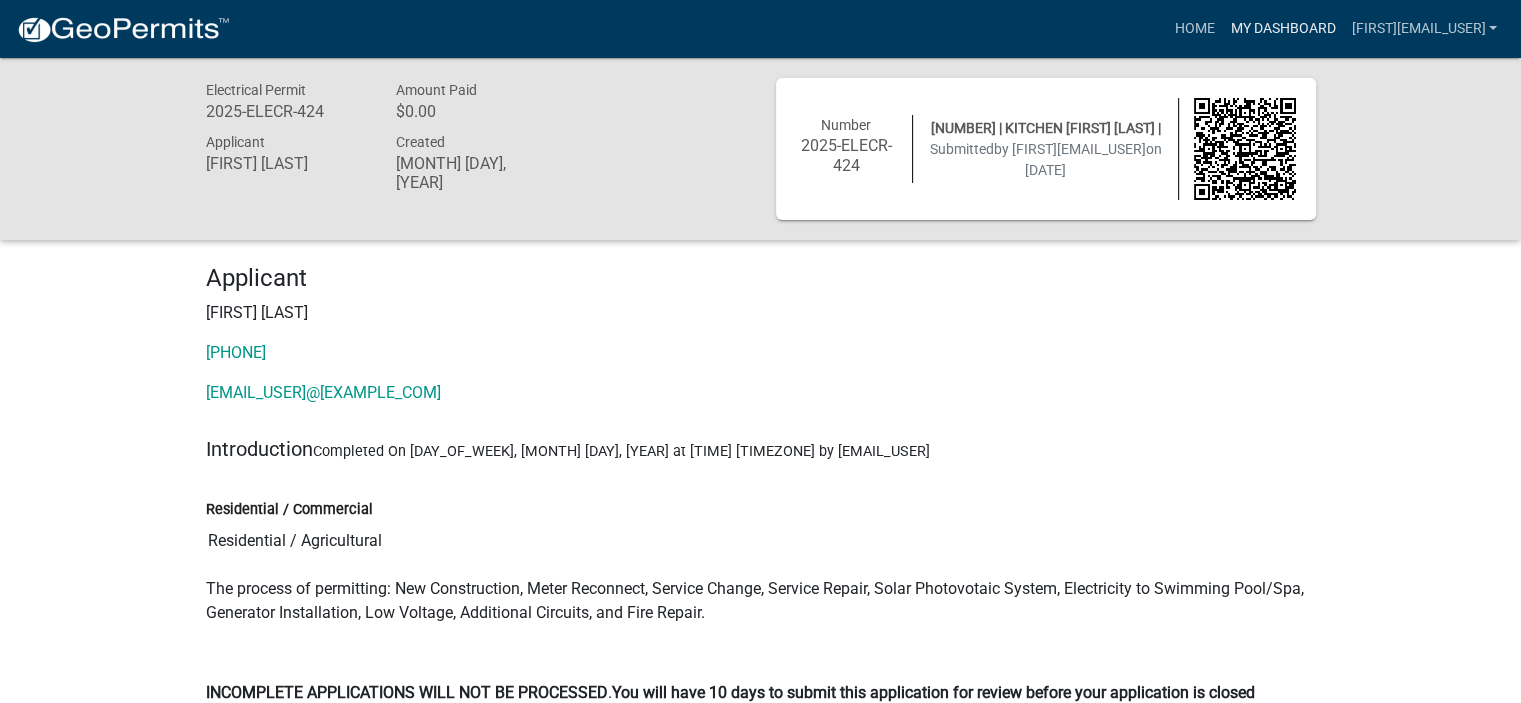 click on "My Dashboard" at bounding box center [1282, 29] 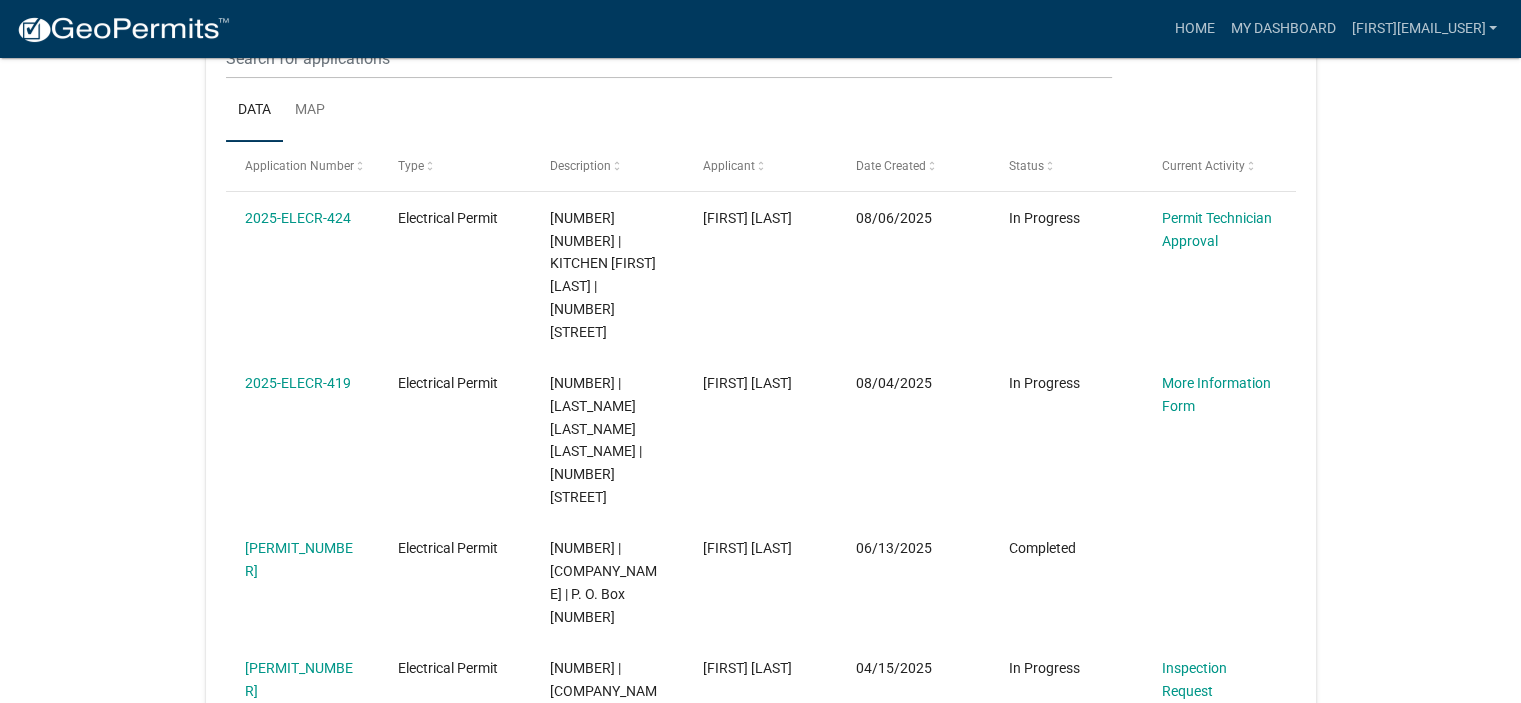 scroll, scrollTop: 306, scrollLeft: 0, axis: vertical 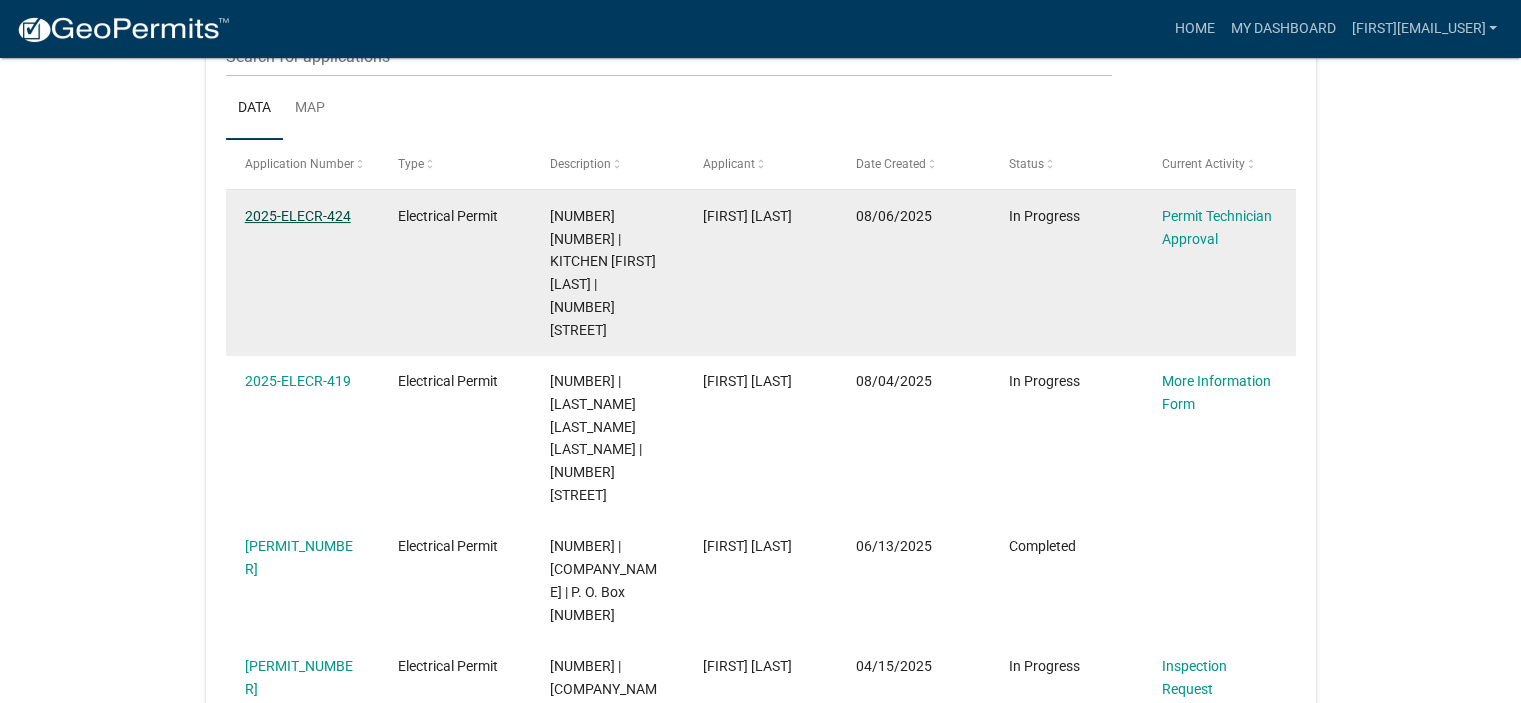 click on "[PERMIT_NUMBER]" 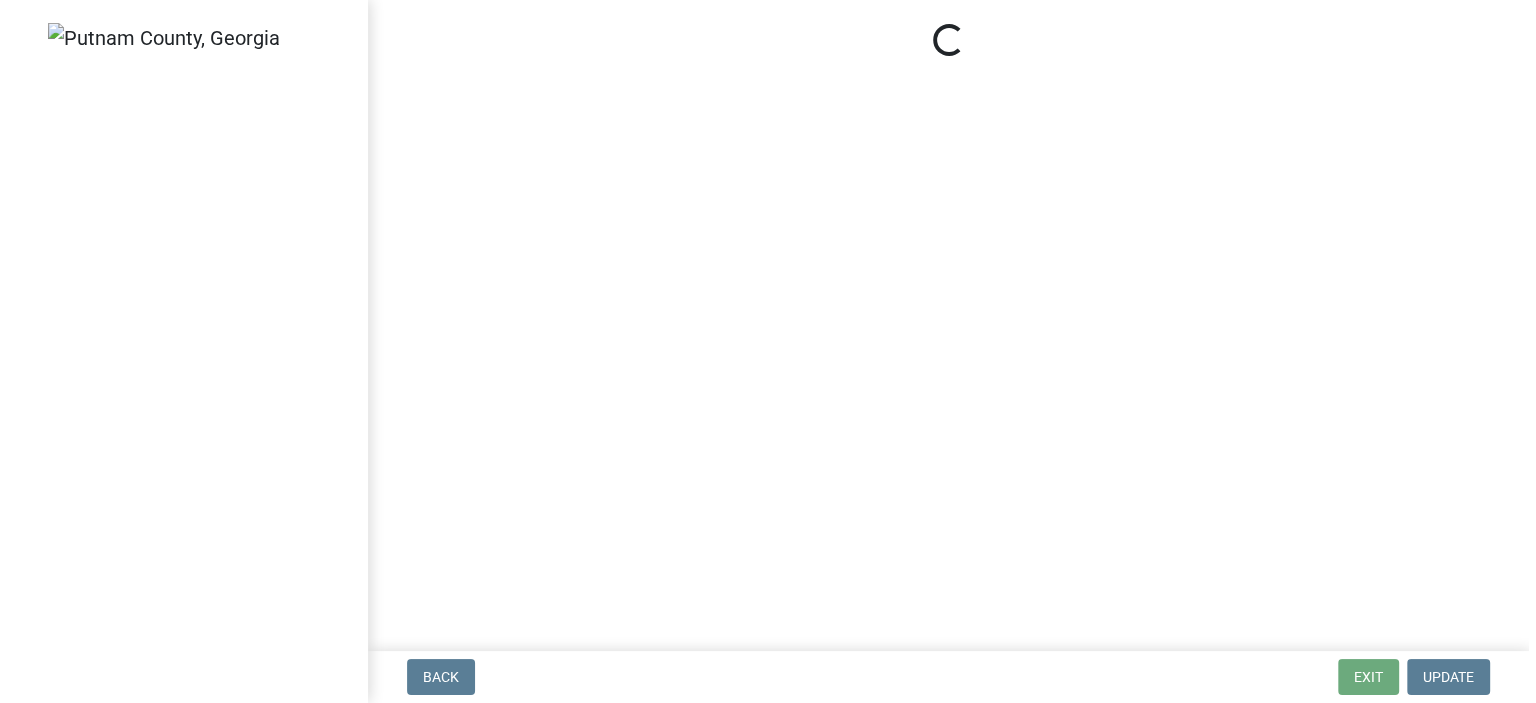 scroll, scrollTop: 0, scrollLeft: 0, axis: both 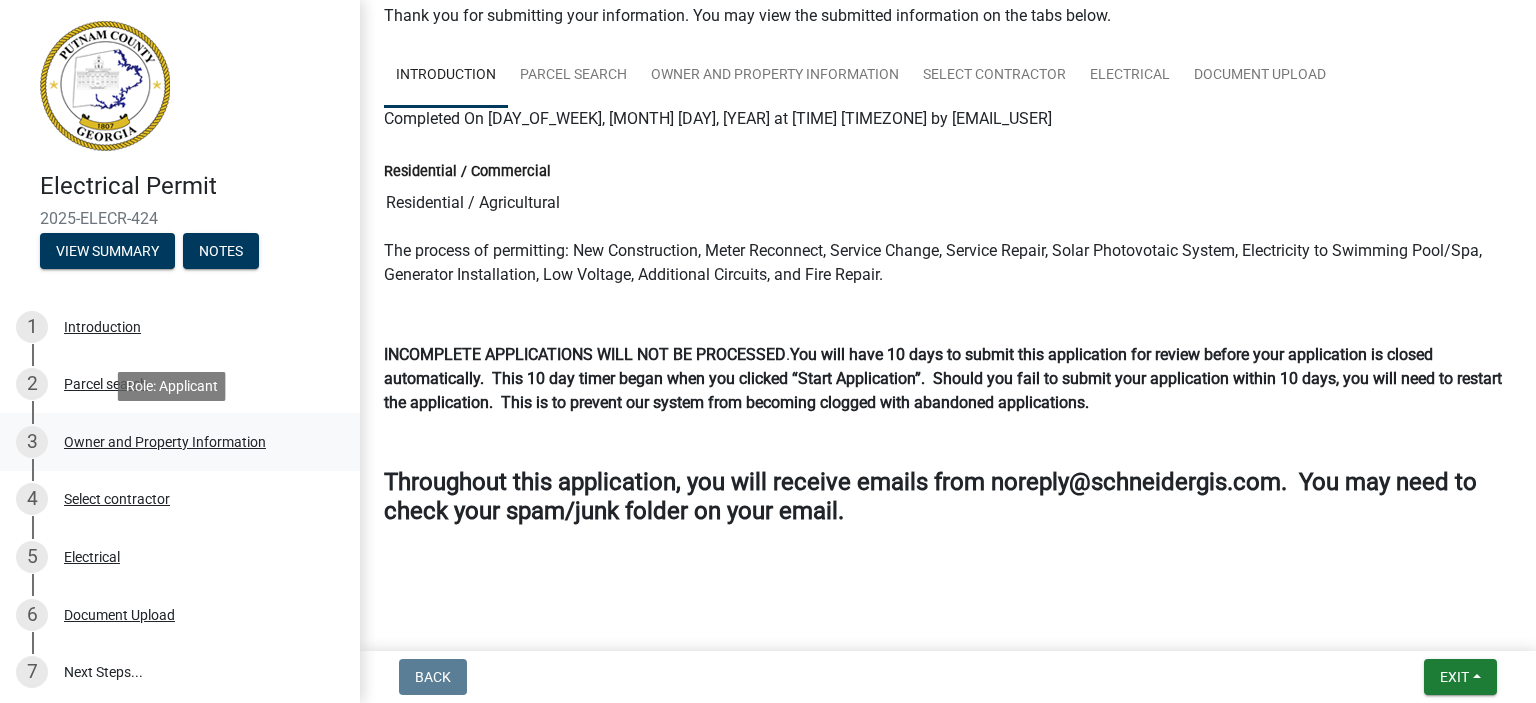 click on "Owner and Property Information" at bounding box center (165, 442) 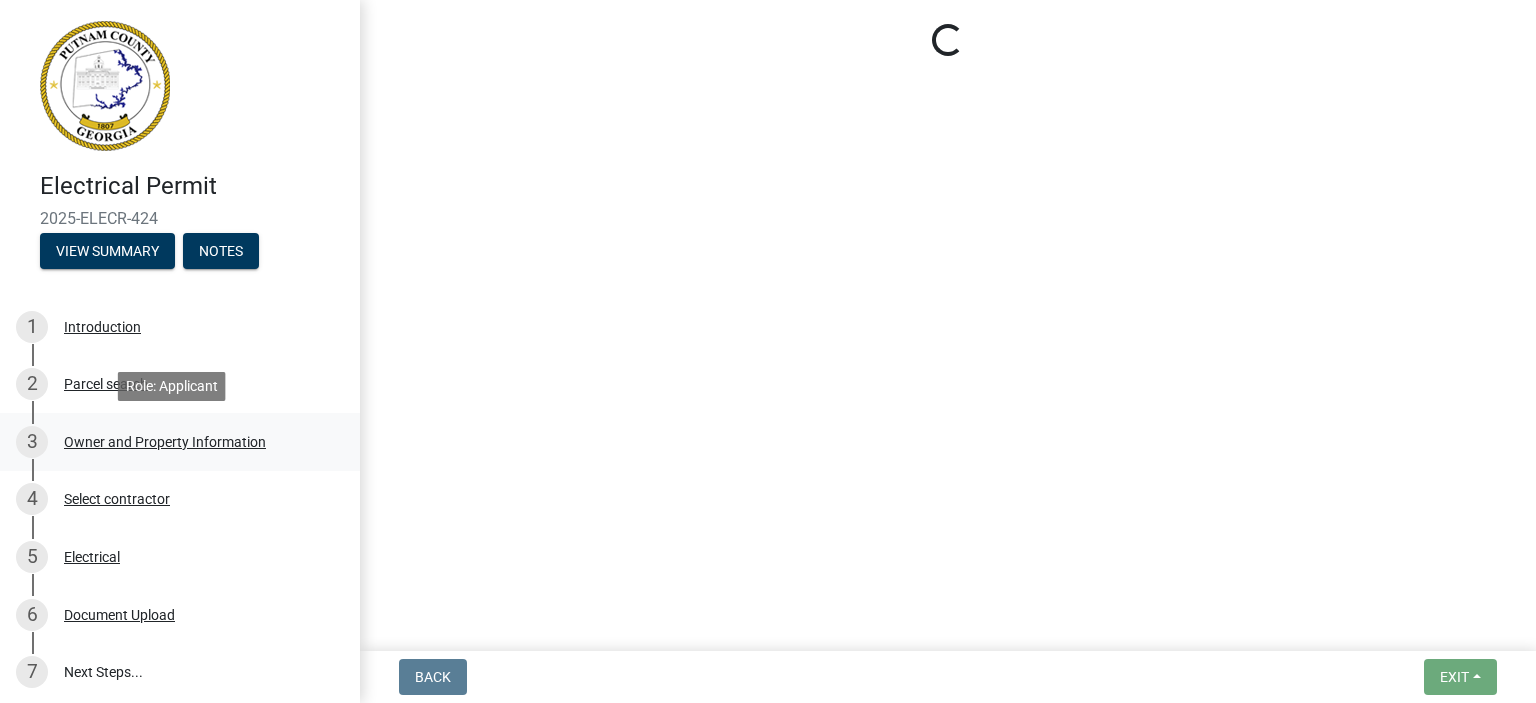 select on "a4366e26-0f82-401b-a682-956e4112ff86" 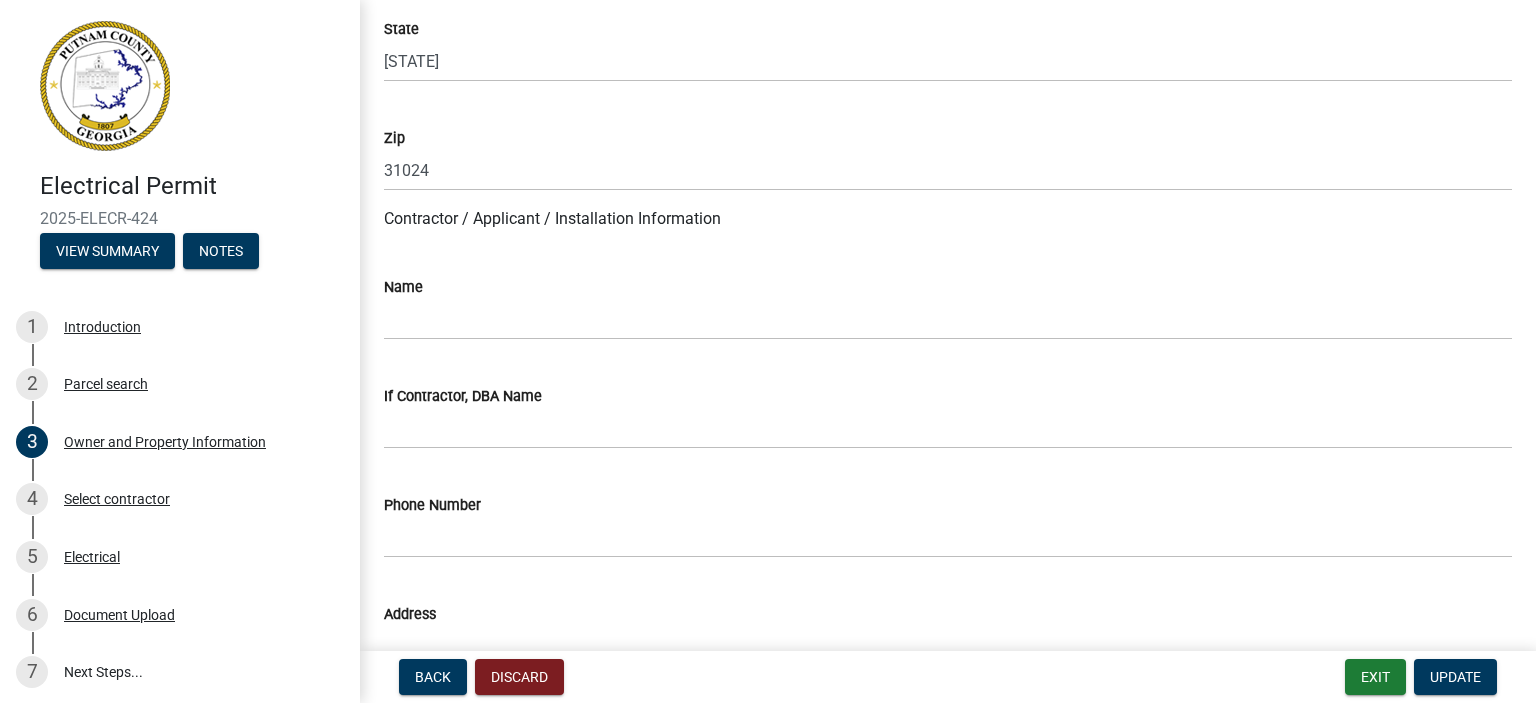 scroll, scrollTop: 1559, scrollLeft: 0, axis: vertical 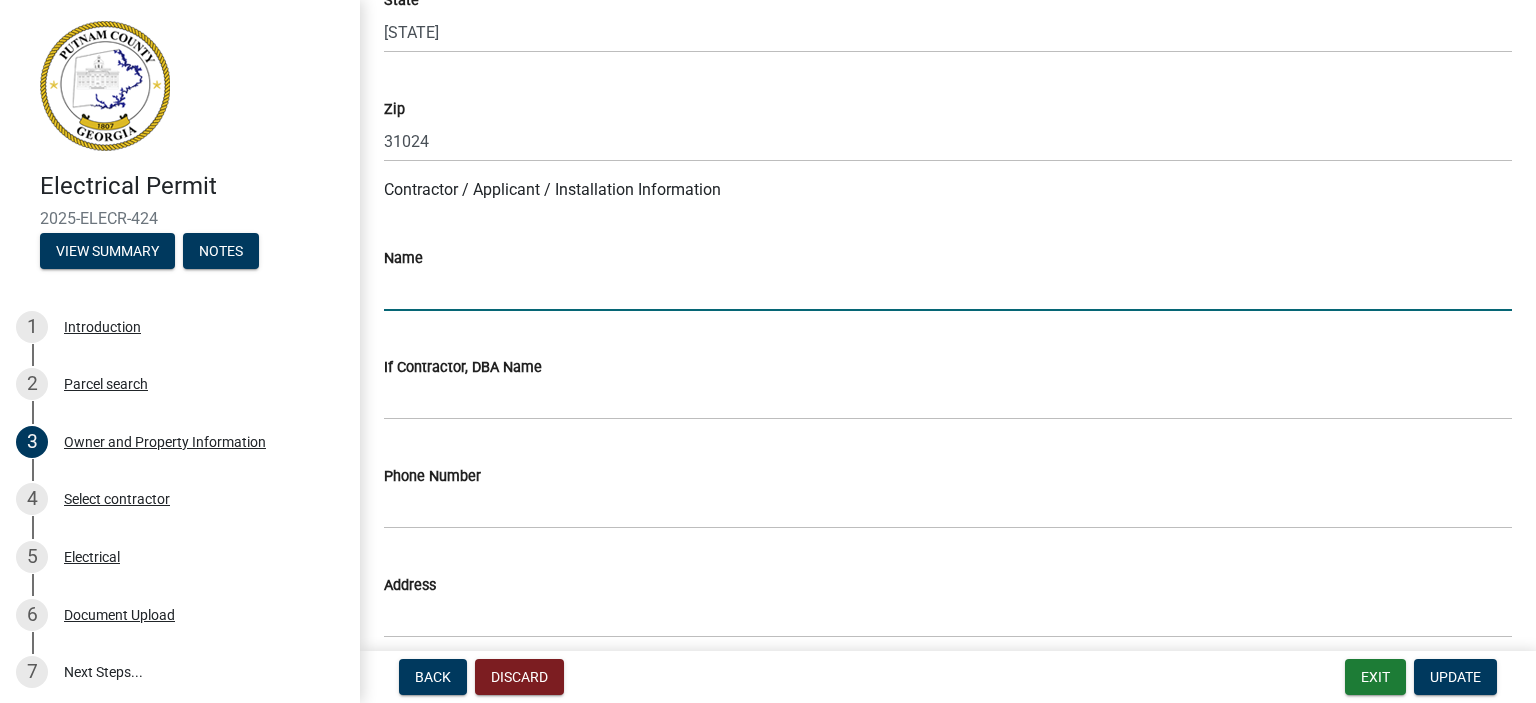 click on "Name" at bounding box center (948, 290) 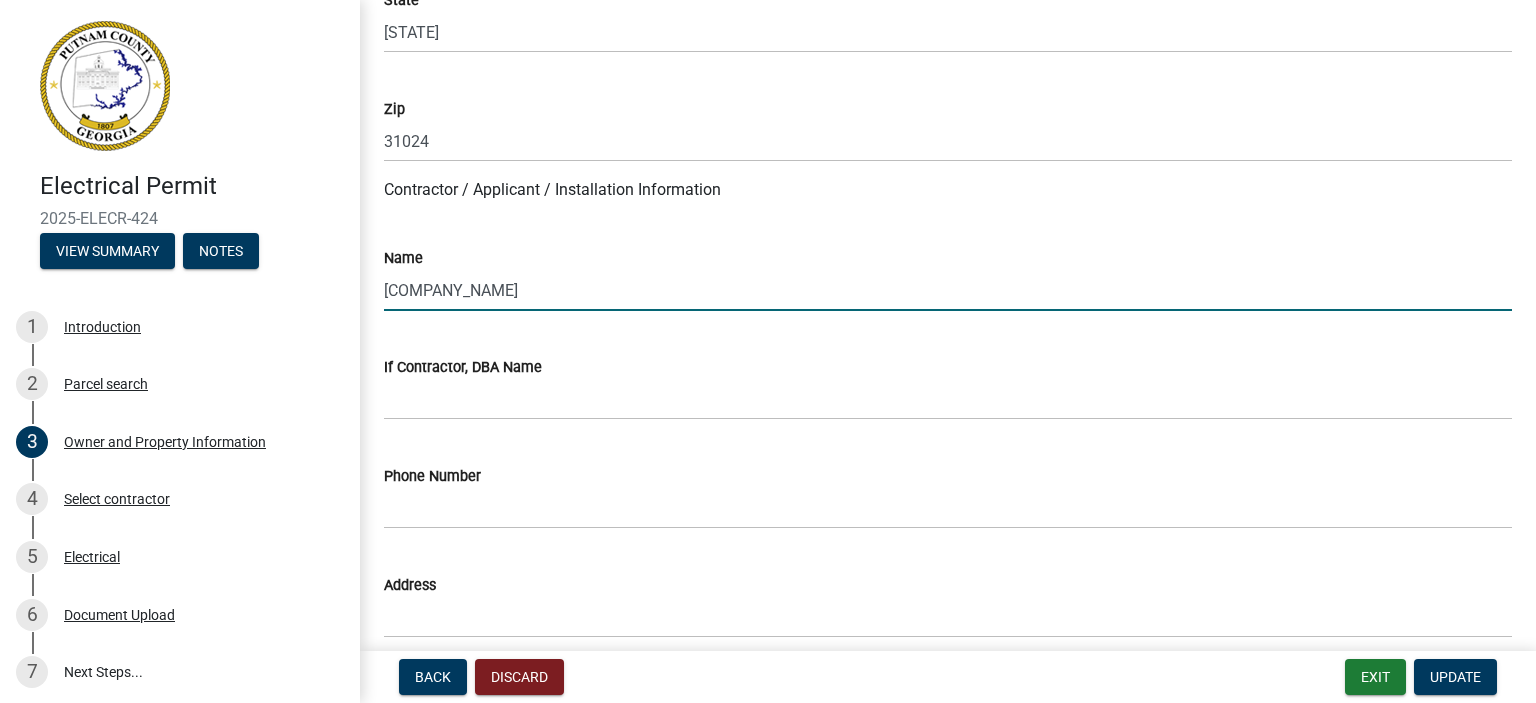 type on "[COMPANY_NAME]" 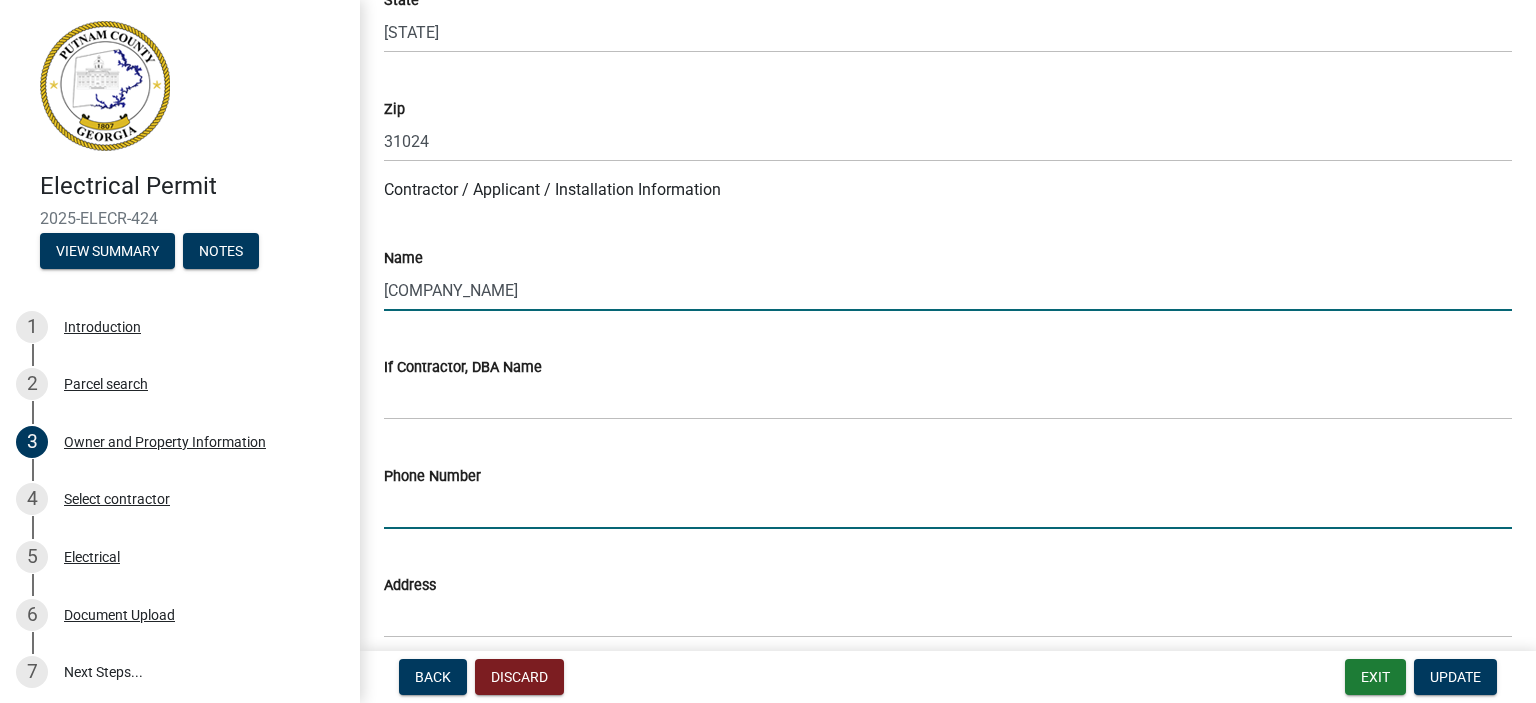 click on "Phone Number" at bounding box center (948, 508) 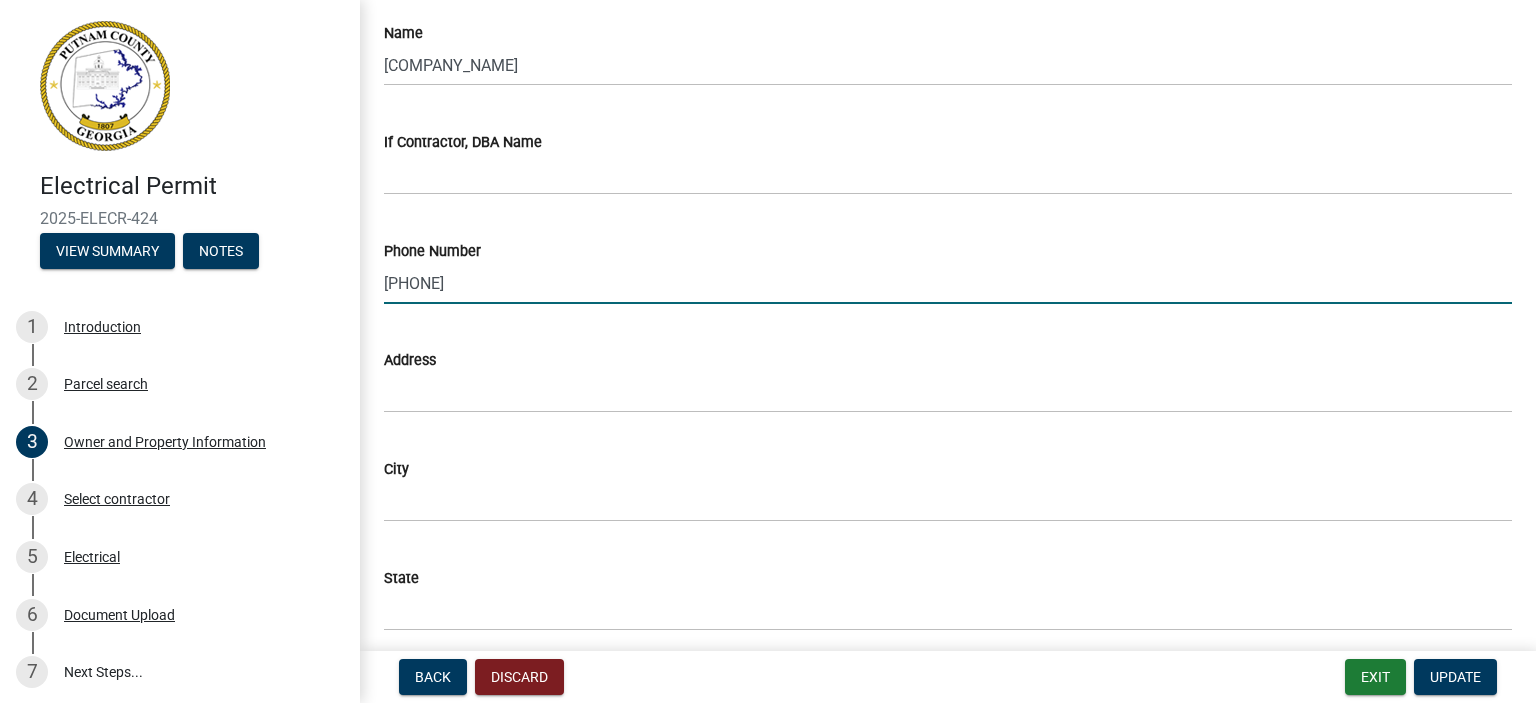 scroll, scrollTop: 1835, scrollLeft: 0, axis: vertical 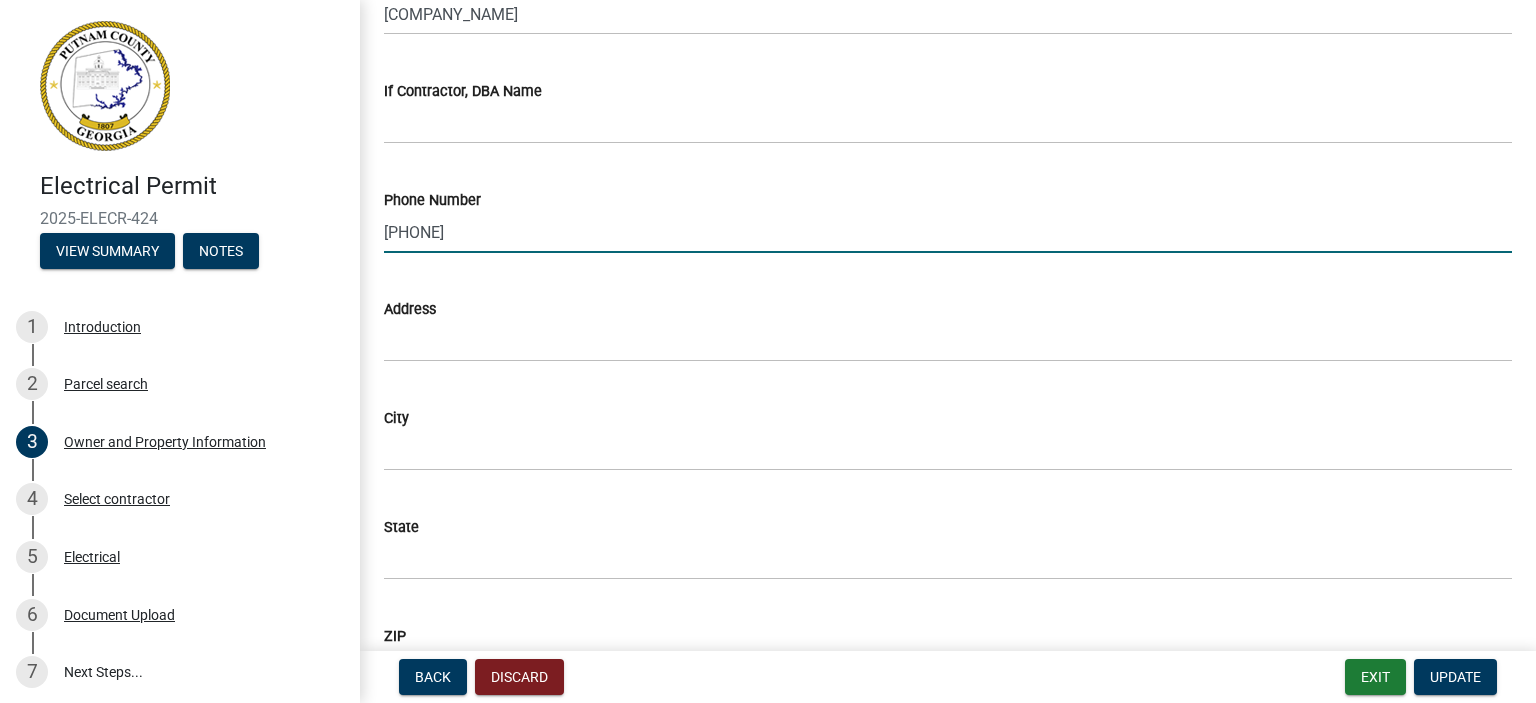 type on "[PHONE]" 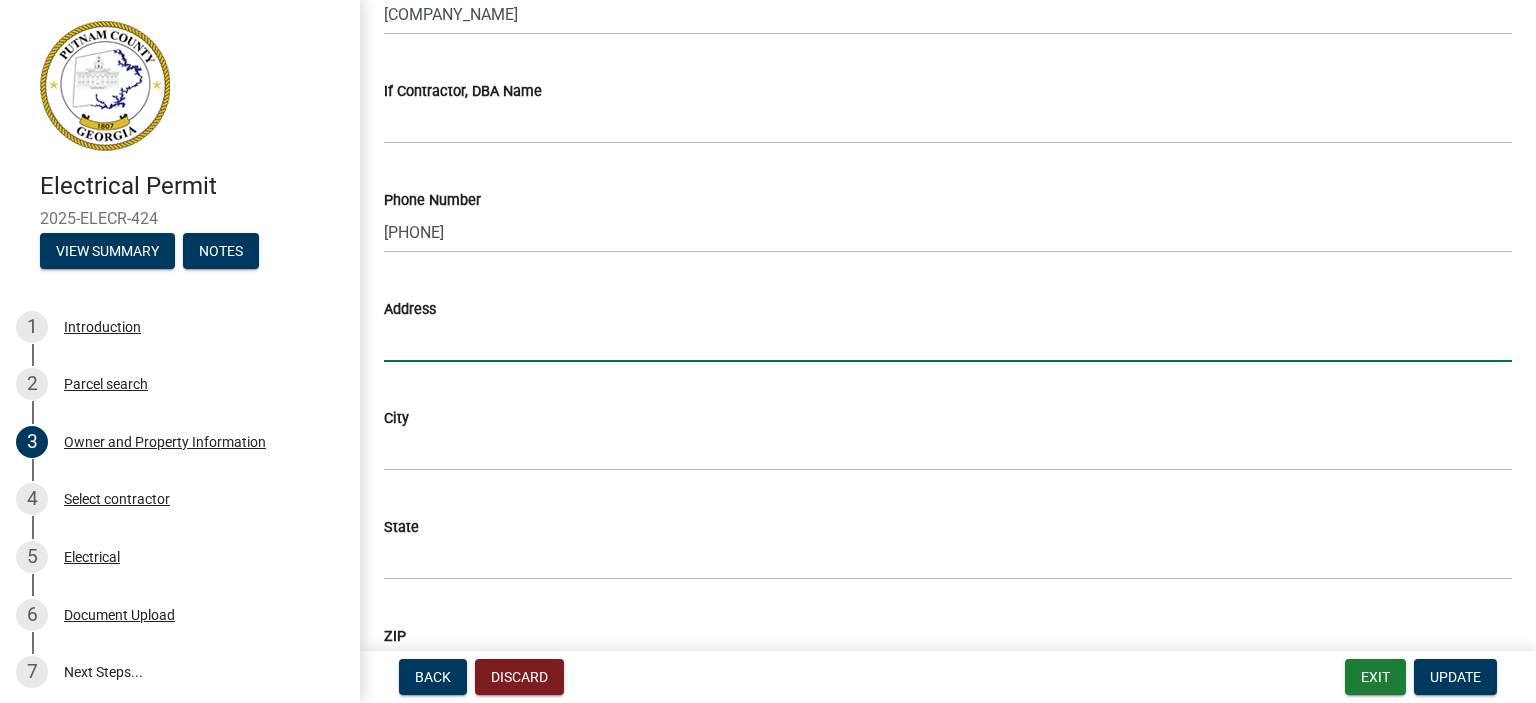 click on "Address" at bounding box center (948, 341) 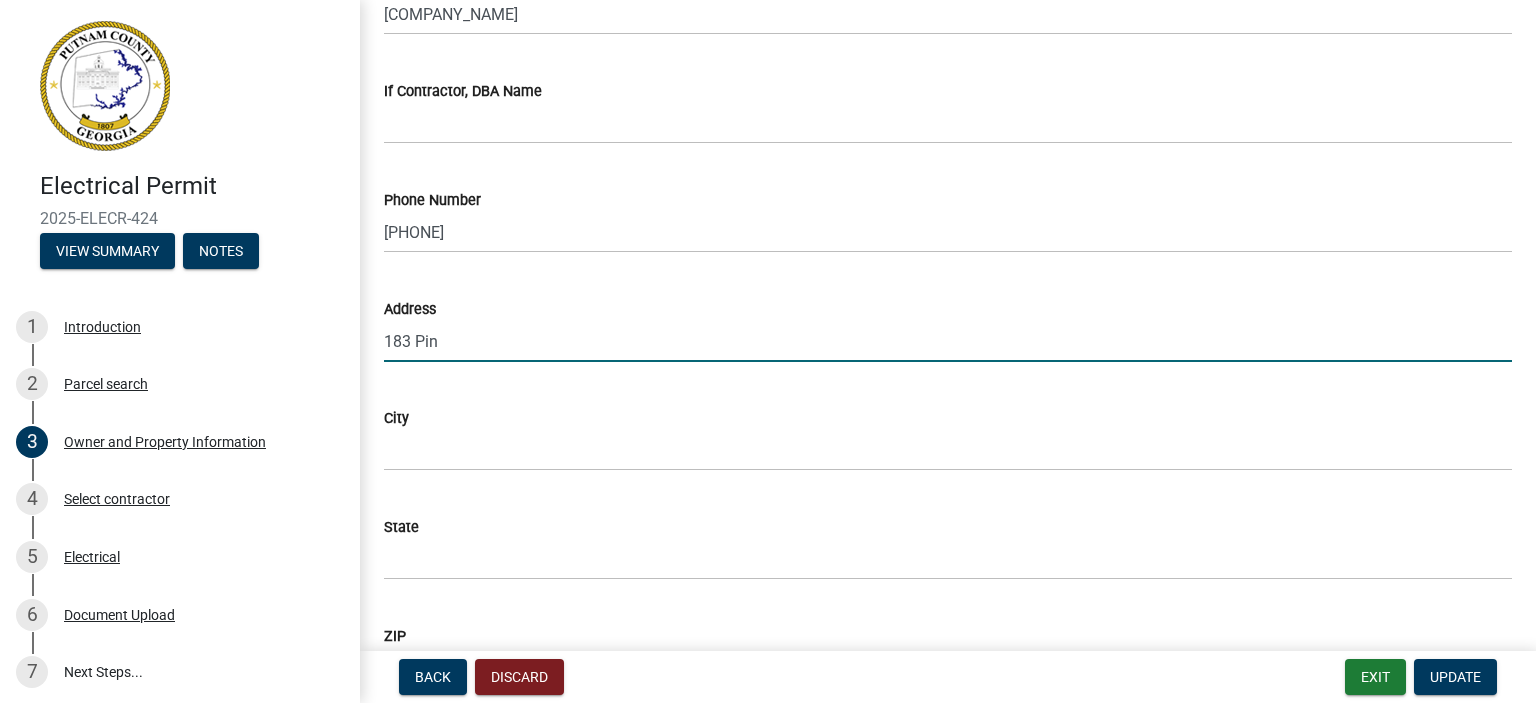 type on "[NUMBER] [STREET]" 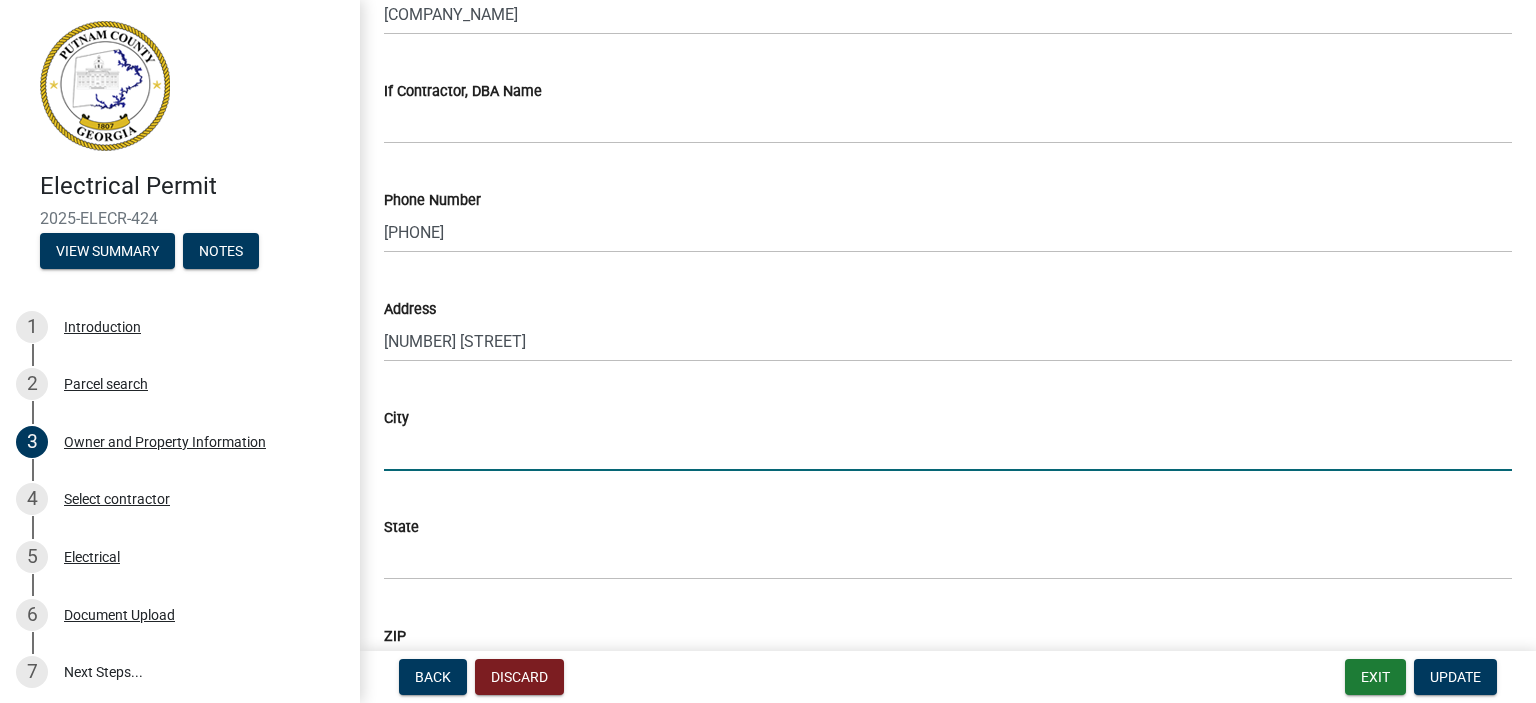click on "City" at bounding box center (948, 450) 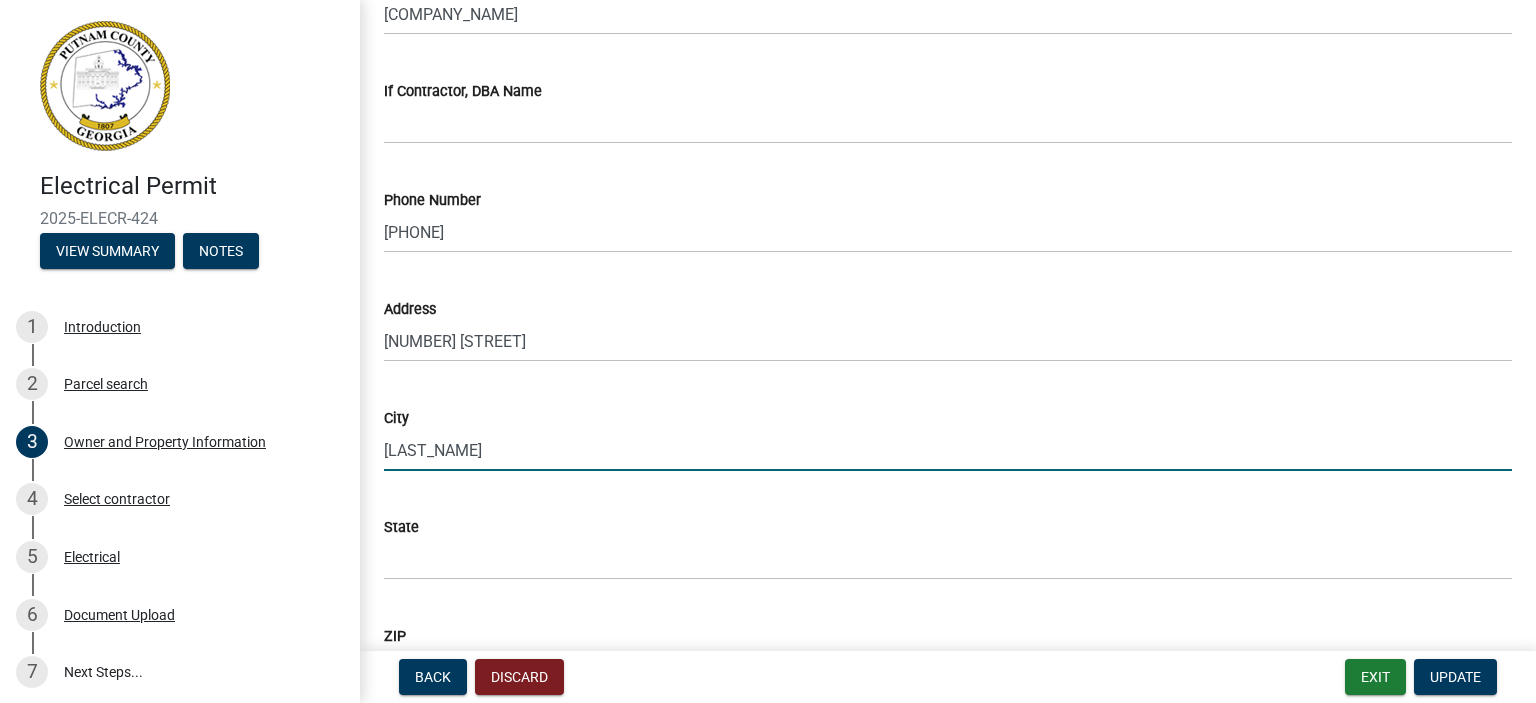 type on "[LAST_NAME]" 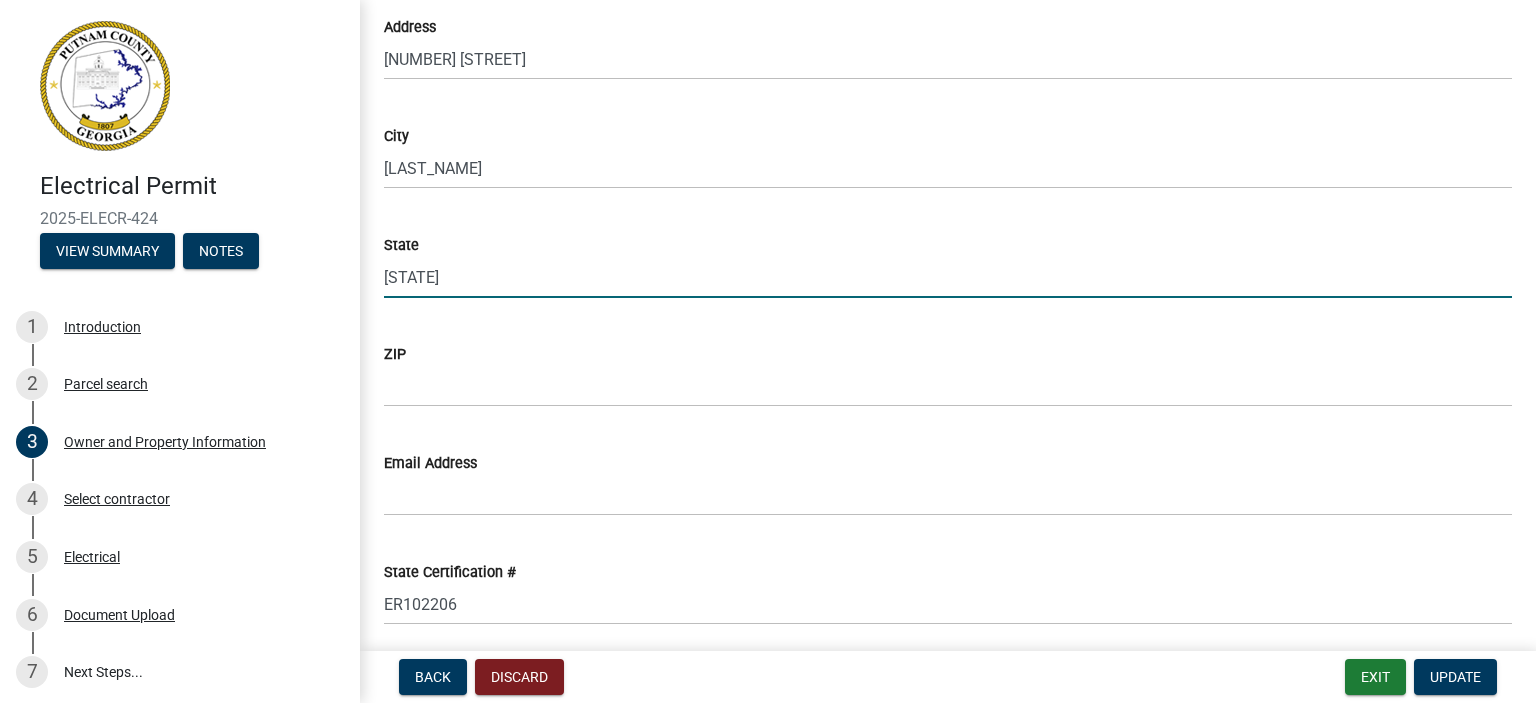 scroll, scrollTop: 2174, scrollLeft: 0, axis: vertical 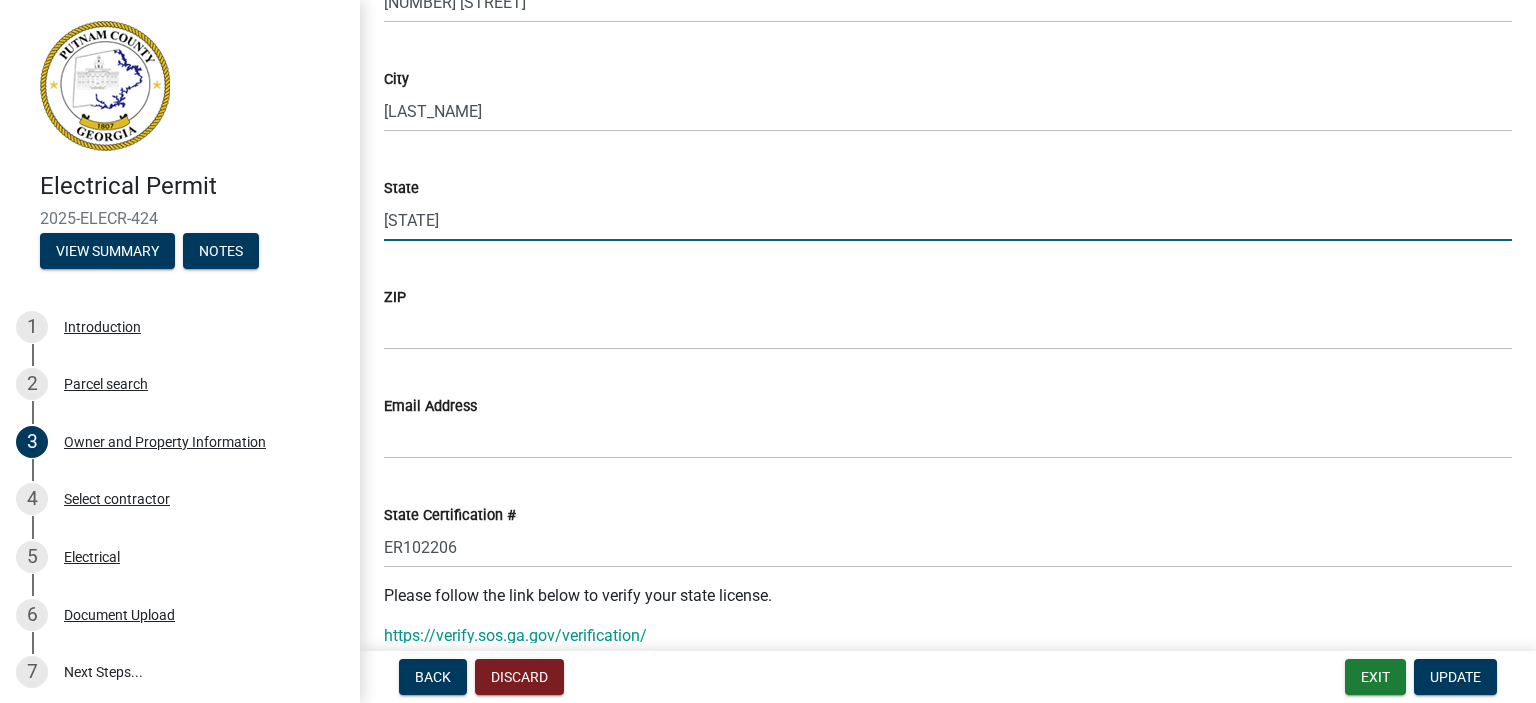 type on "Ga" 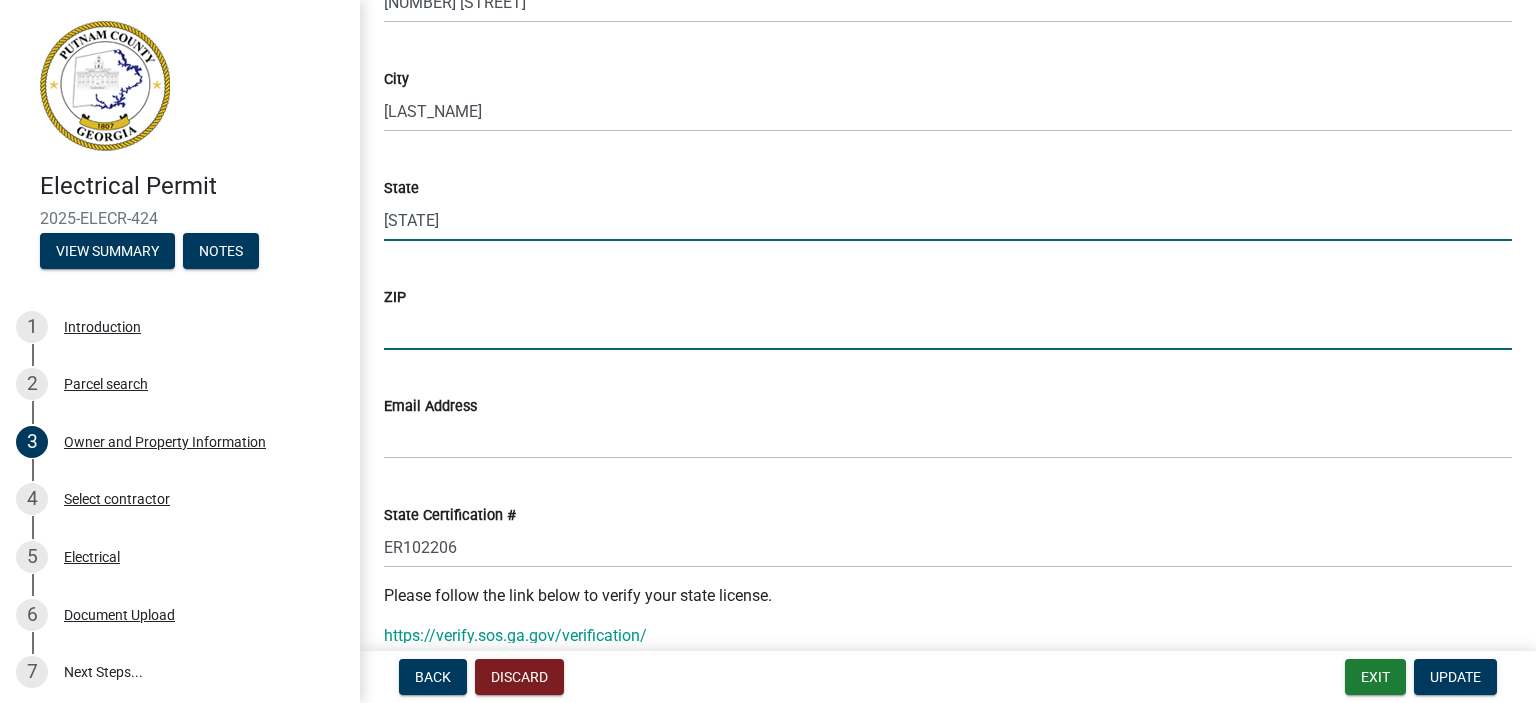 click on "ZIP" at bounding box center [948, 329] 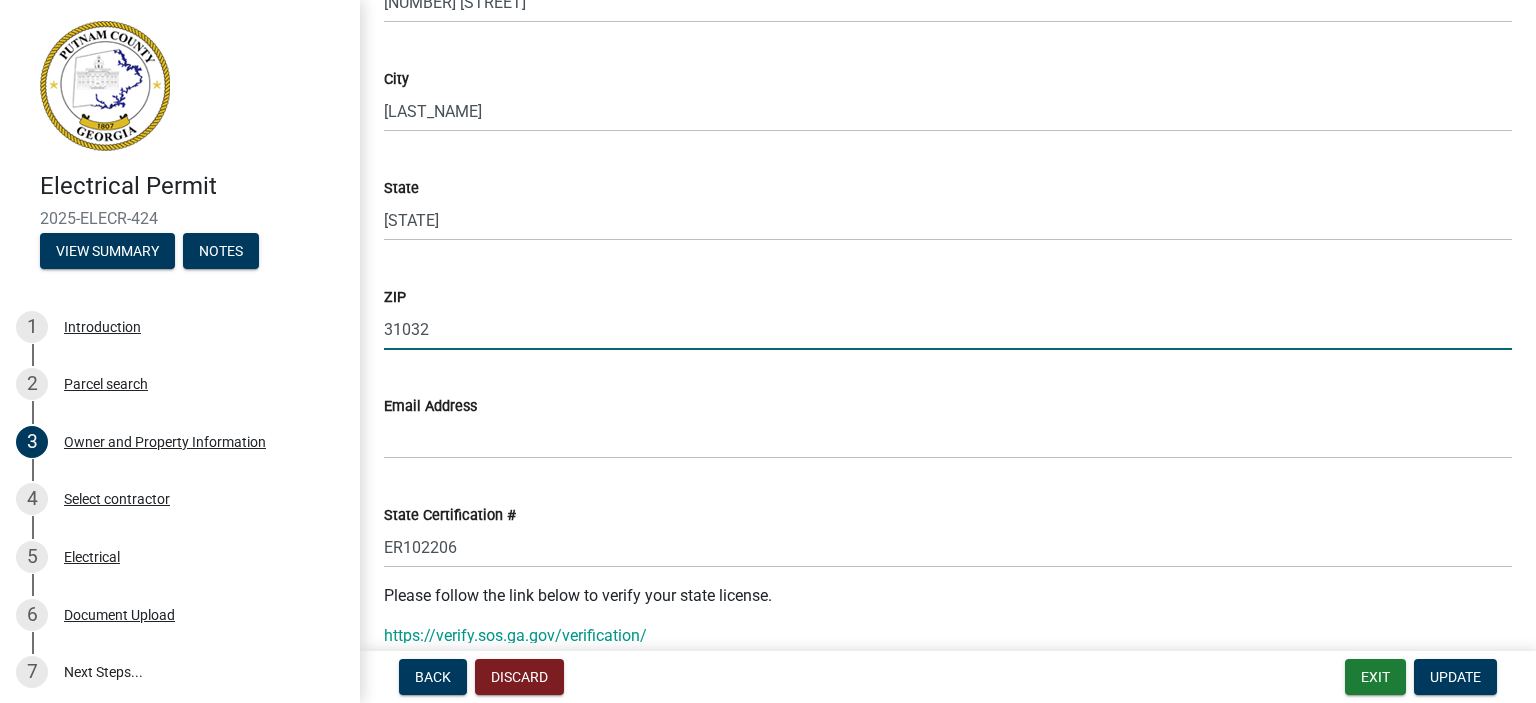 type on "[POSTAL_CODE]" 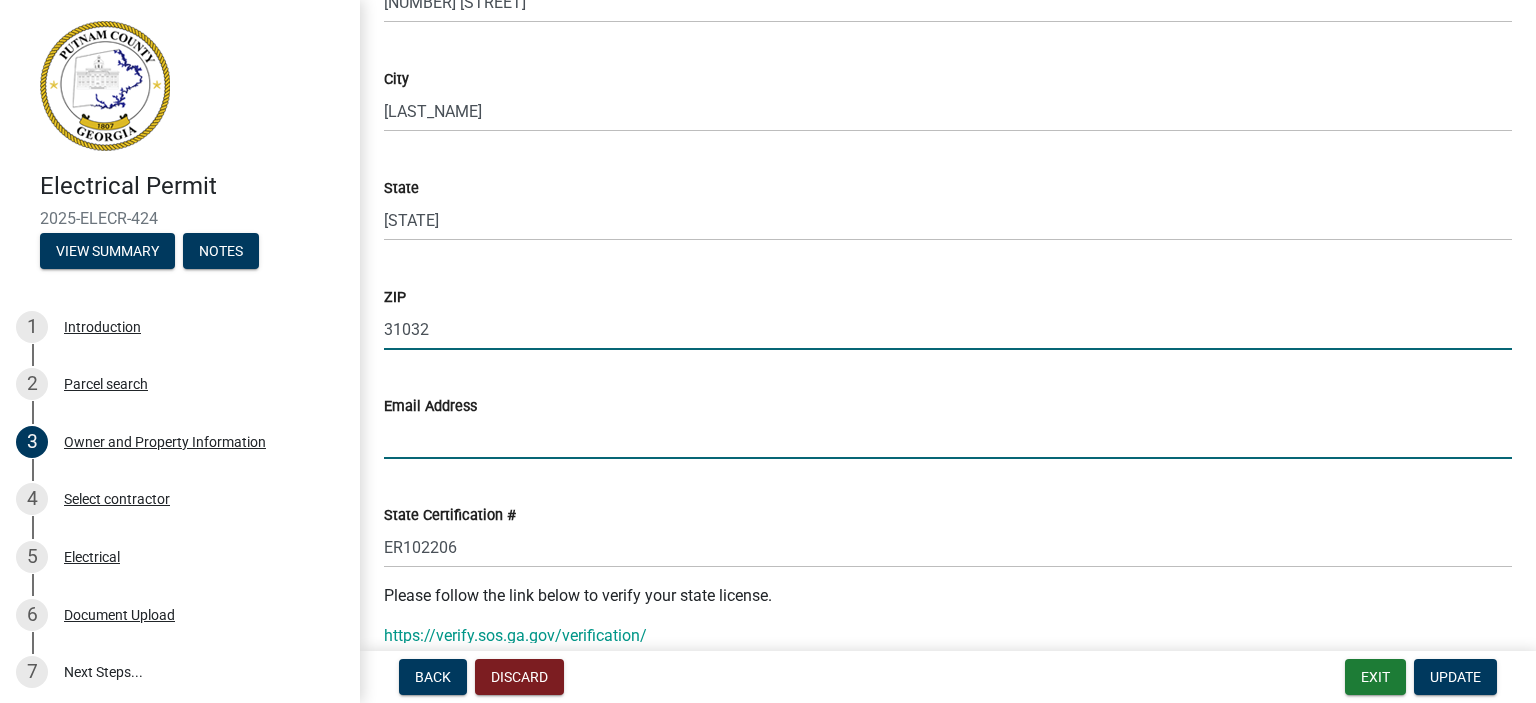 click on "Email Address" at bounding box center [948, 438] 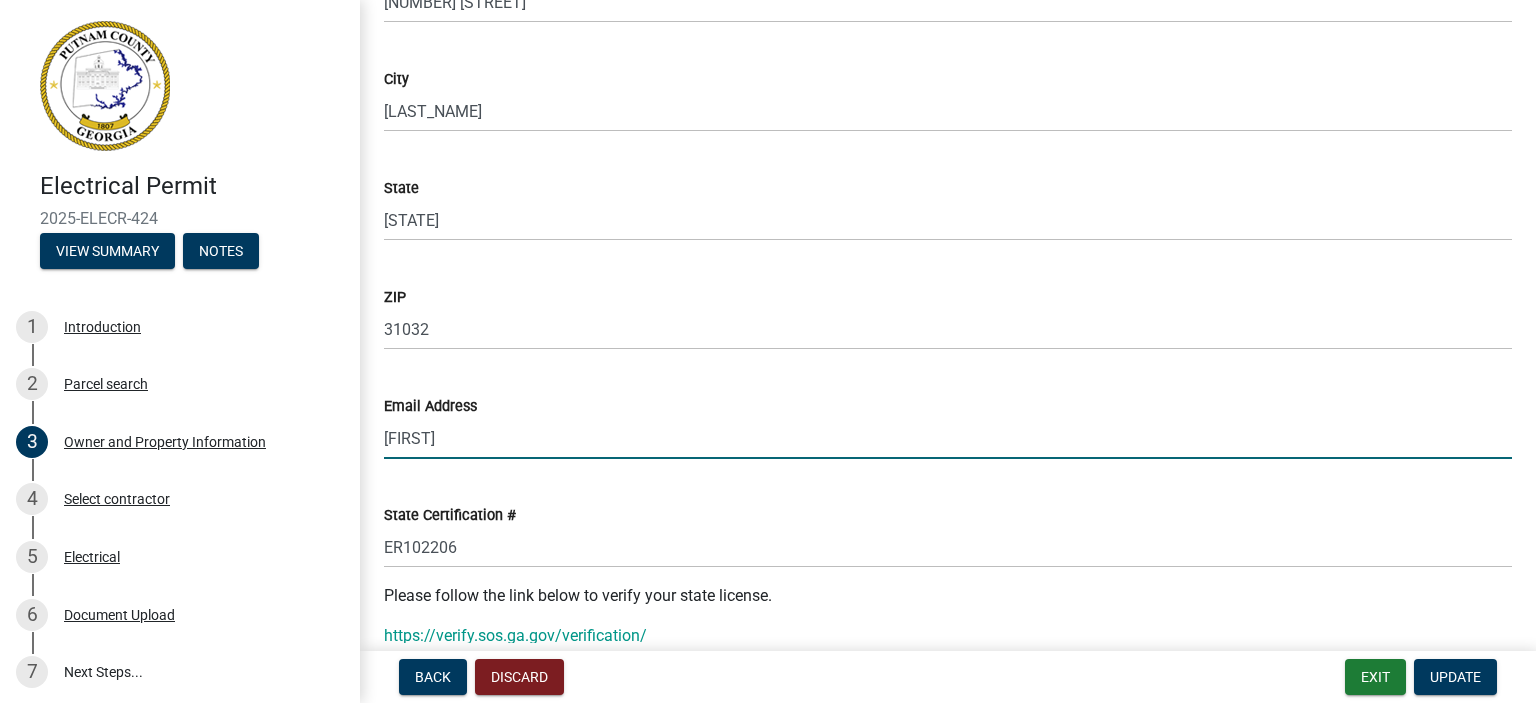type on "[EMAIL]" 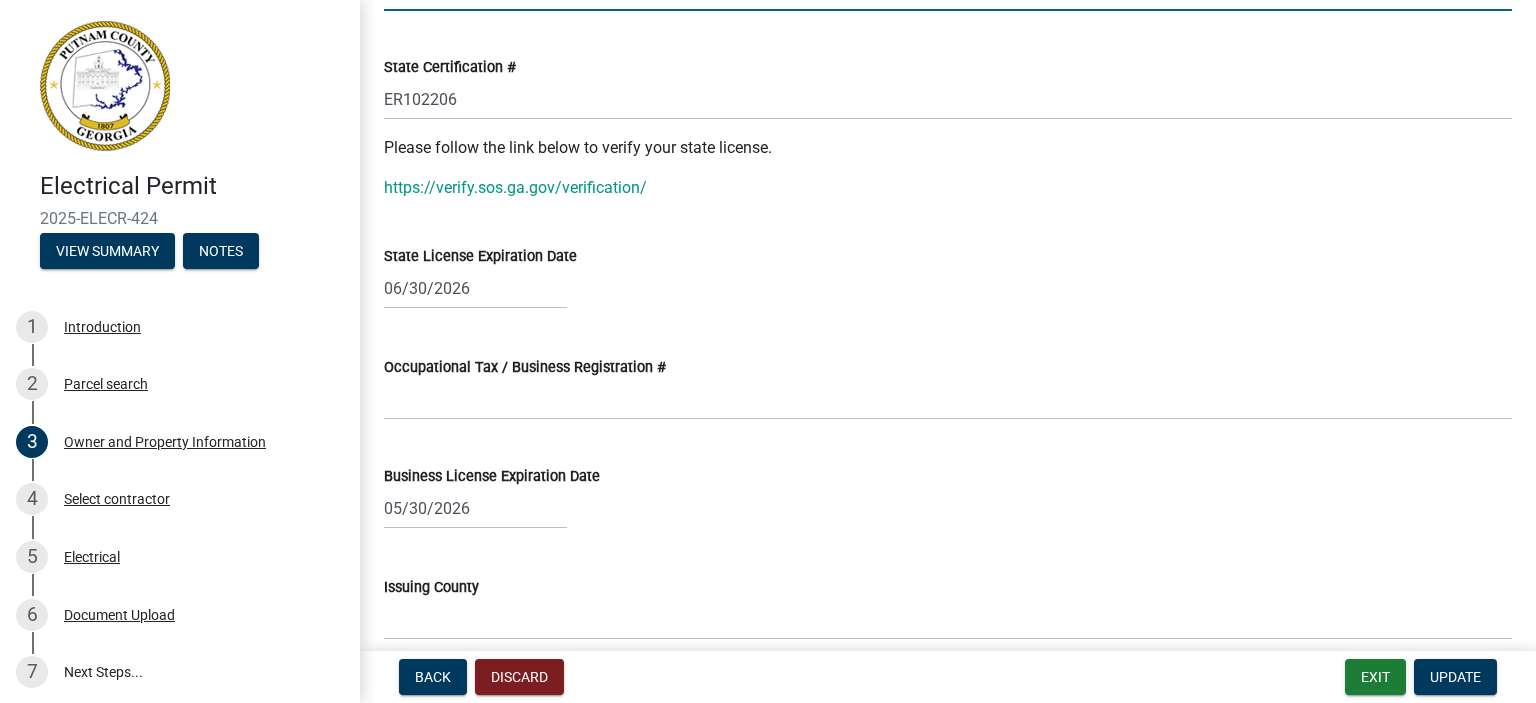 scroll, scrollTop: 2634, scrollLeft: 0, axis: vertical 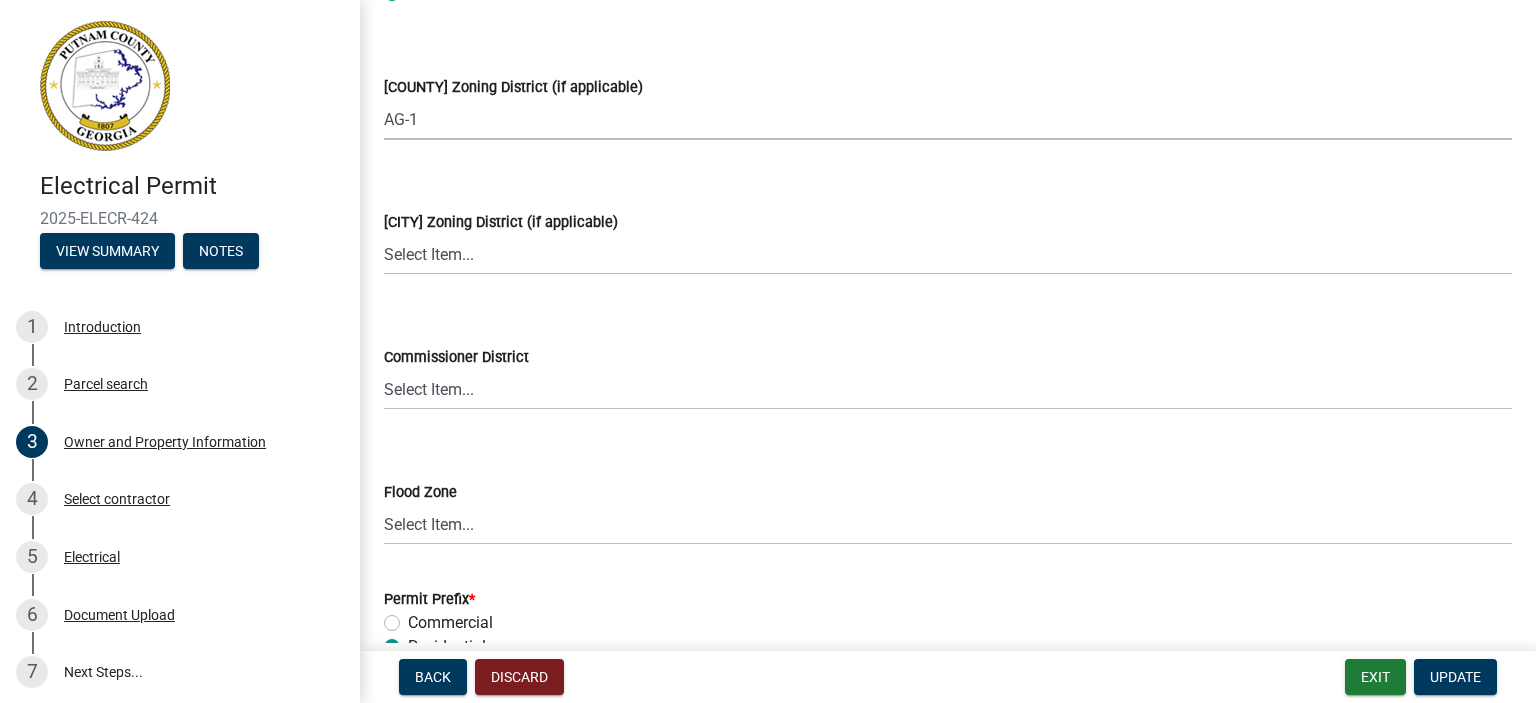 click on "Select Item...   AG-1   R-1R   R-1   R-2   MHP   RM-1   RM-3   C-1   C-2   I-M   PUD   N/A" at bounding box center (948, 119) 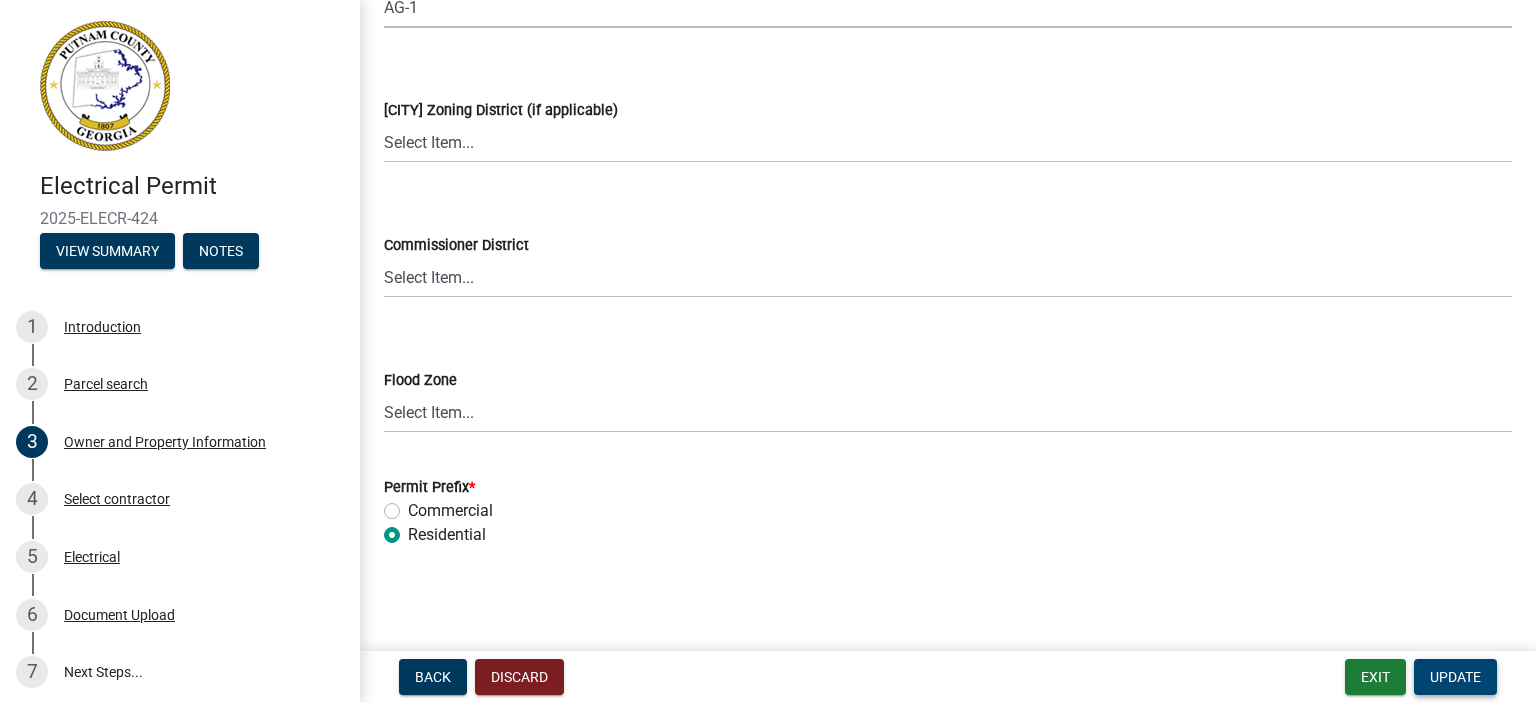 click on "Update" at bounding box center [1455, 677] 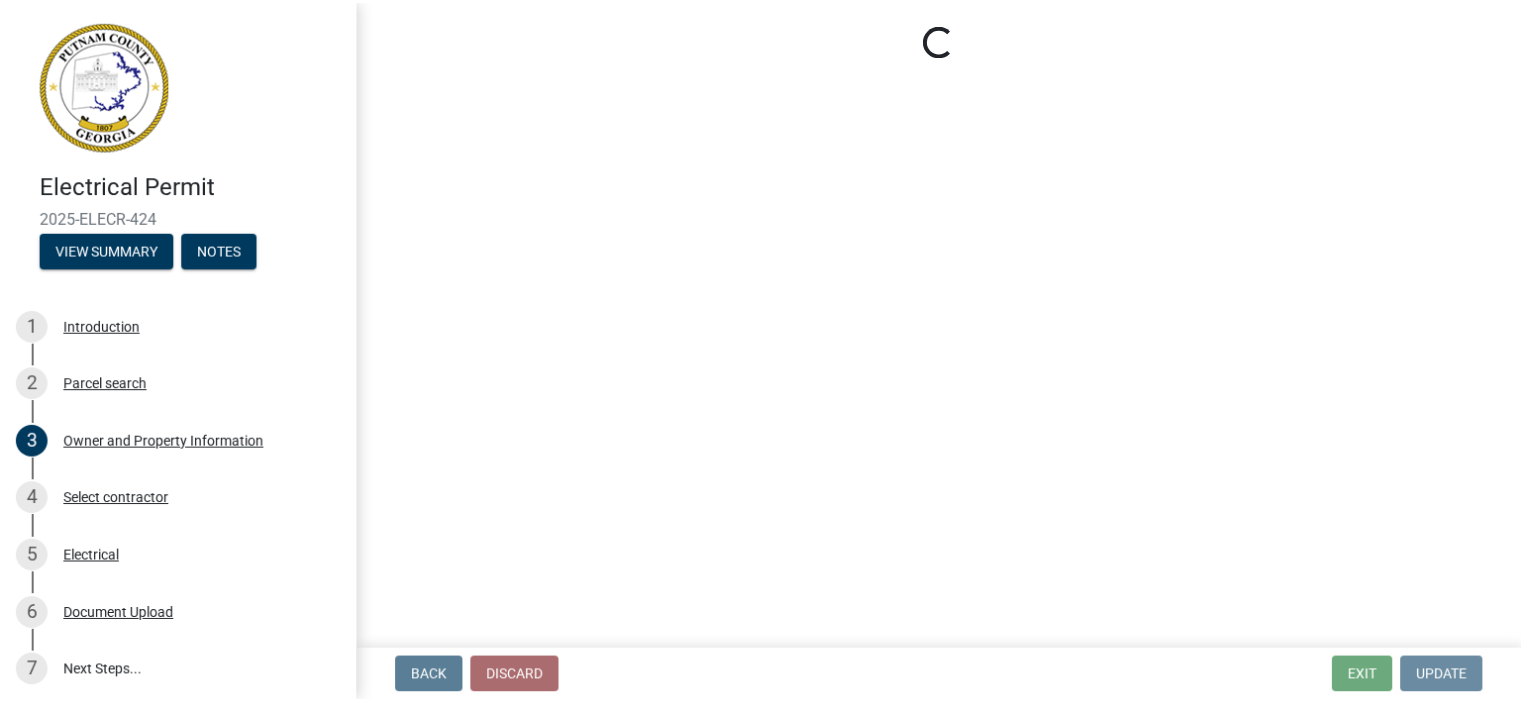 scroll, scrollTop: 0, scrollLeft: 0, axis: both 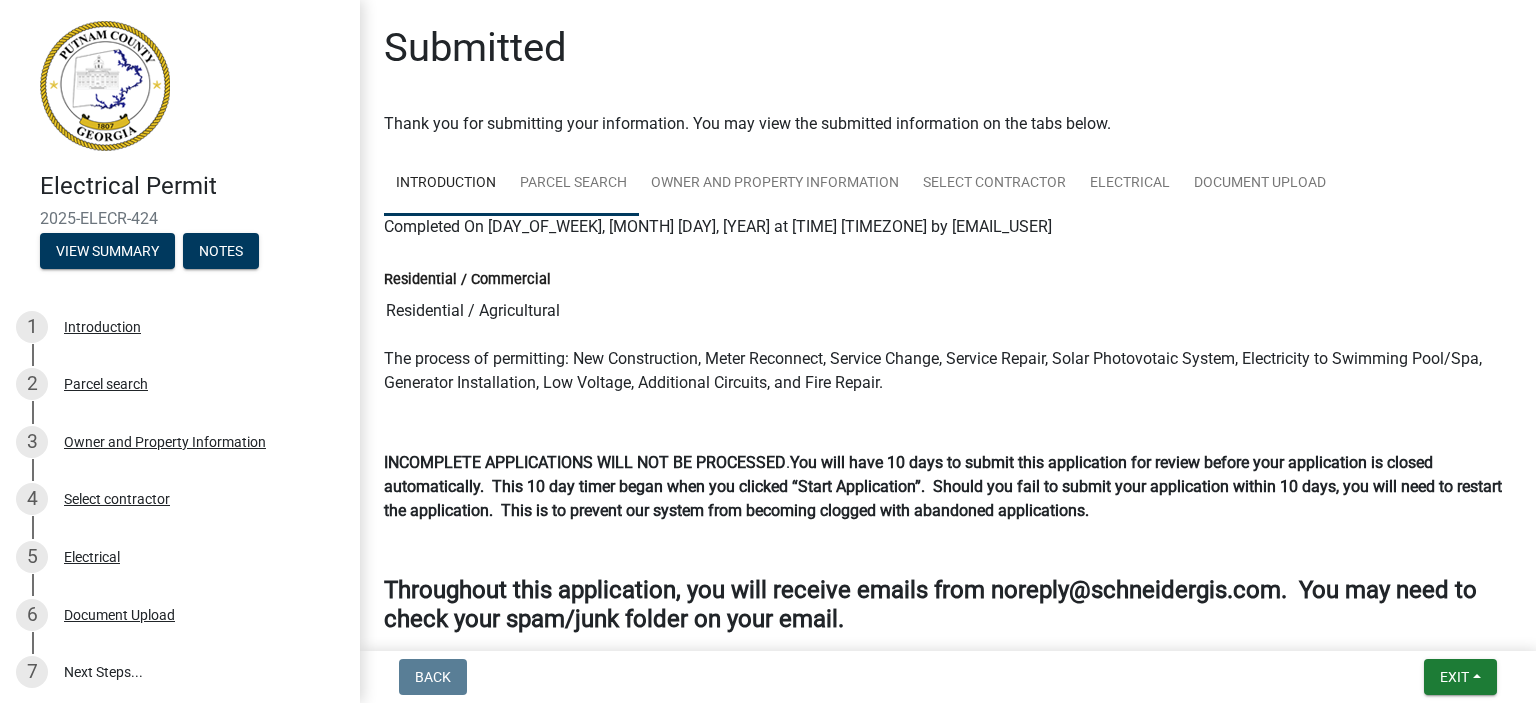 click on "Parcel search" at bounding box center (573, 184) 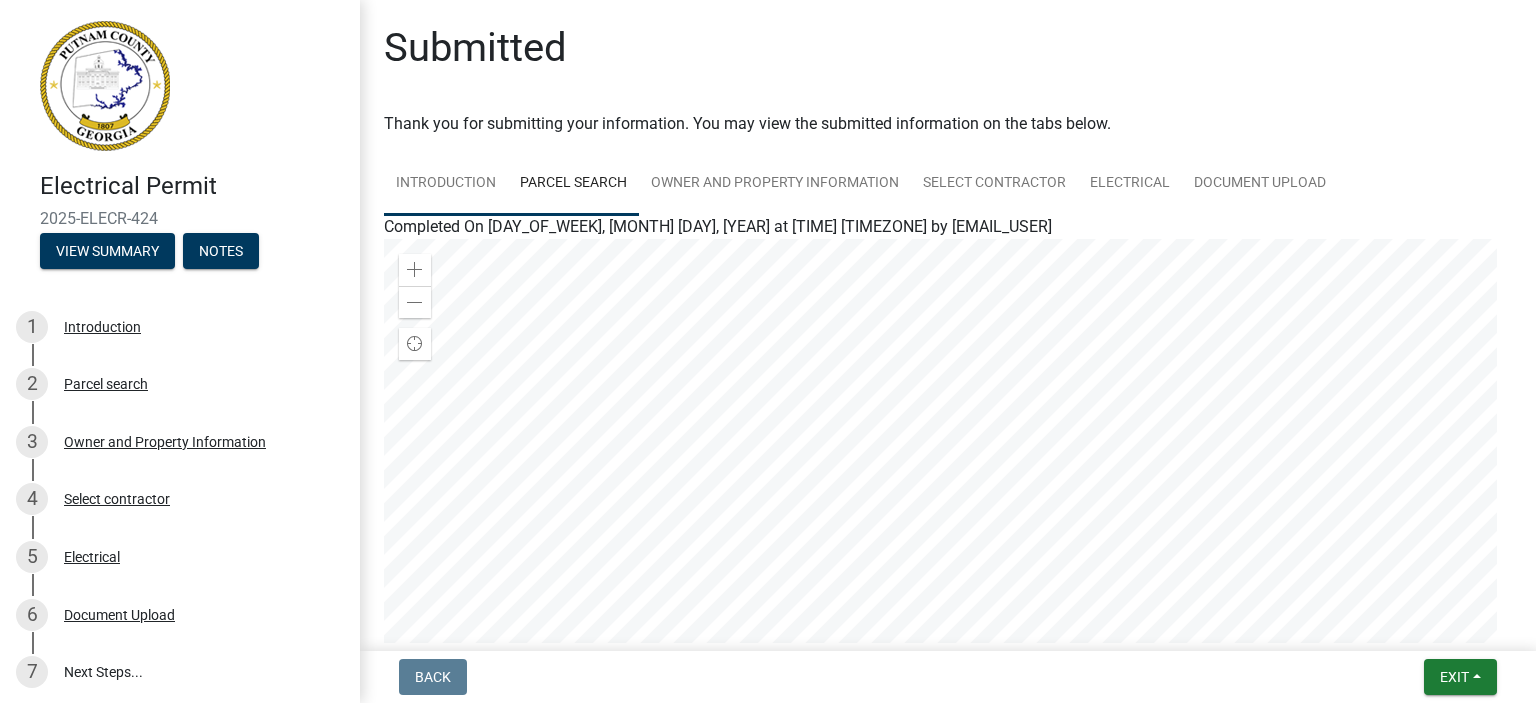click on "Introduction" at bounding box center [446, 184] 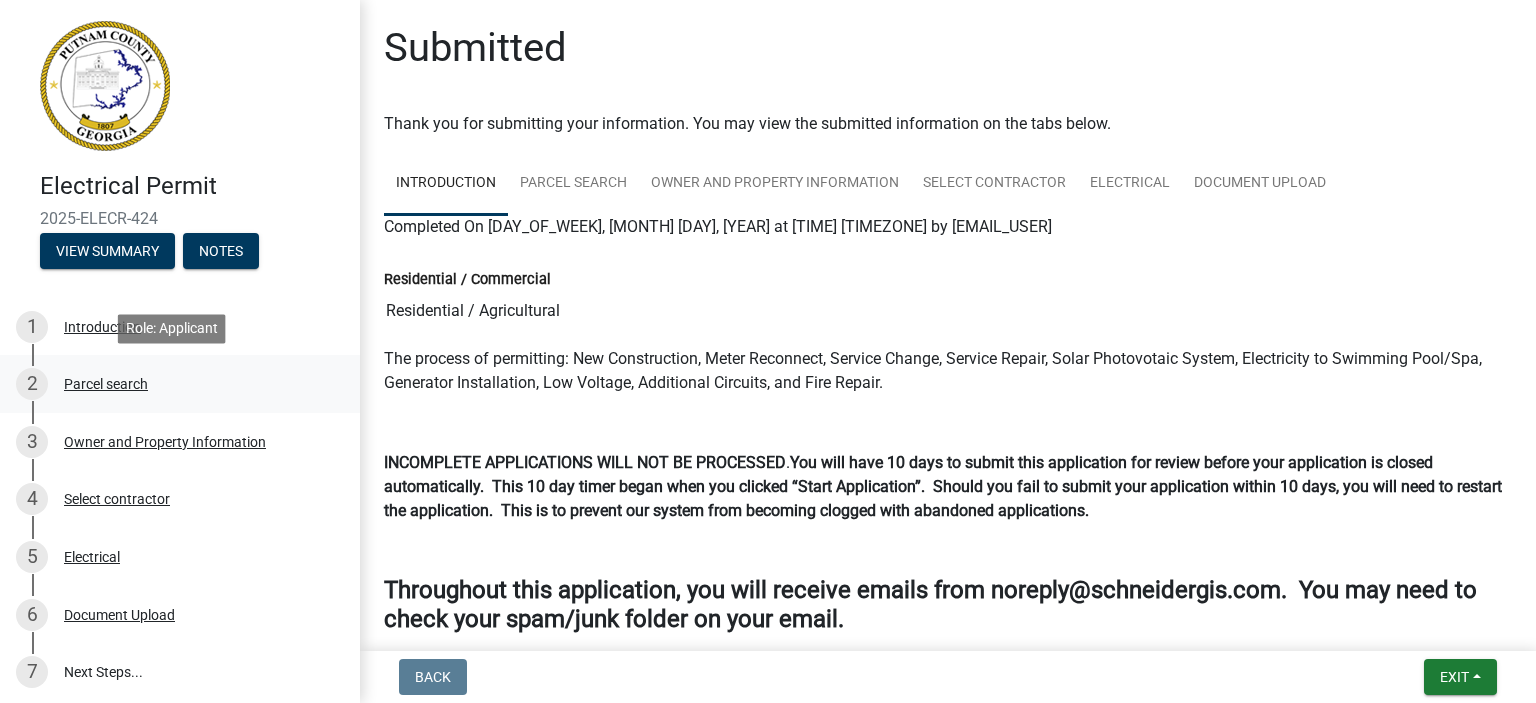 click on "Parcel search" at bounding box center [106, 384] 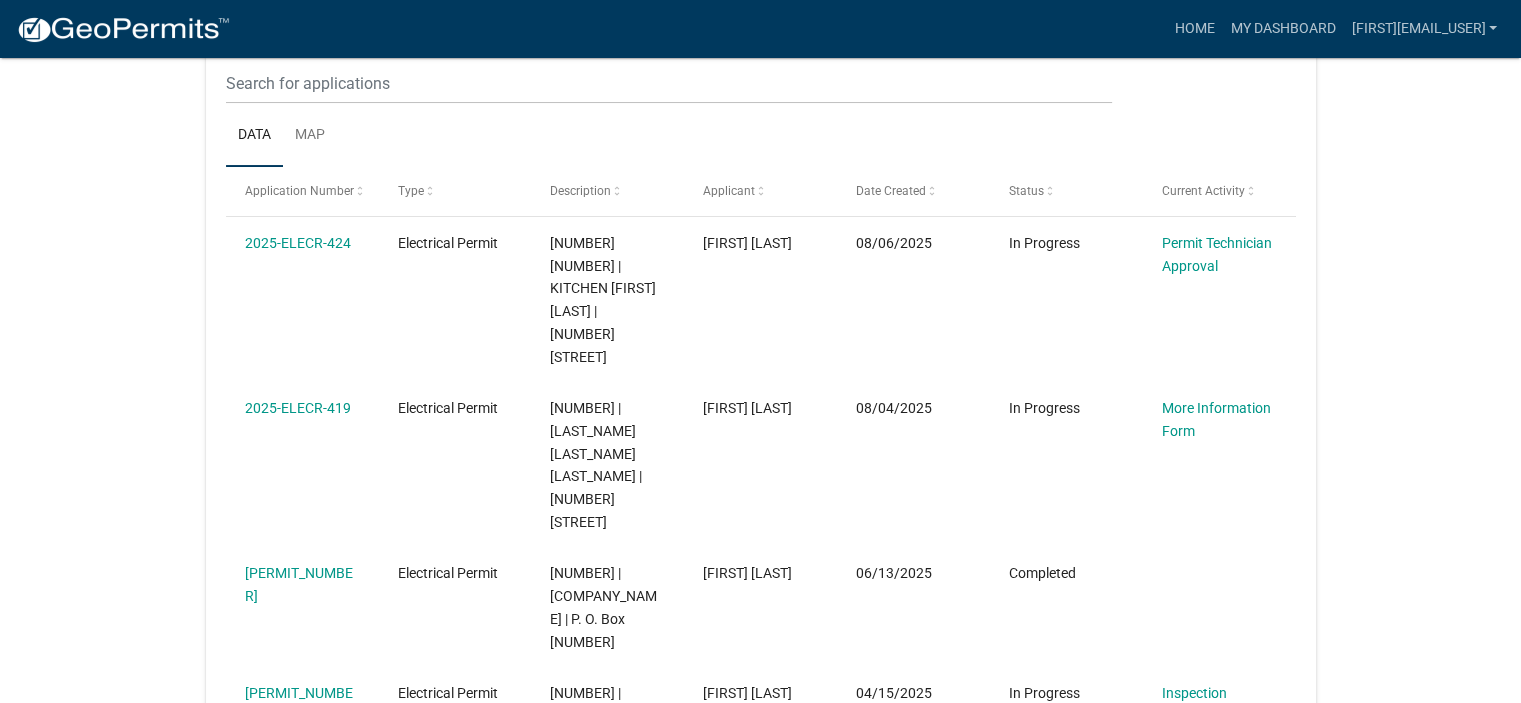 scroll, scrollTop: 280, scrollLeft: 0, axis: vertical 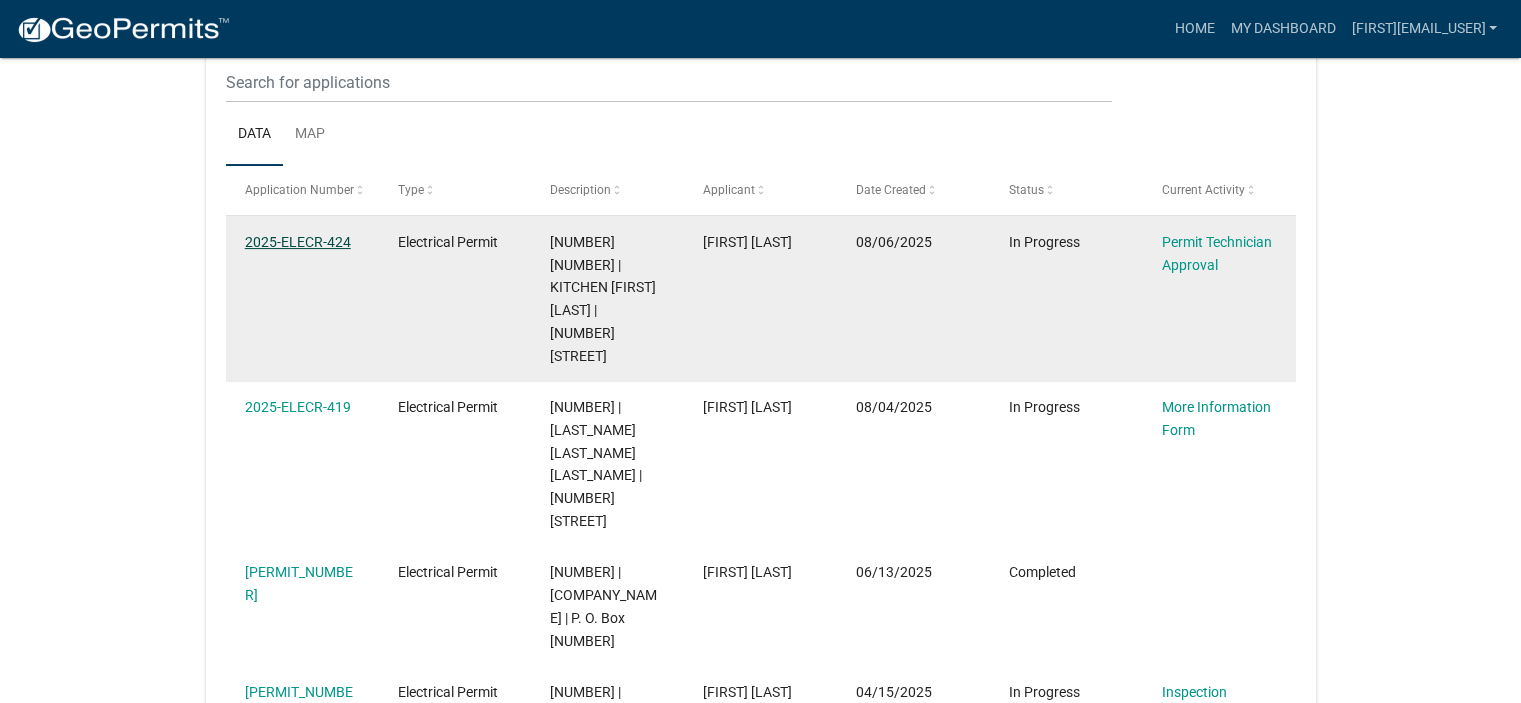 click on "[PERMIT_NUMBER]" 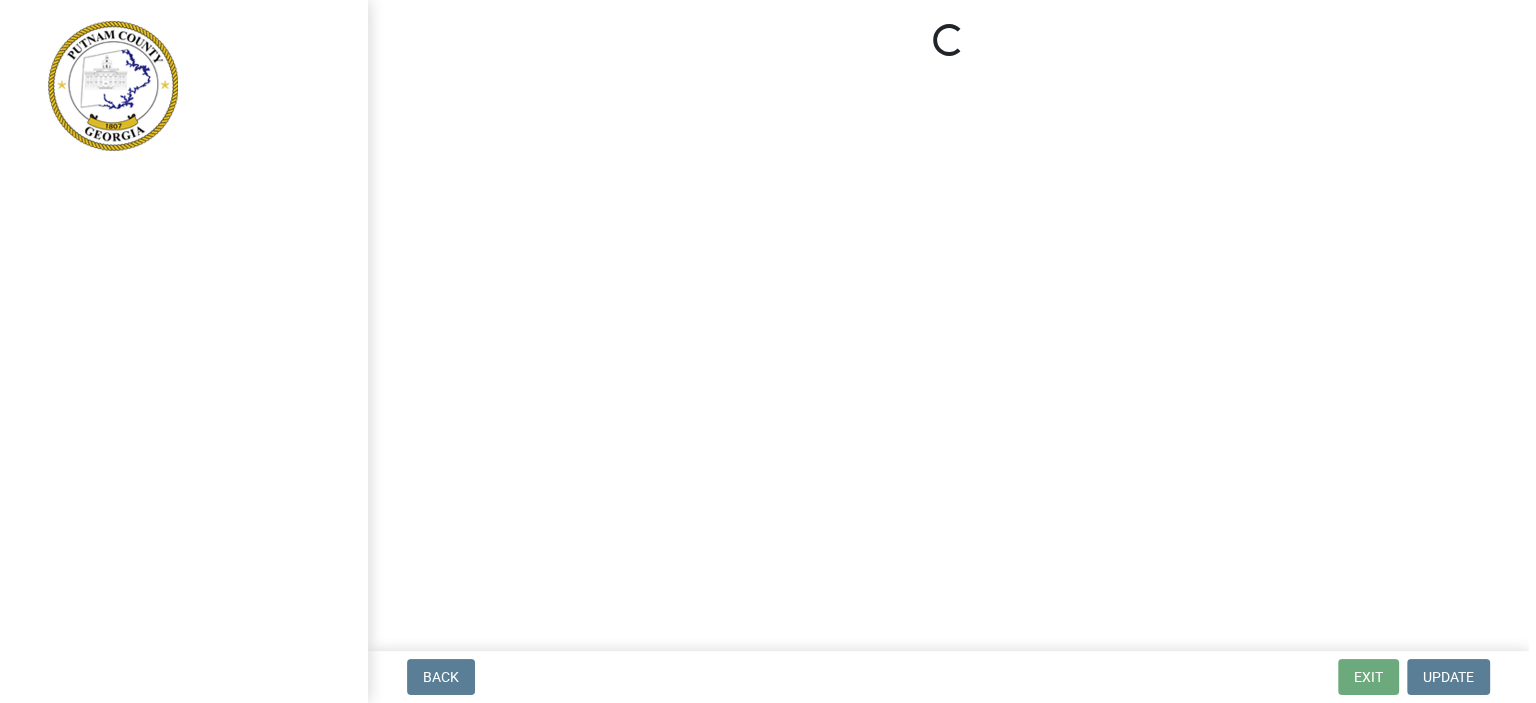 scroll, scrollTop: 0, scrollLeft: 0, axis: both 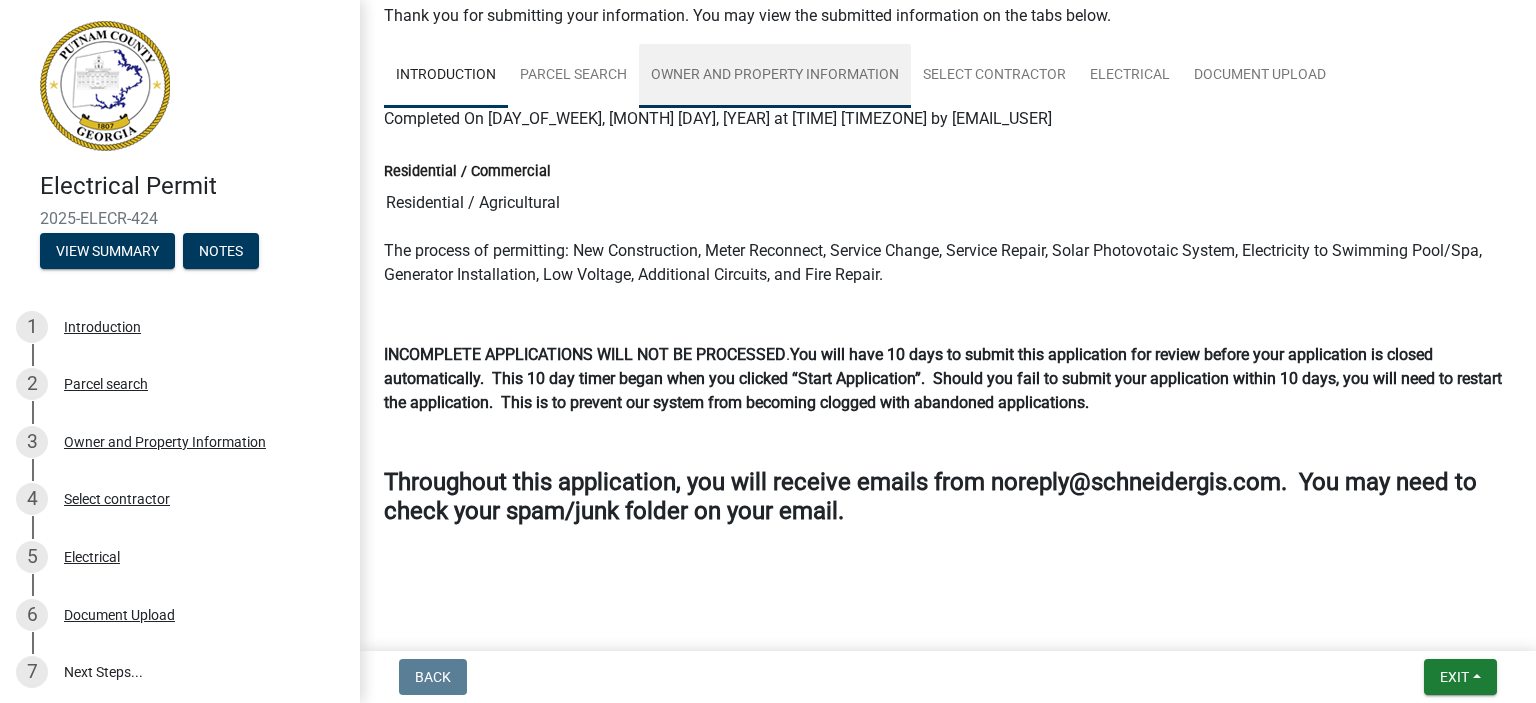 click on "Owner and Property Information" at bounding box center [775, 76] 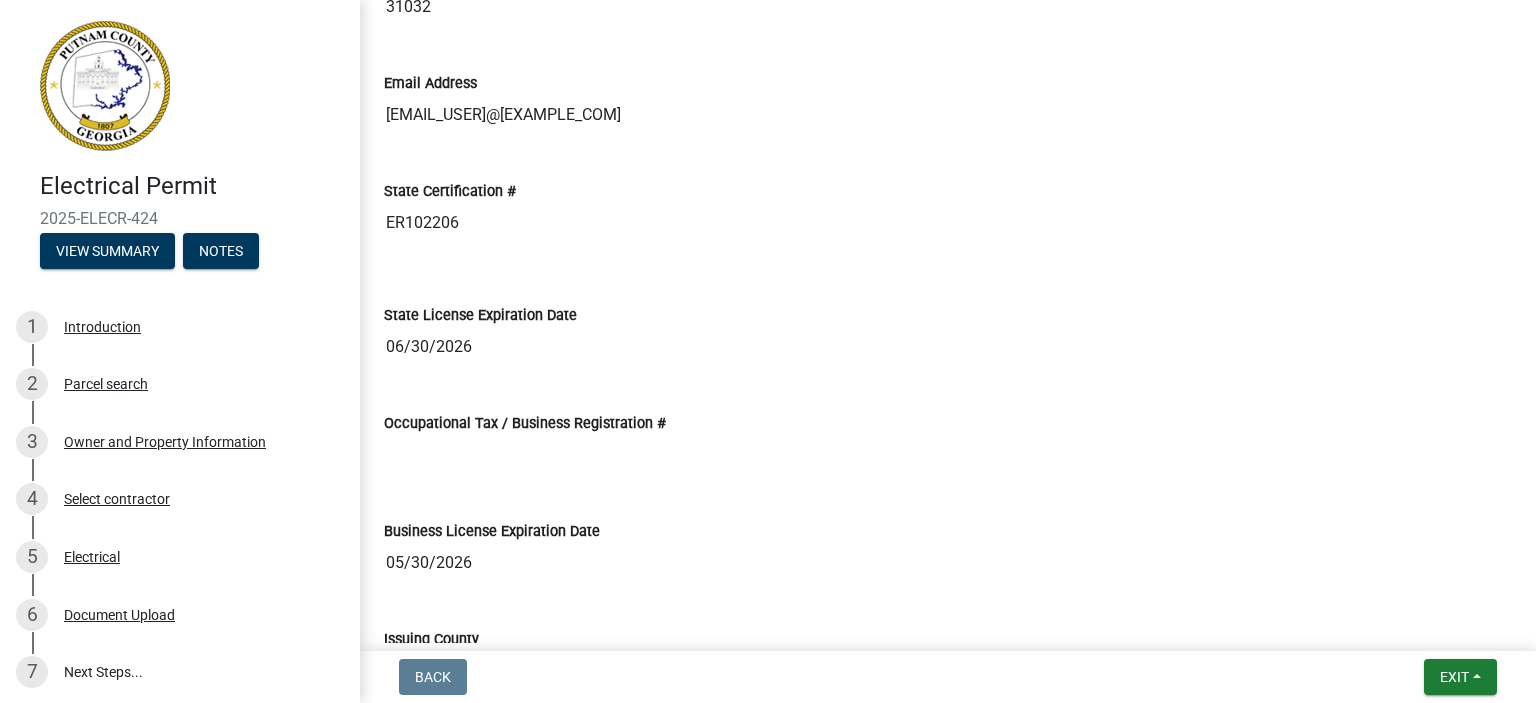 scroll, scrollTop: 2534, scrollLeft: 0, axis: vertical 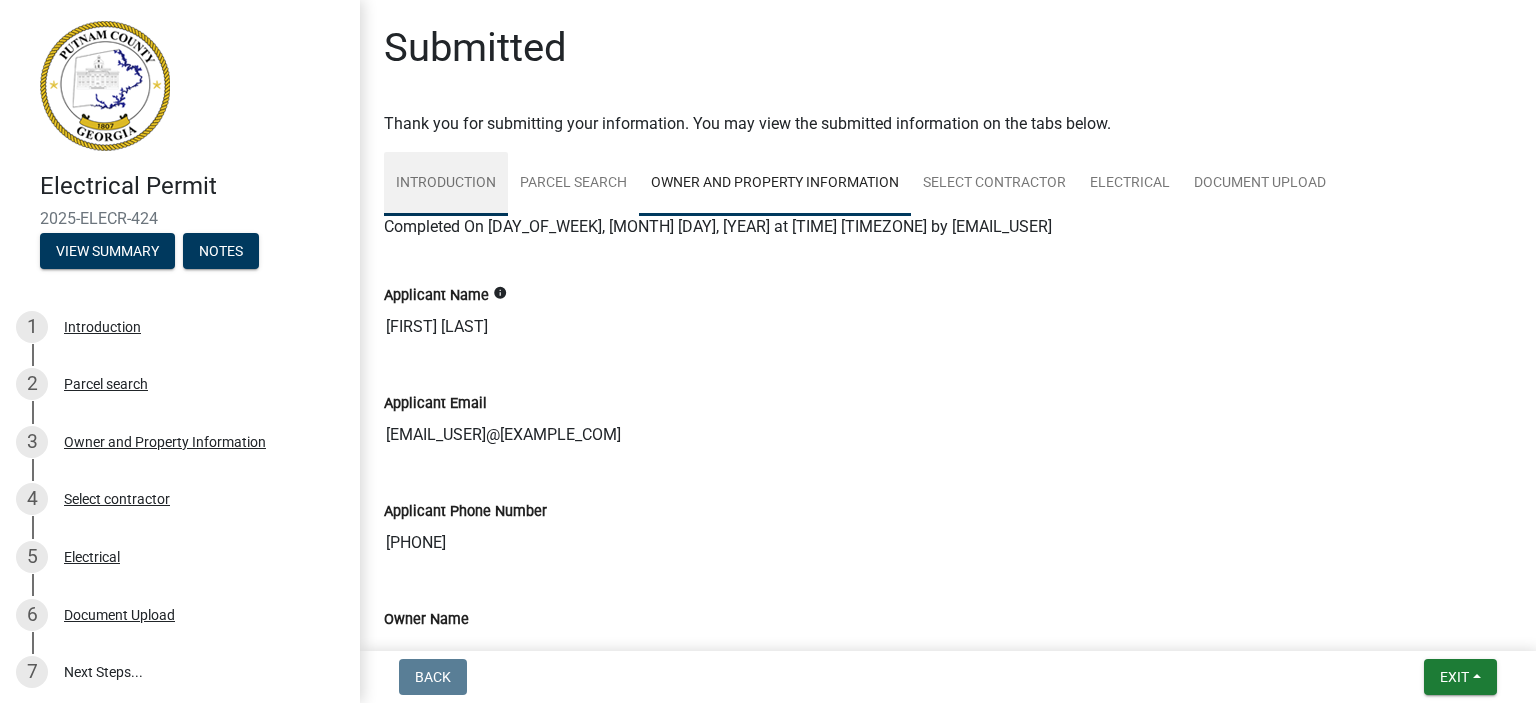 click on "Introduction" at bounding box center [446, 184] 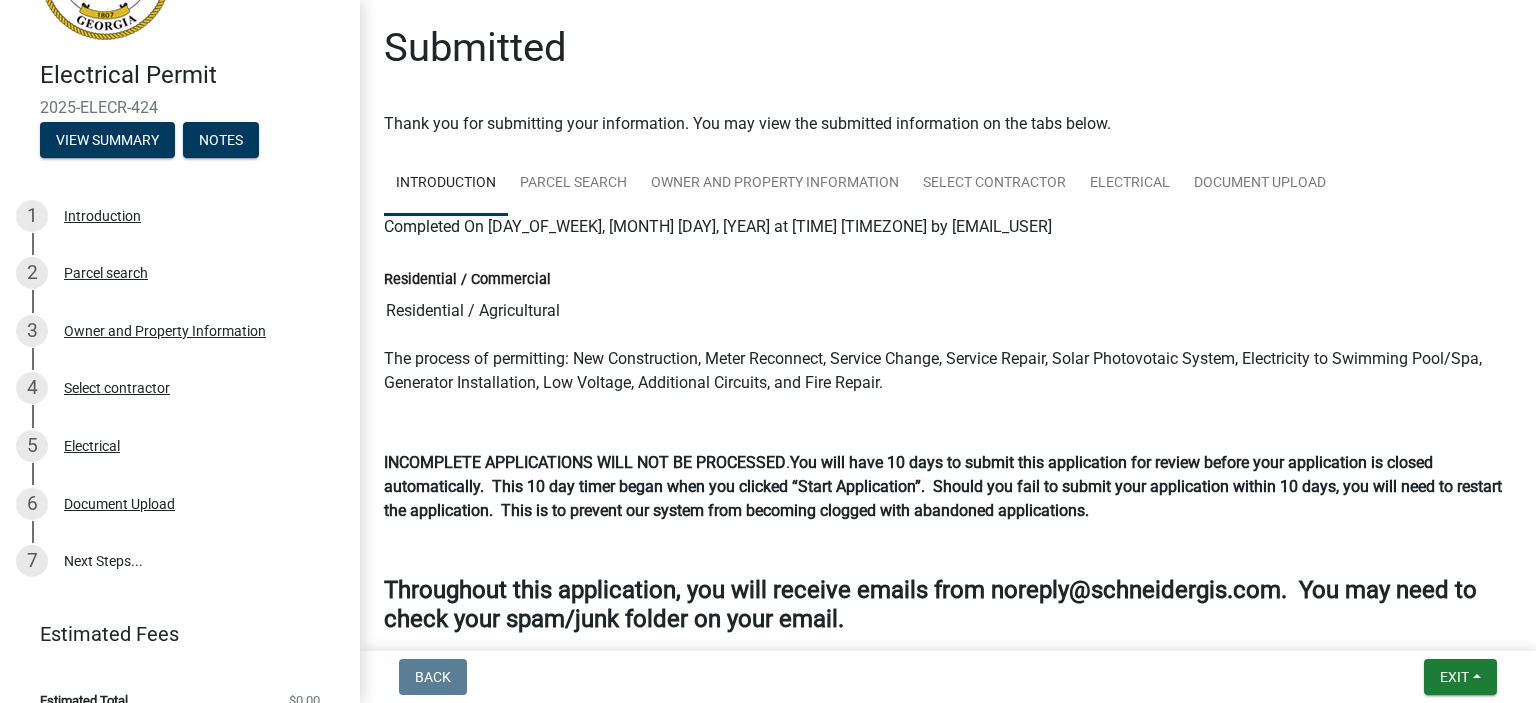 scroll, scrollTop: 139, scrollLeft: 0, axis: vertical 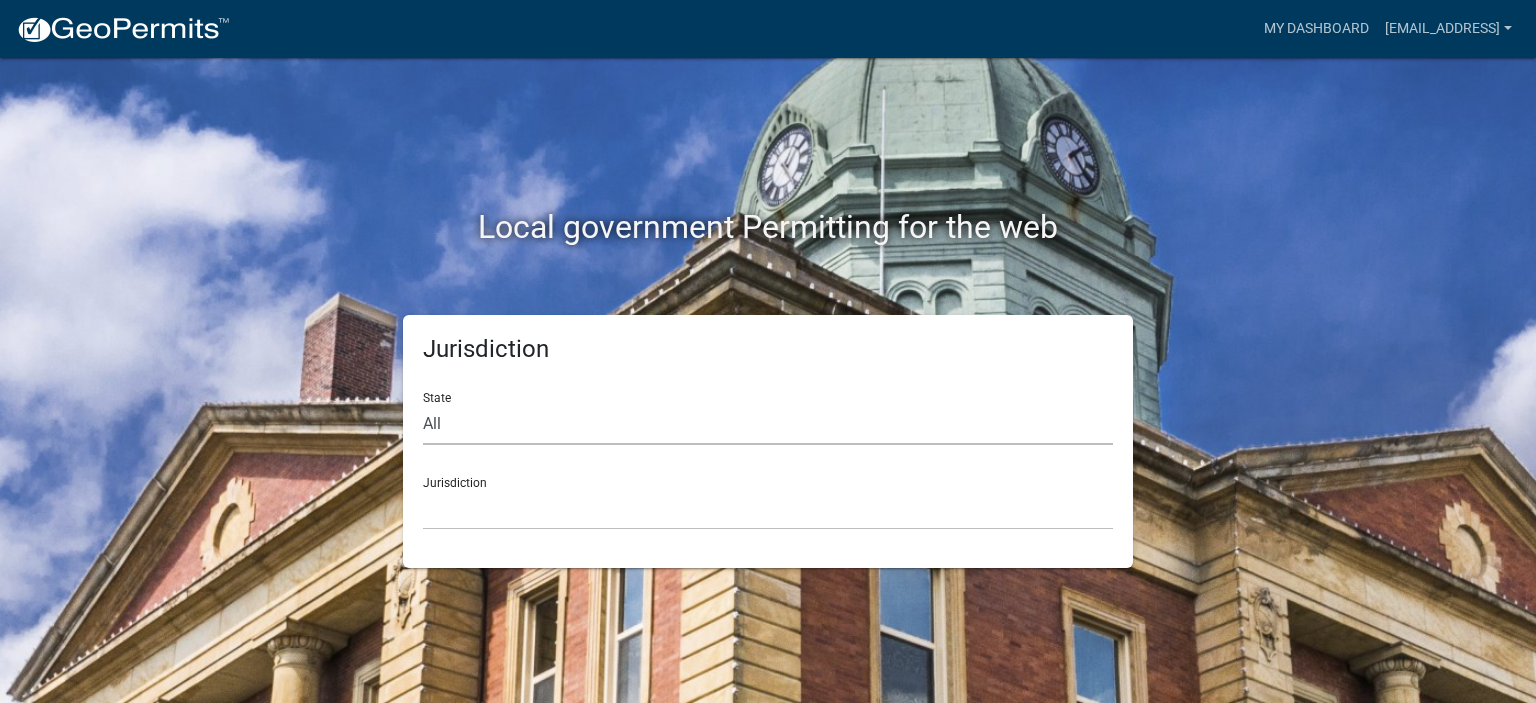 click on "All  Colorado   Georgia   Indiana   Iowa   Kansas   Minnesota   Ohio   South Carolina   Wisconsin" 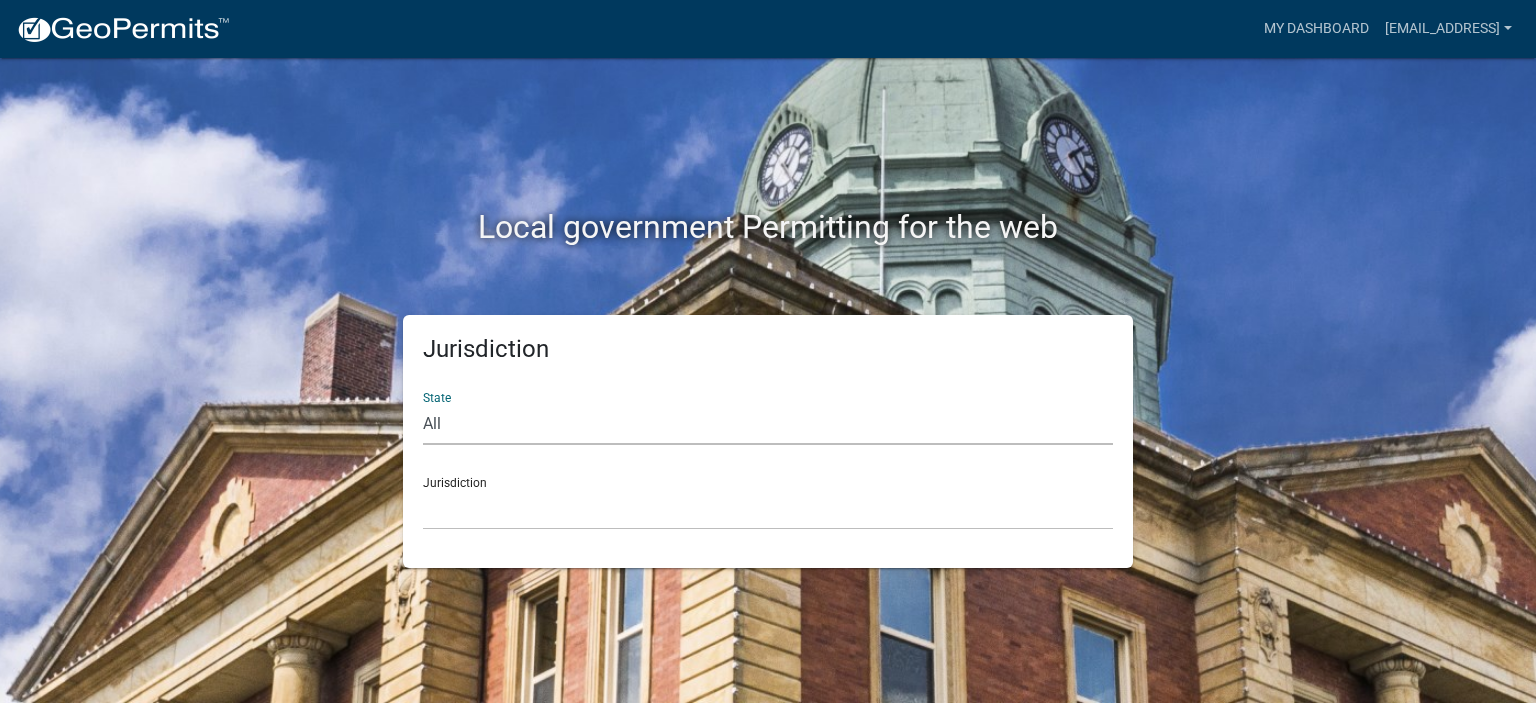 select on "Georgia" 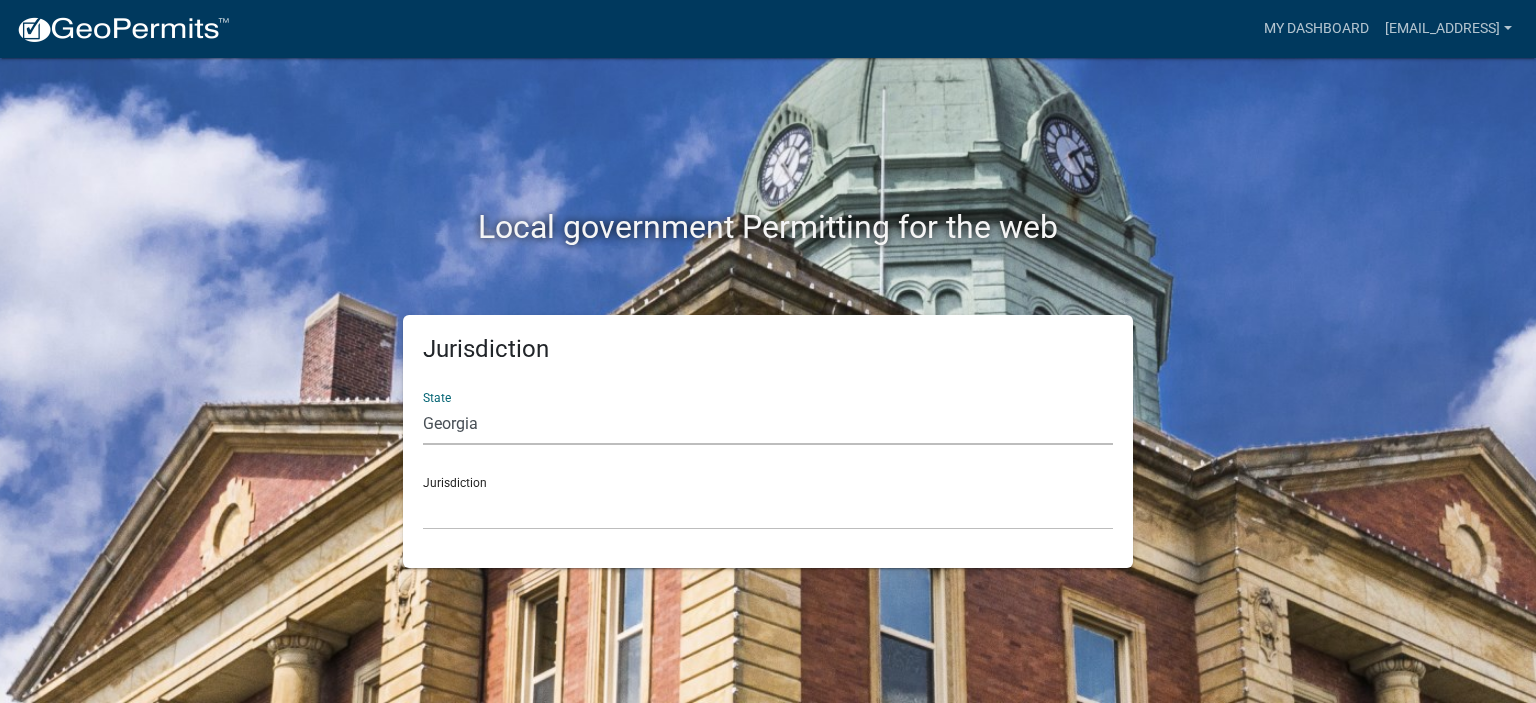 click on "All  Colorado   Georgia   Indiana   Iowa   Kansas   Minnesota   Ohio   South Carolina   Wisconsin" 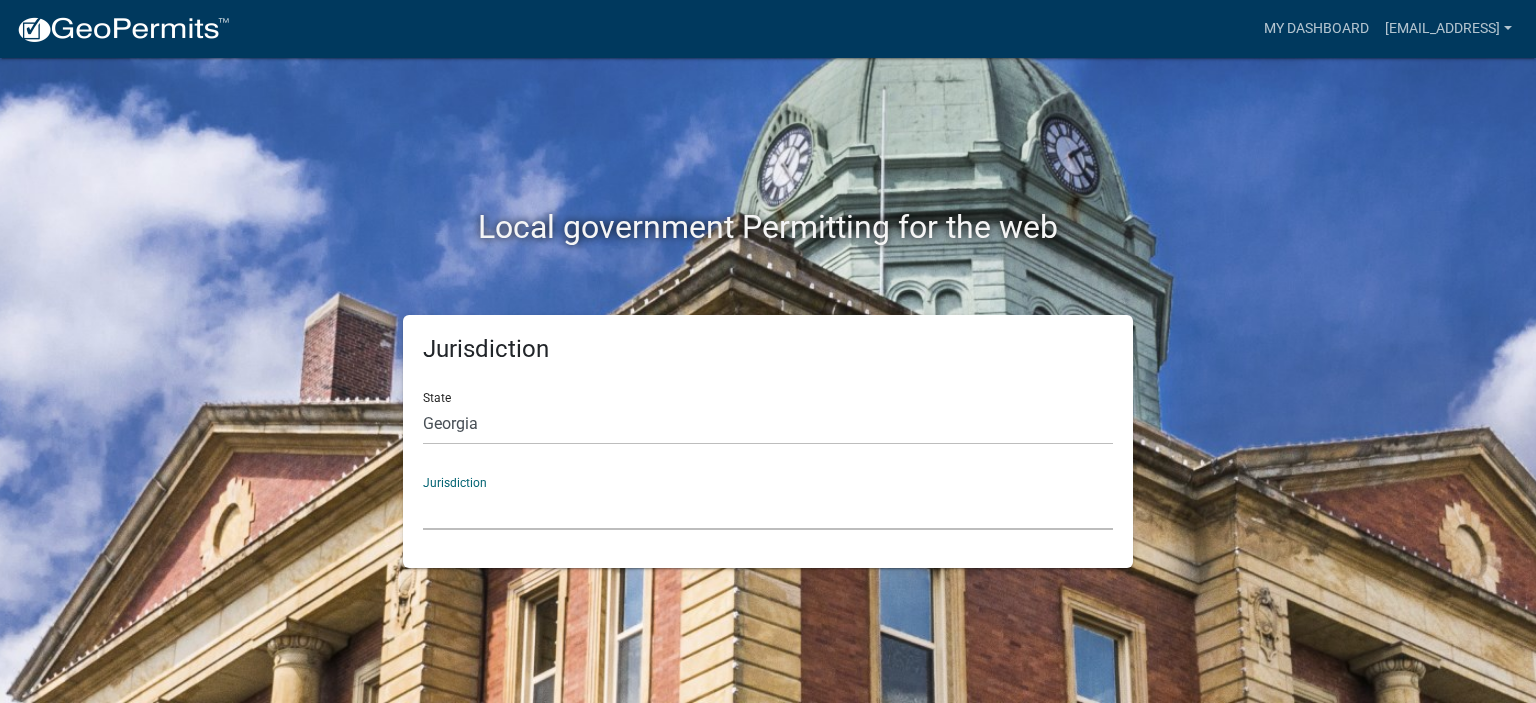 click on "City of Bainbridge, Georgia Cook County, Georgia Crawford County, Georgia Gilmer County, Georgia Haralson County, Georgia Jasper County, Georgia Madison County, Georgia Putnam County, Georgia Talbot County, Georgia Troup County, Georgia" 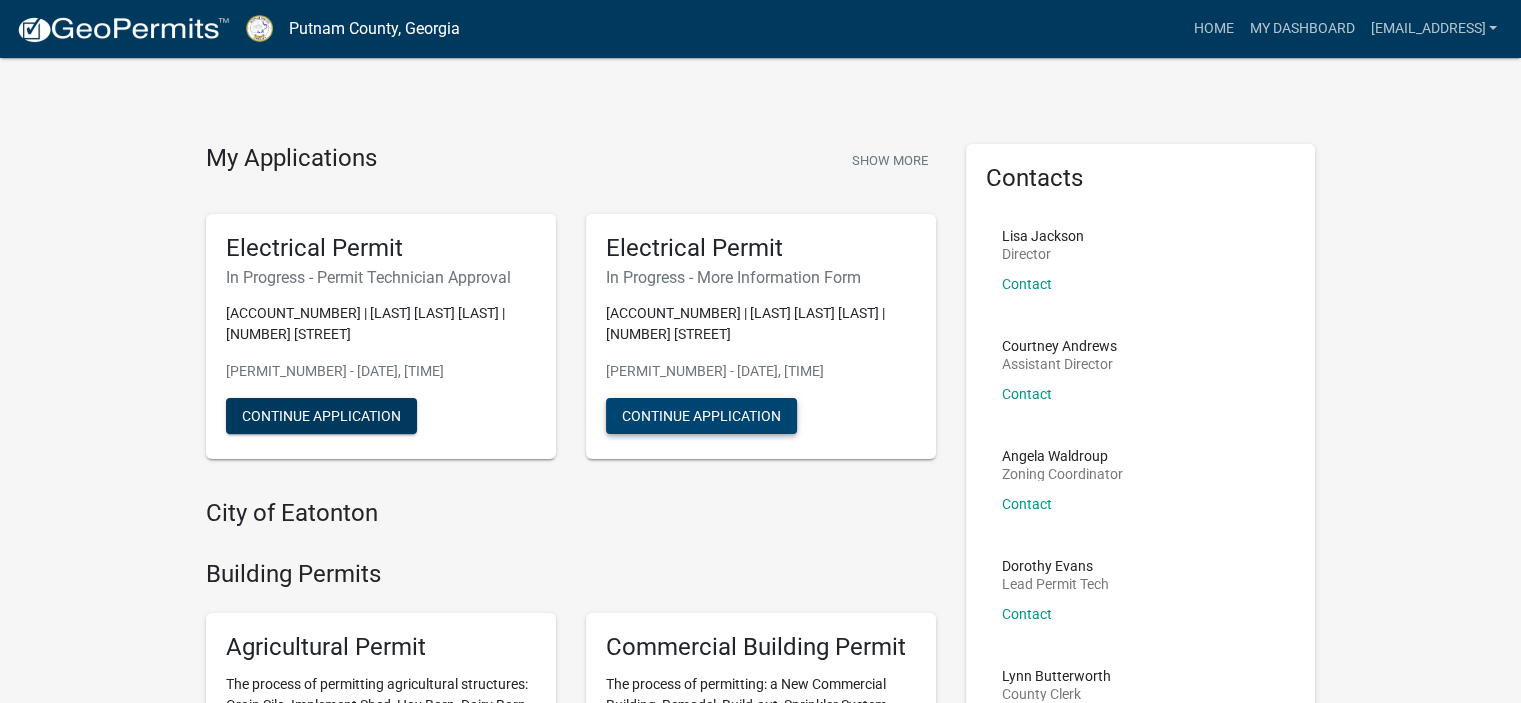 click on "Continue Application" 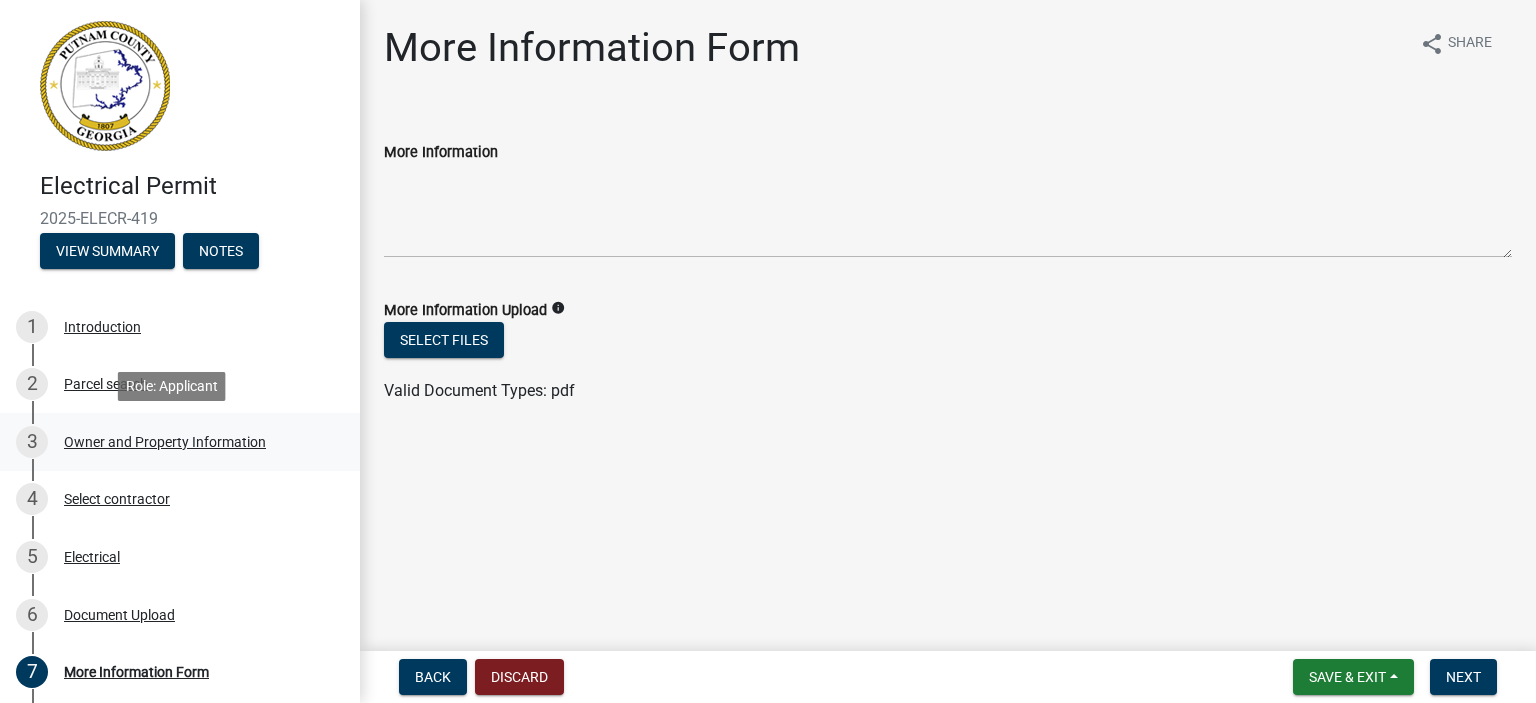 click on "Owner and Property Information" at bounding box center [165, 442] 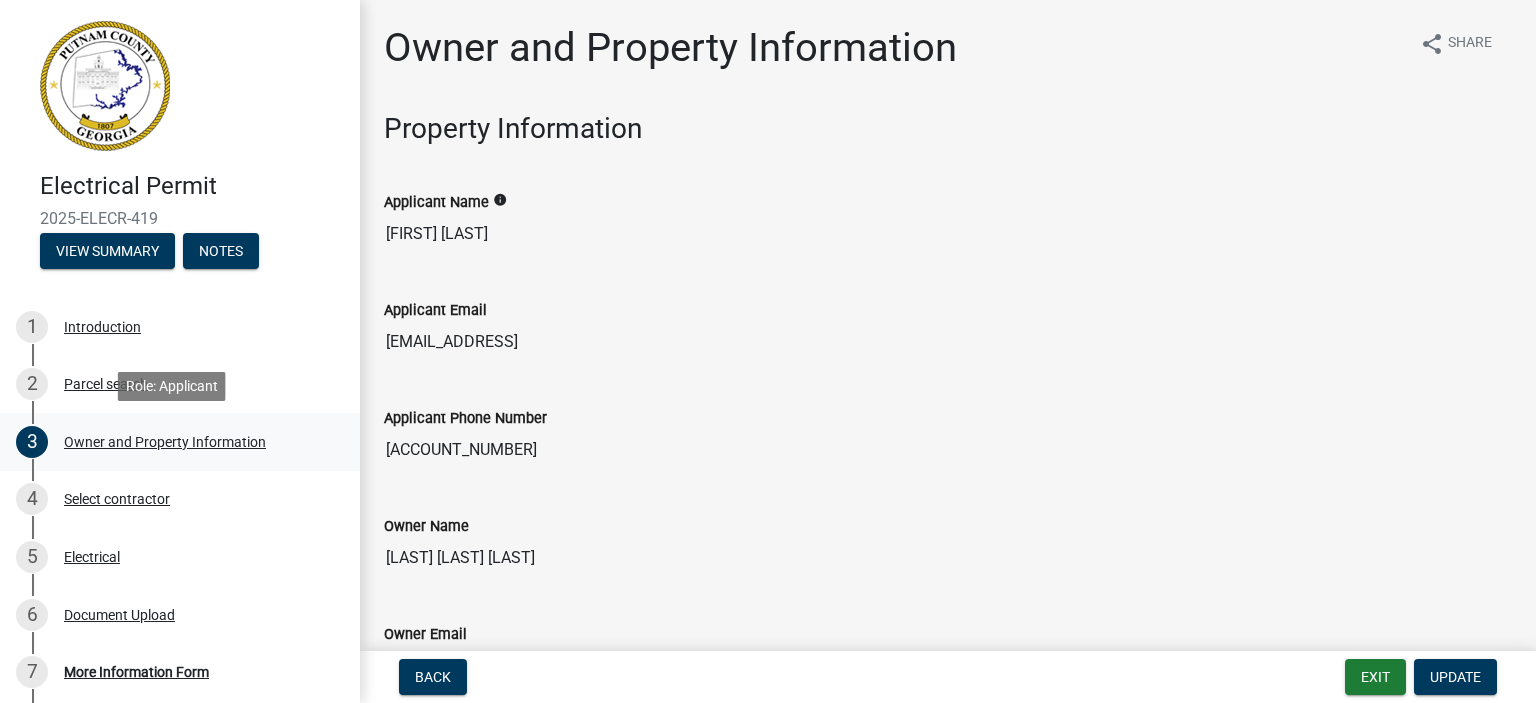 click on "Owner and Property Information" at bounding box center (165, 442) 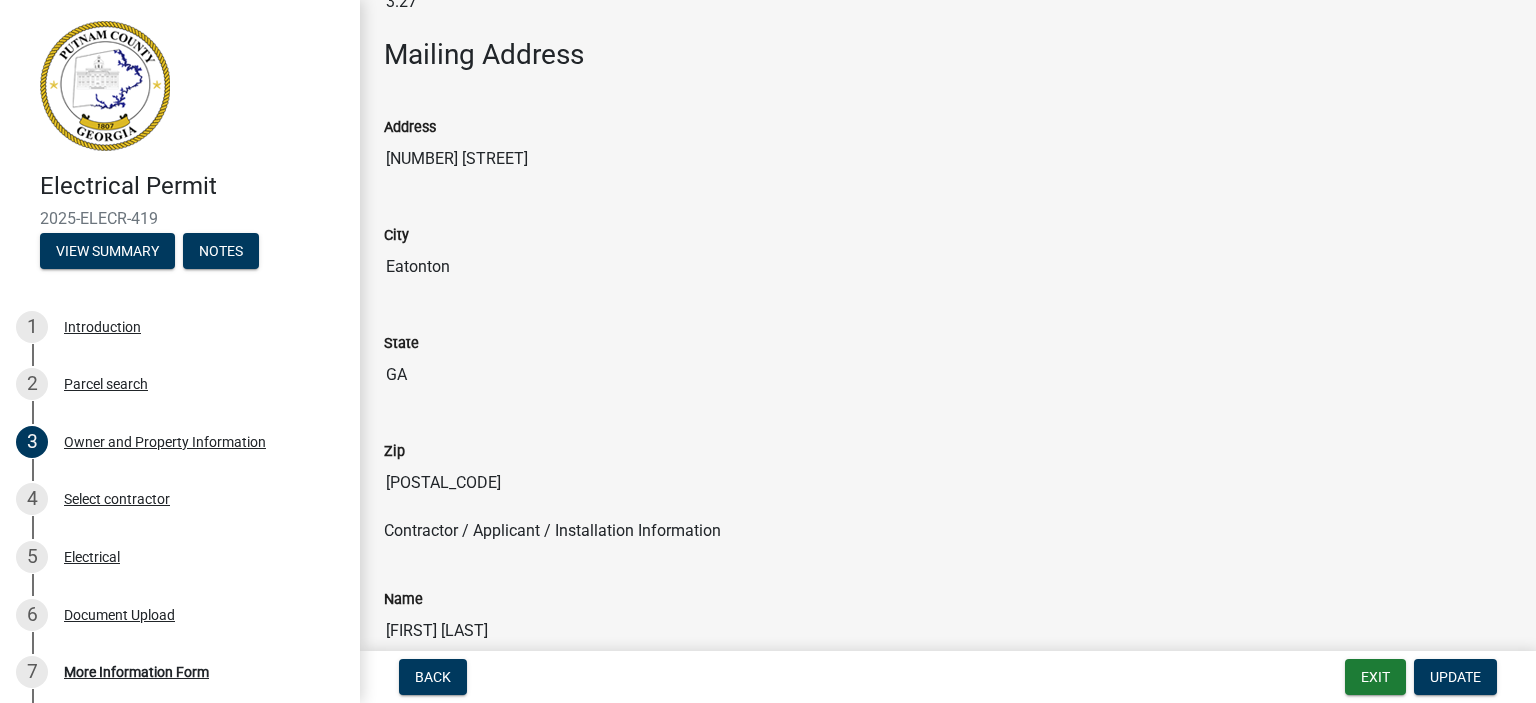scroll, scrollTop: 1210, scrollLeft: 0, axis: vertical 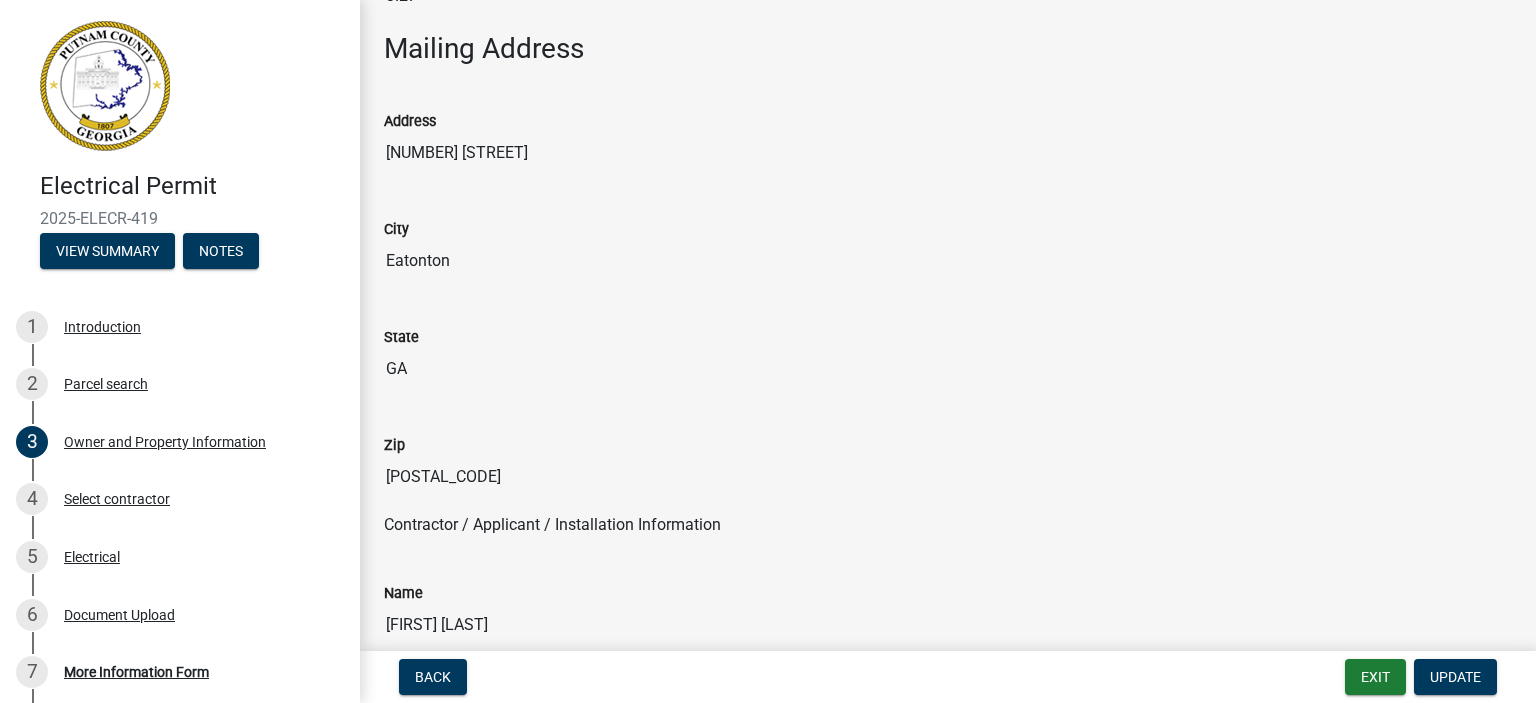 click on "Eatonton" at bounding box center [948, 261] 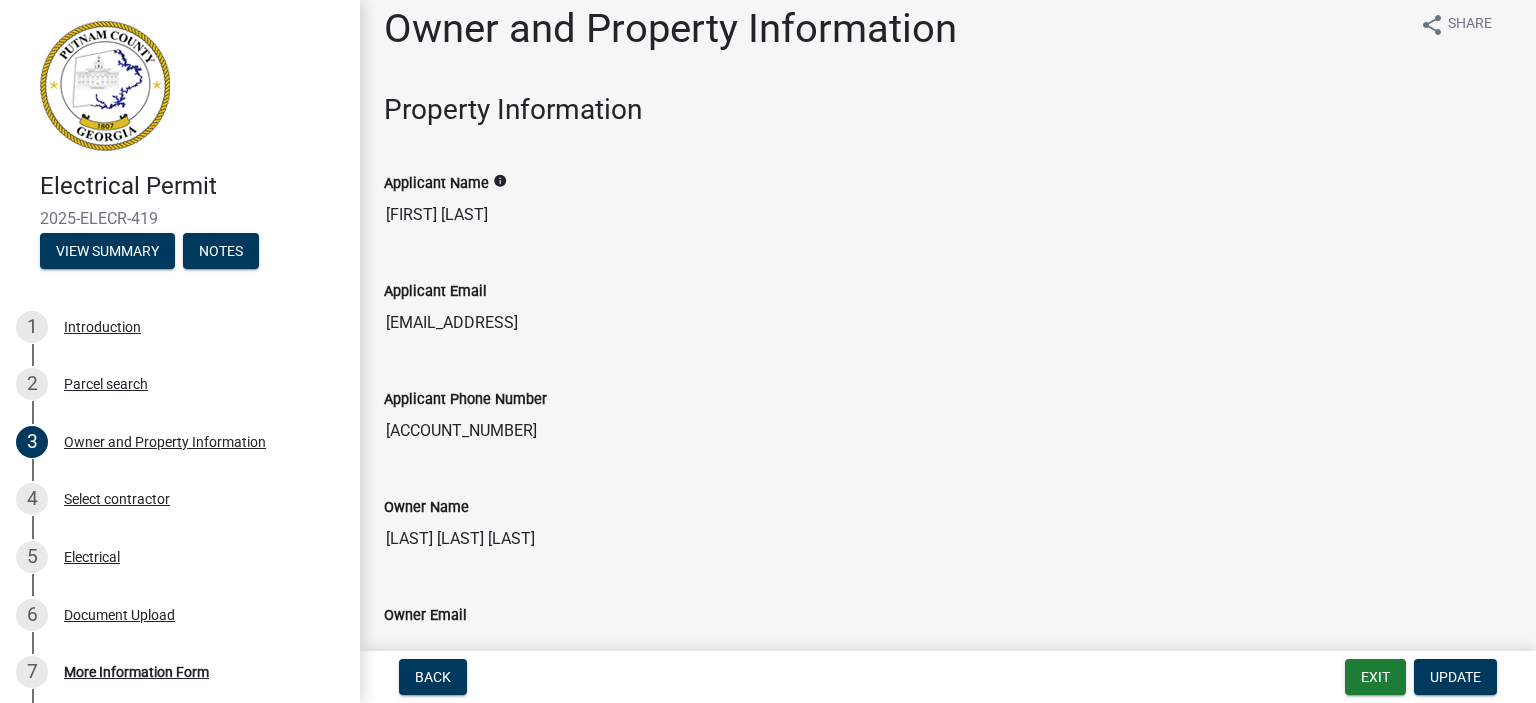 scroll, scrollTop: 0, scrollLeft: 0, axis: both 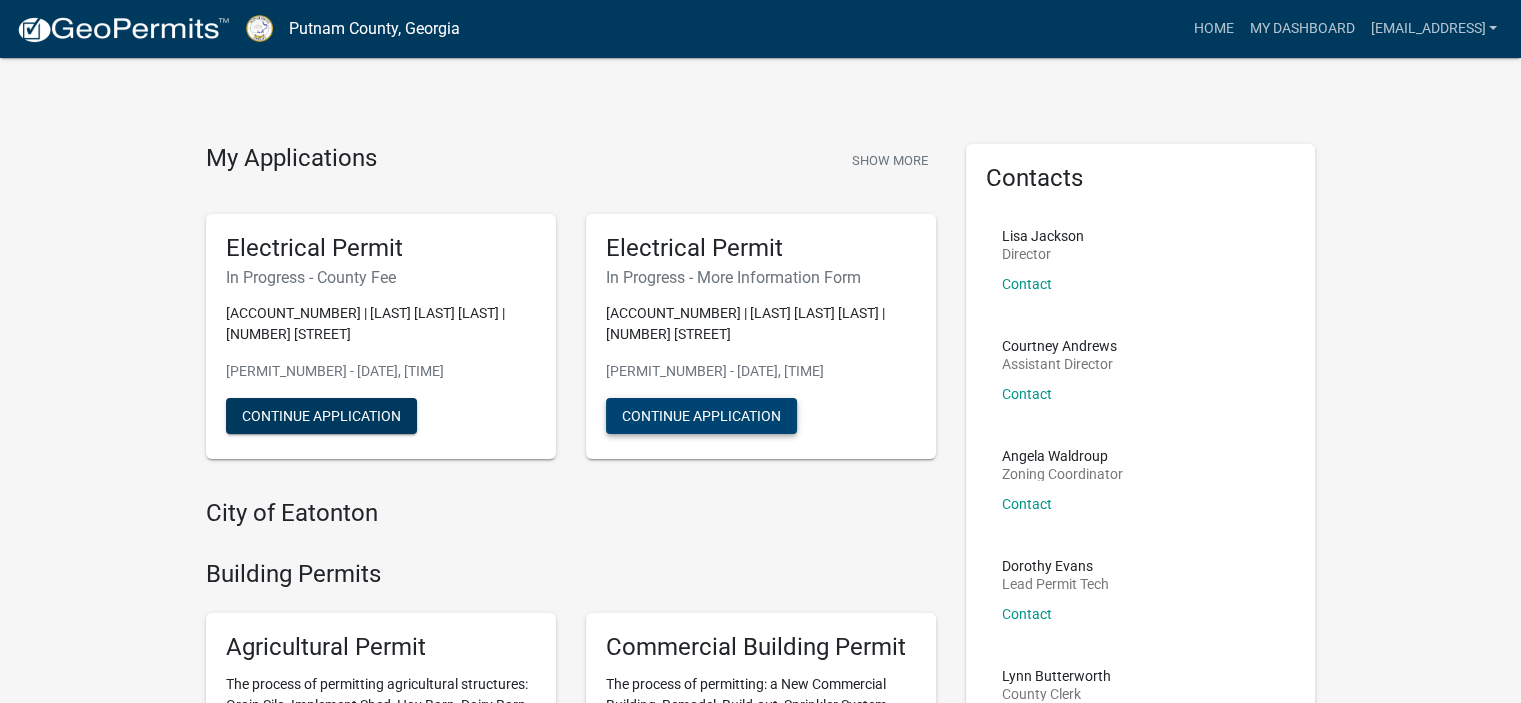 click on "Continue Application" 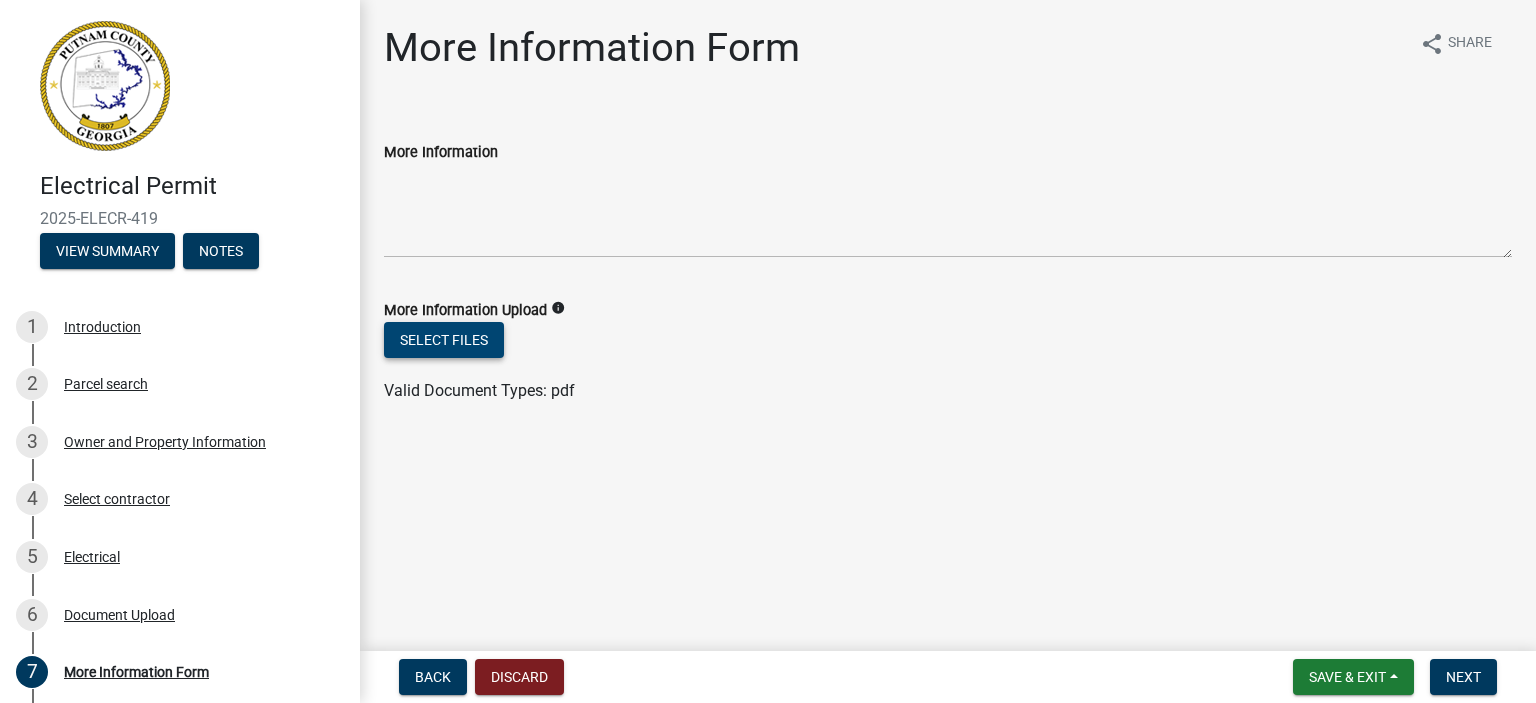 click on "Select files" 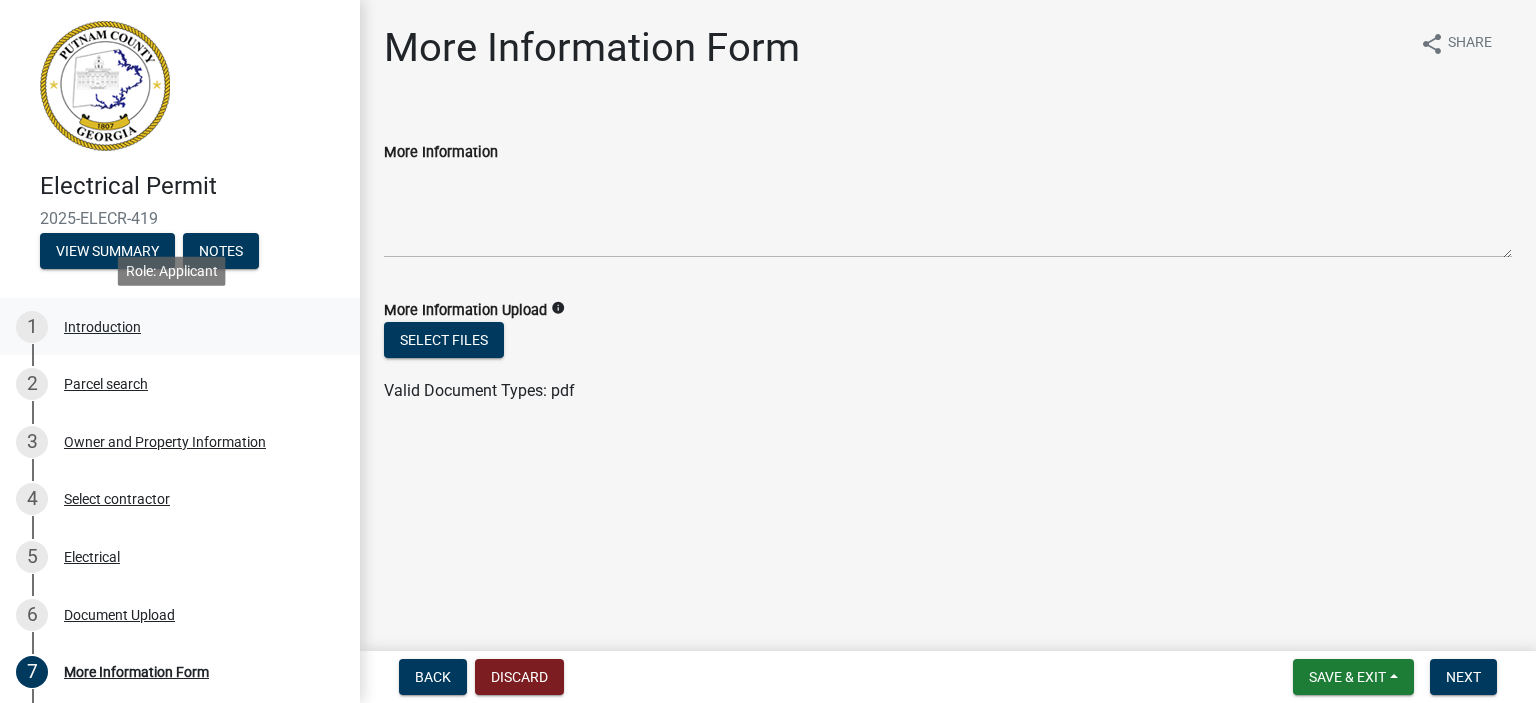 click on "Introduction" at bounding box center (102, 327) 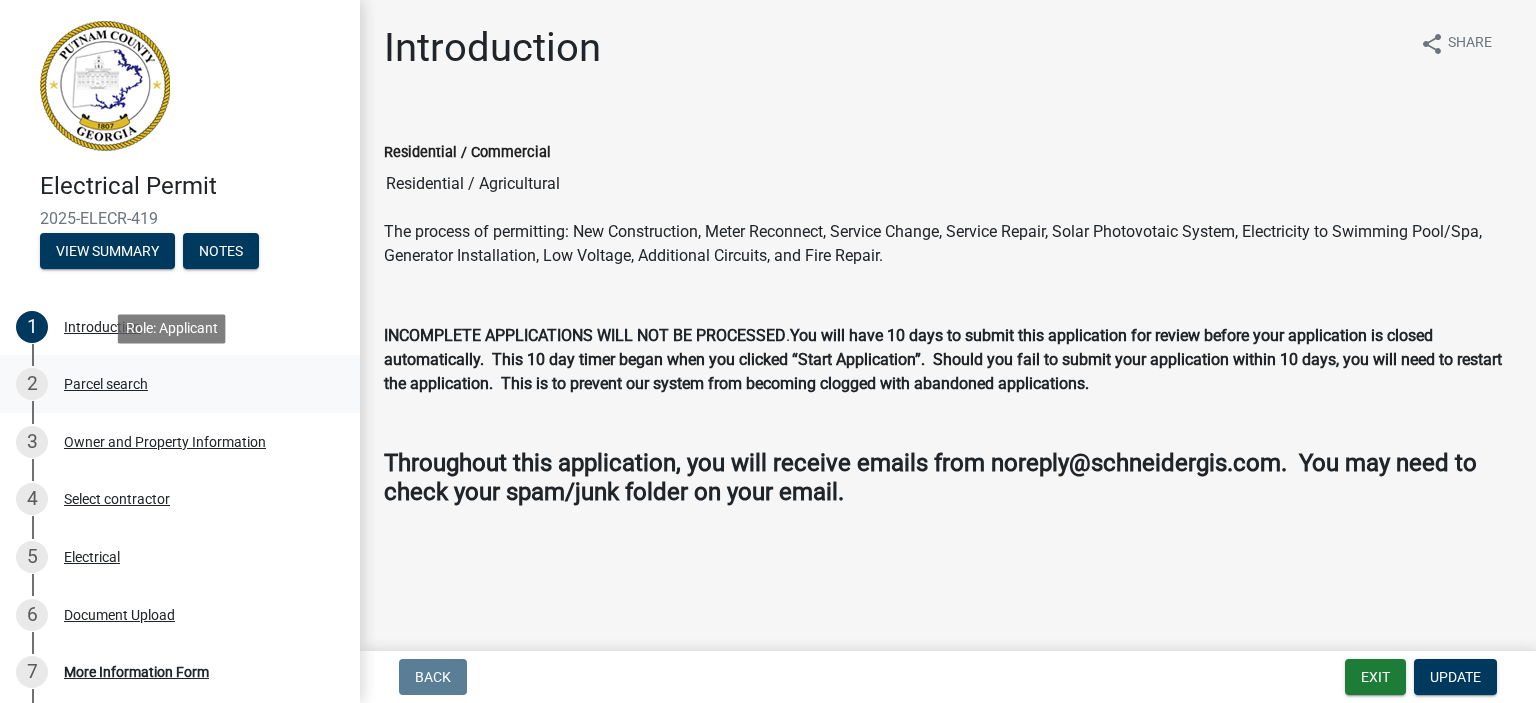 click on "Parcel search" at bounding box center [106, 384] 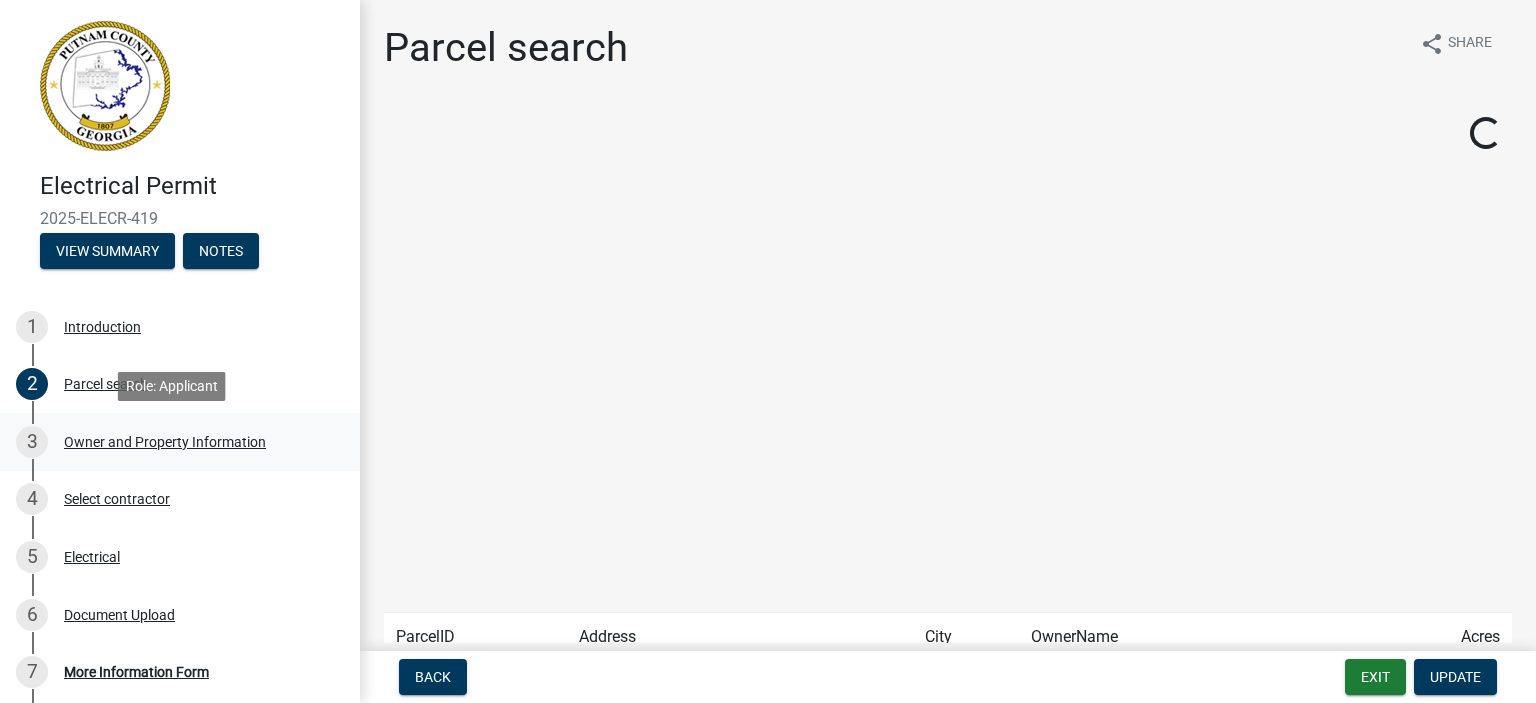 click on "Owner and Property Information" at bounding box center (165, 442) 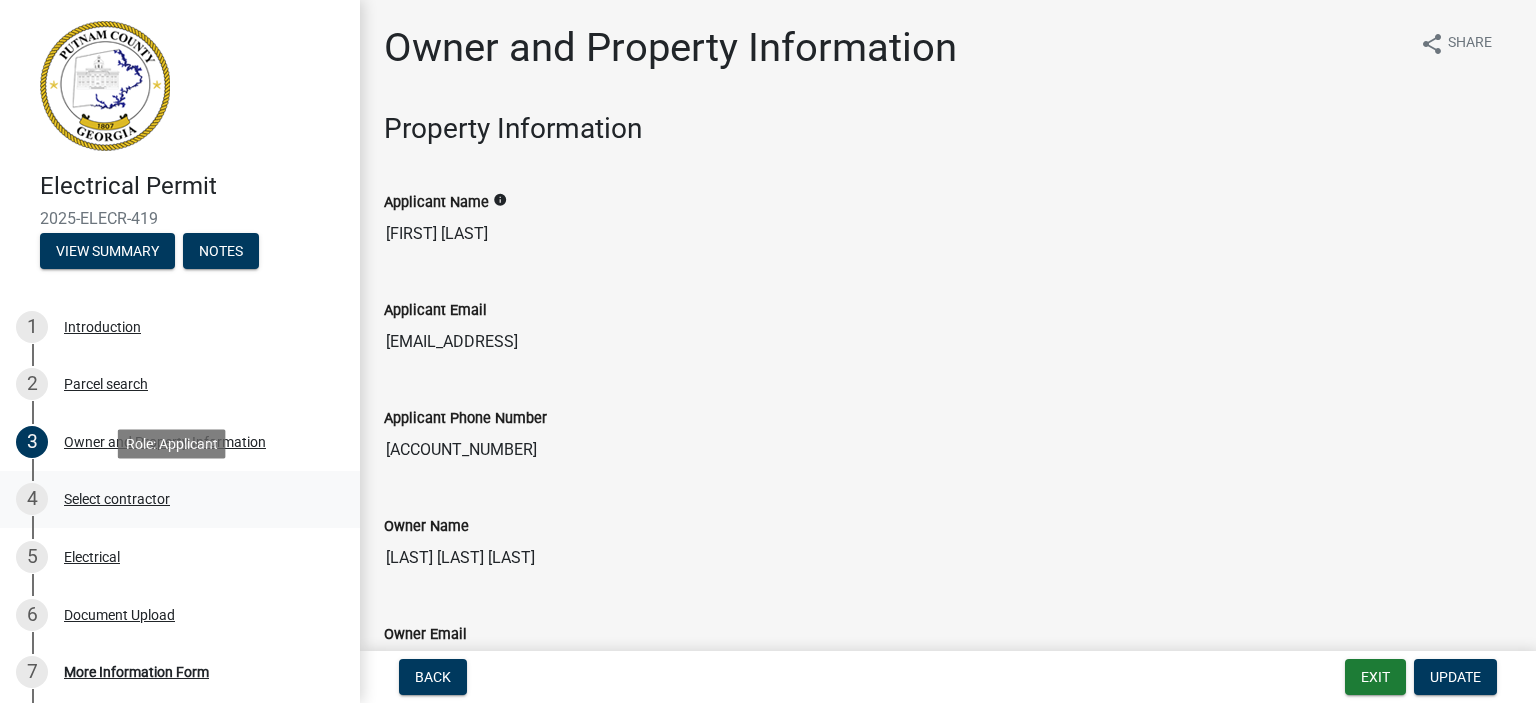 click on "Select contractor" at bounding box center (117, 499) 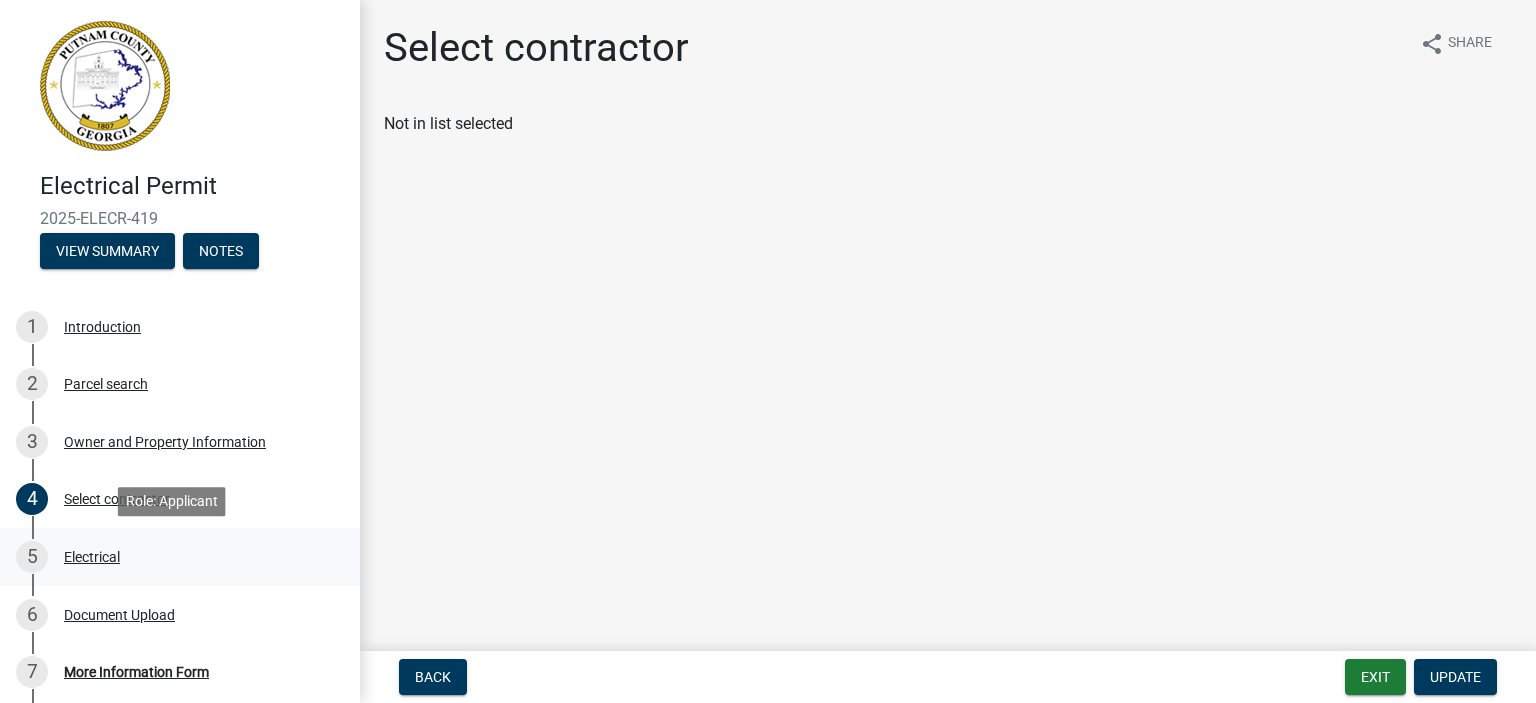 click on "Electrical" at bounding box center (92, 557) 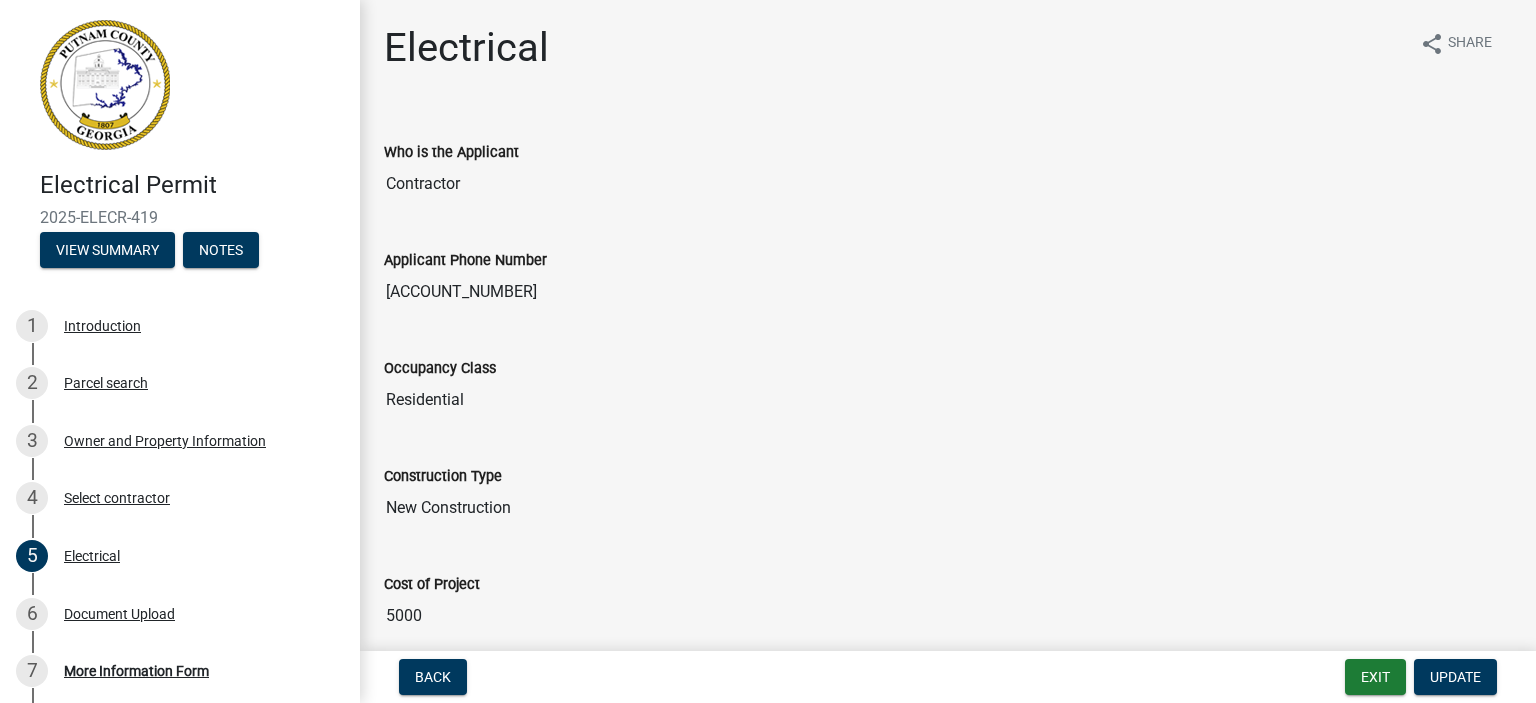 scroll, scrollTop: 0, scrollLeft: 0, axis: both 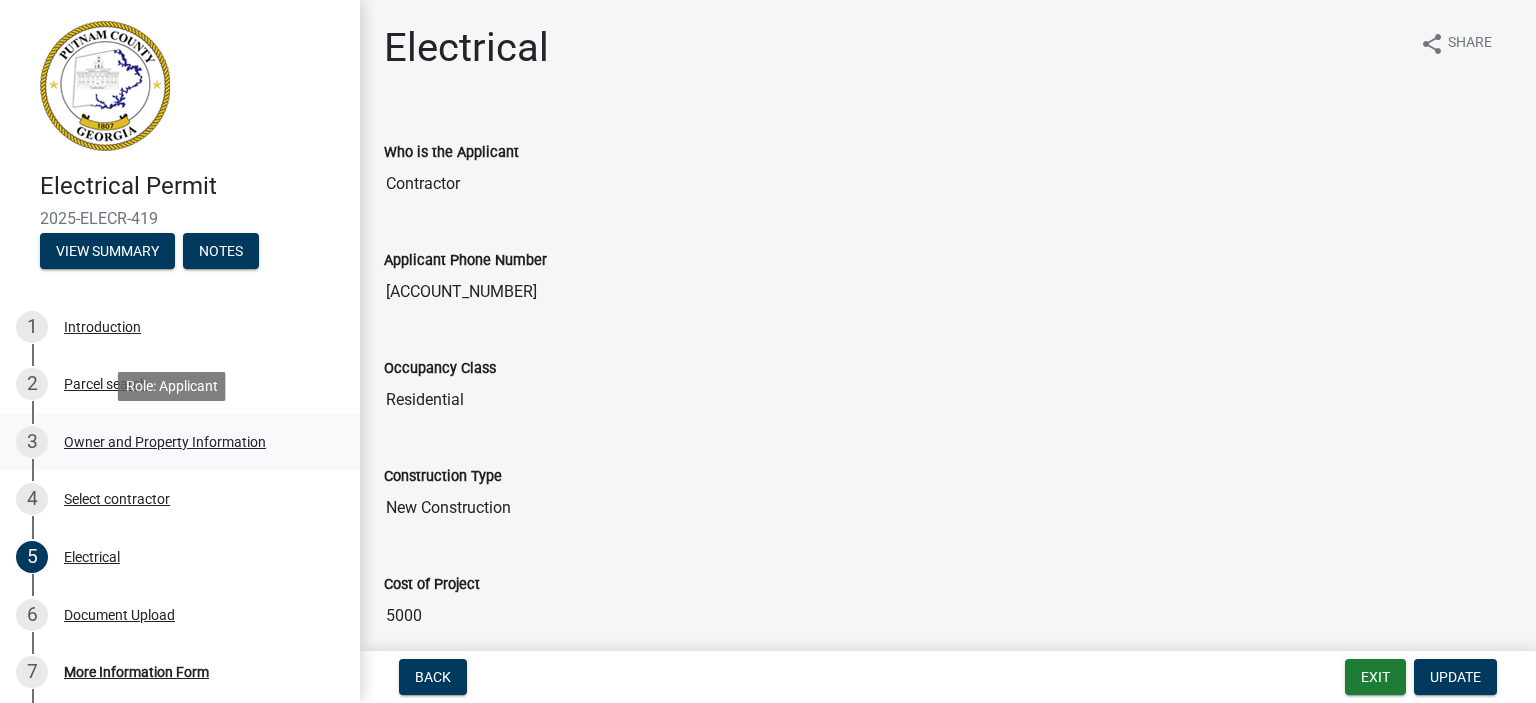 click on "Owner and Property Information" at bounding box center [165, 442] 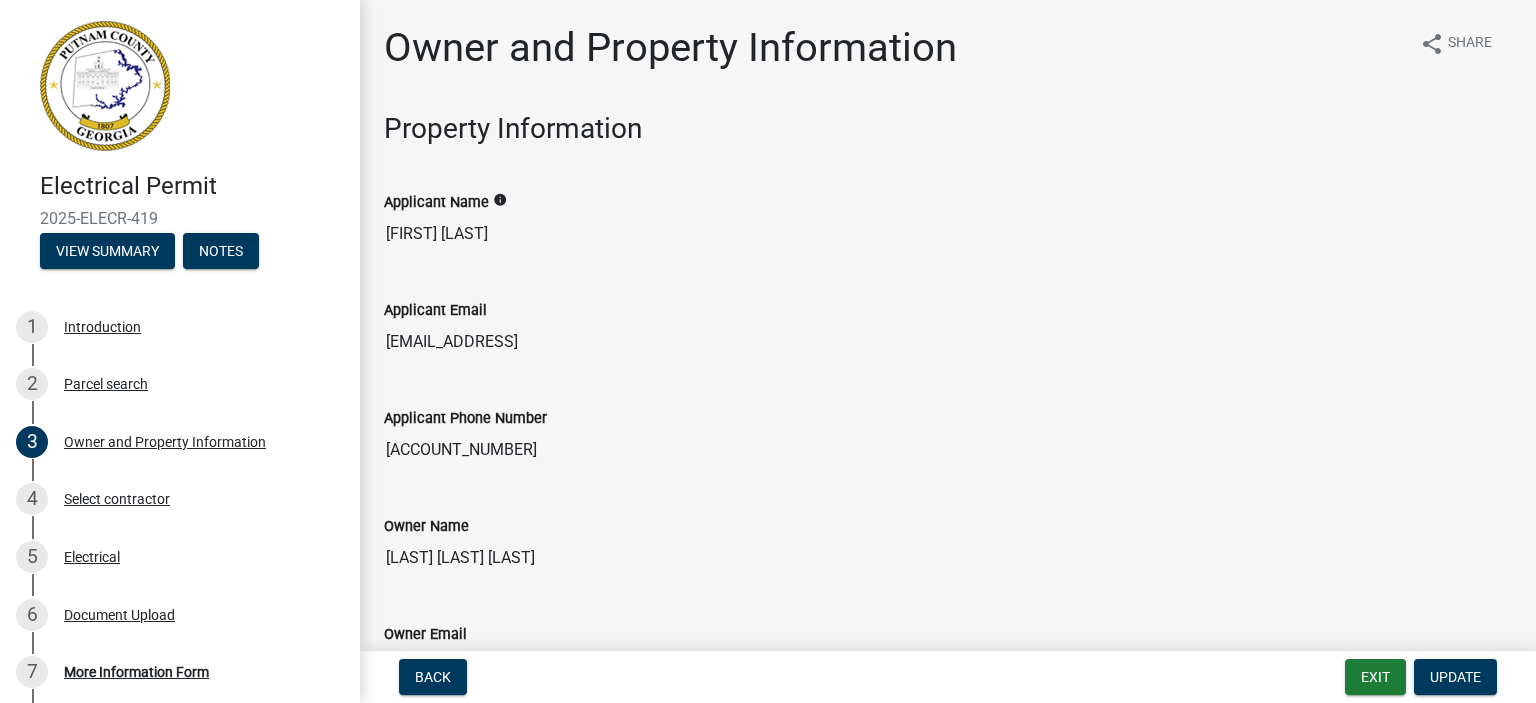 click on "[NAME]" at bounding box center (948, 558) 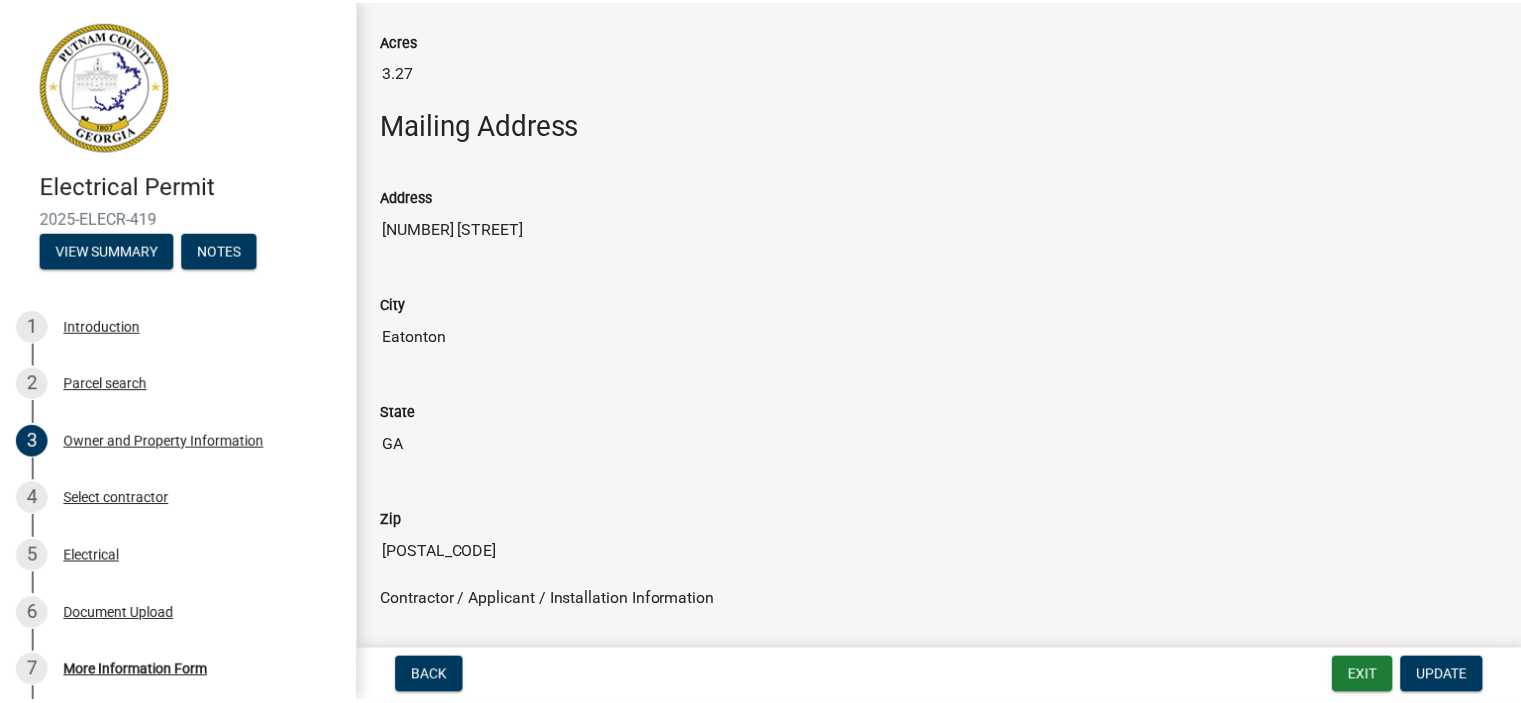 scroll, scrollTop: 1161, scrollLeft: 0, axis: vertical 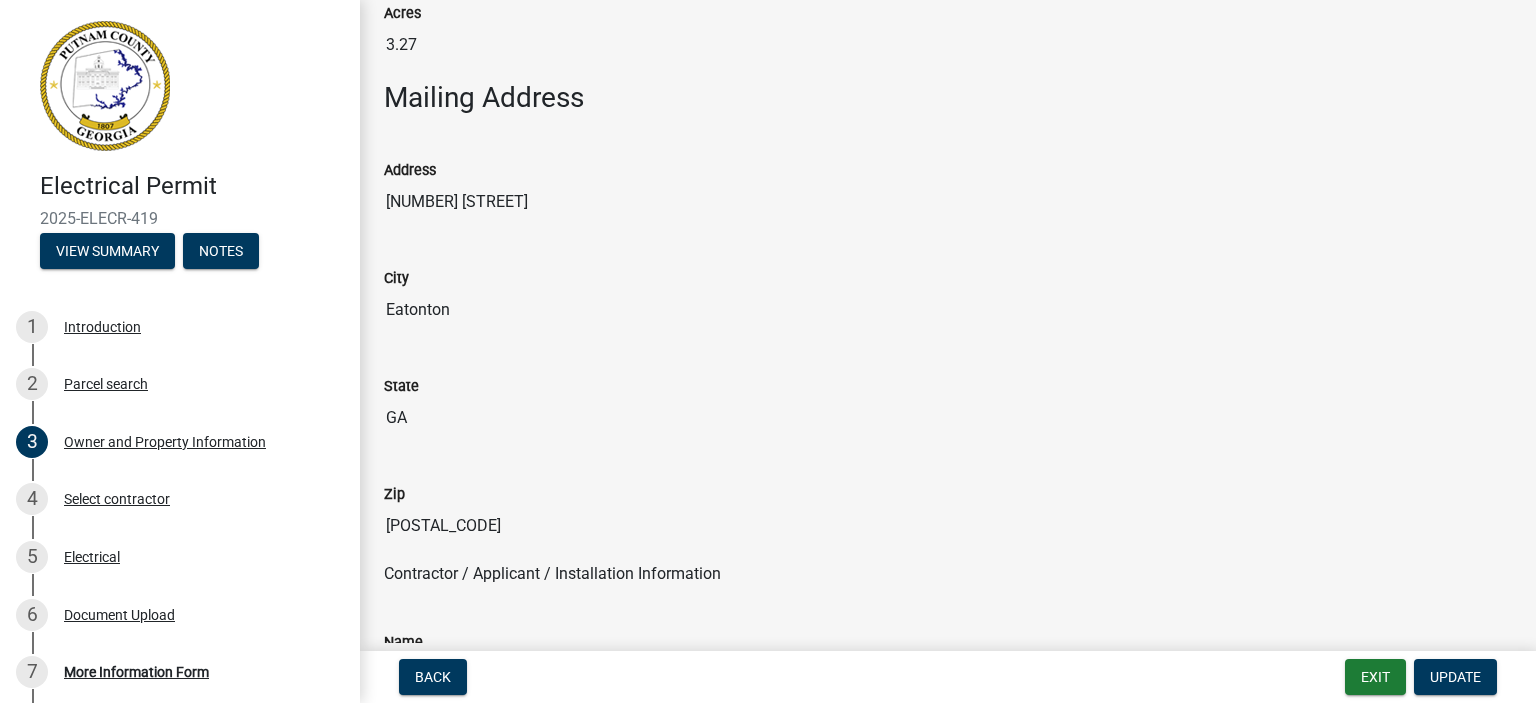 click on "Eatonton" at bounding box center (948, 310) 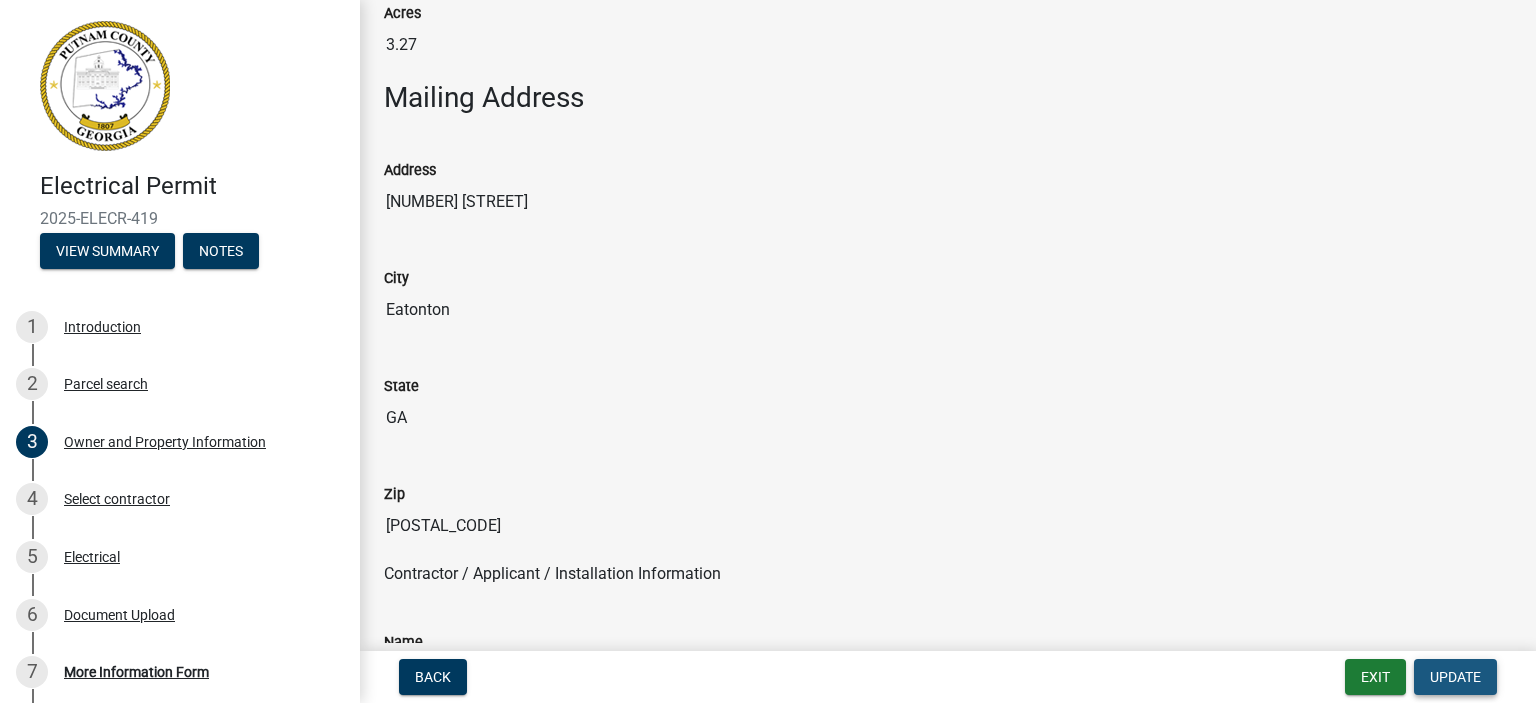 click on "Update" at bounding box center (1455, 677) 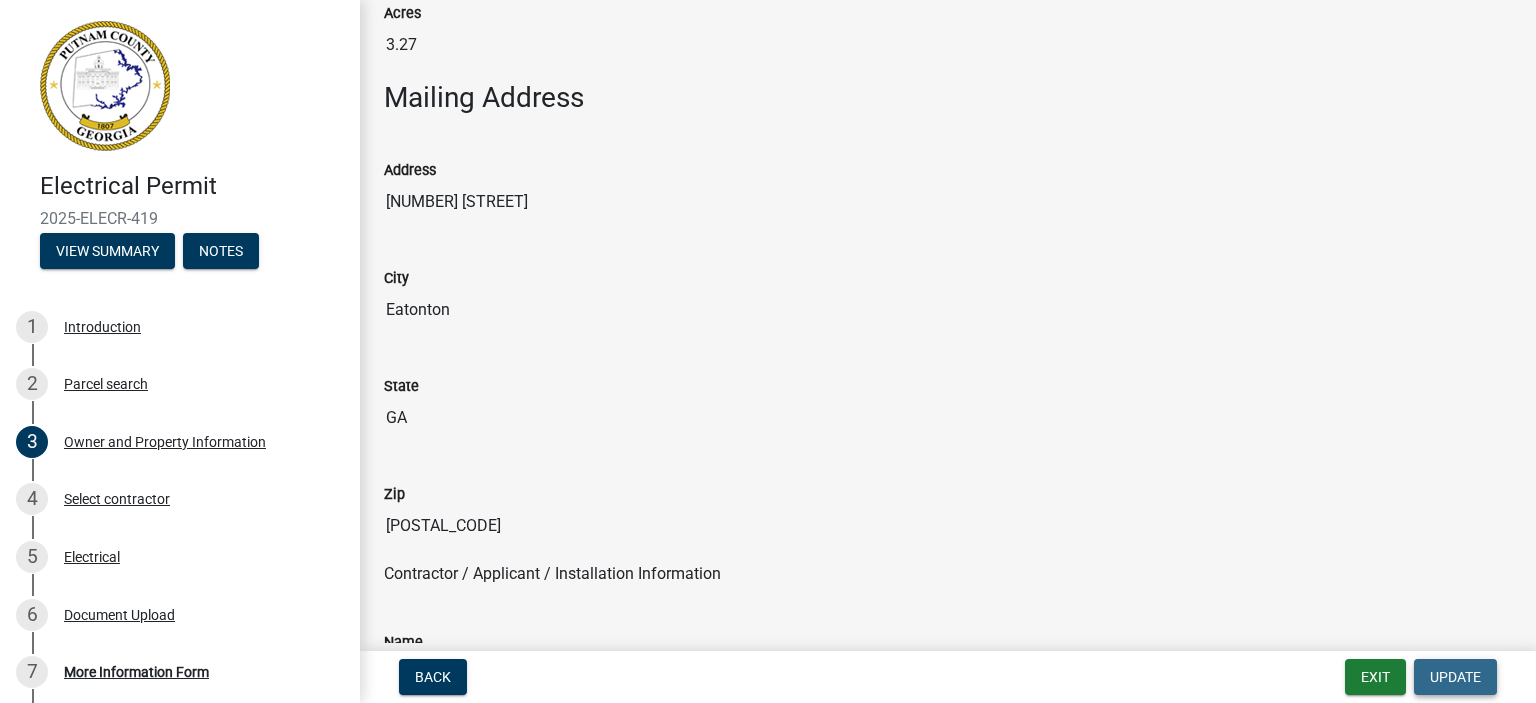 click on "Update" at bounding box center (1455, 677) 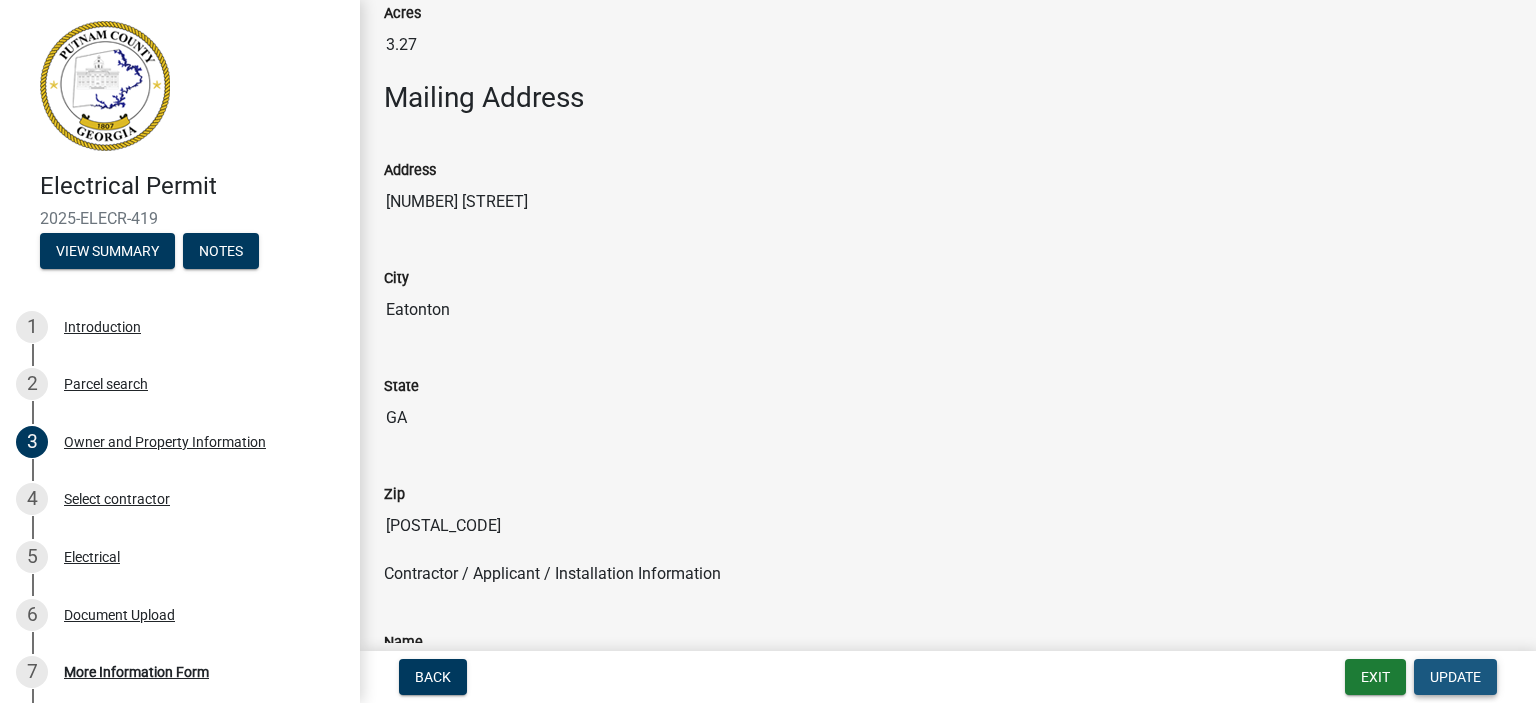 click on "Update" at bounding box center [1455, 677] 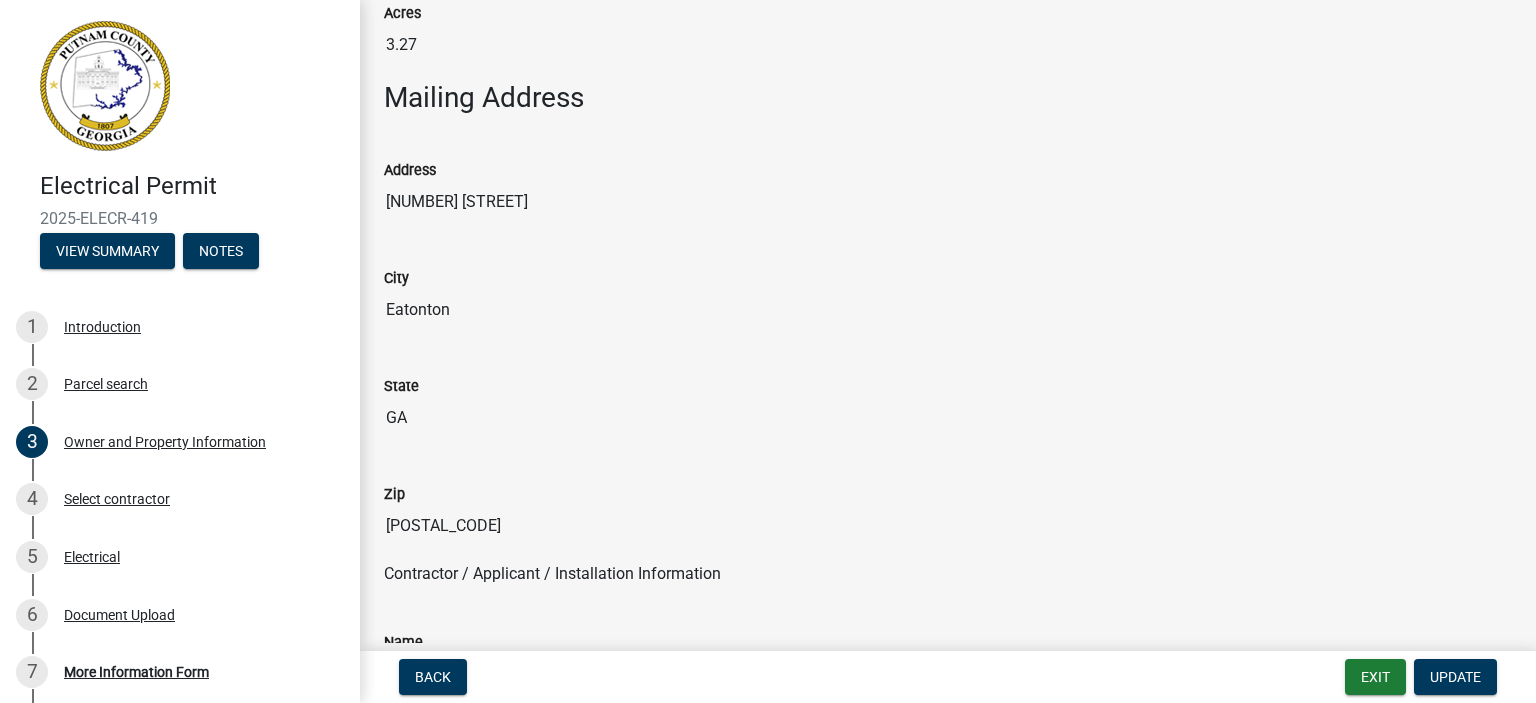 click on "Eatonton" at bounding box center [948, 310] 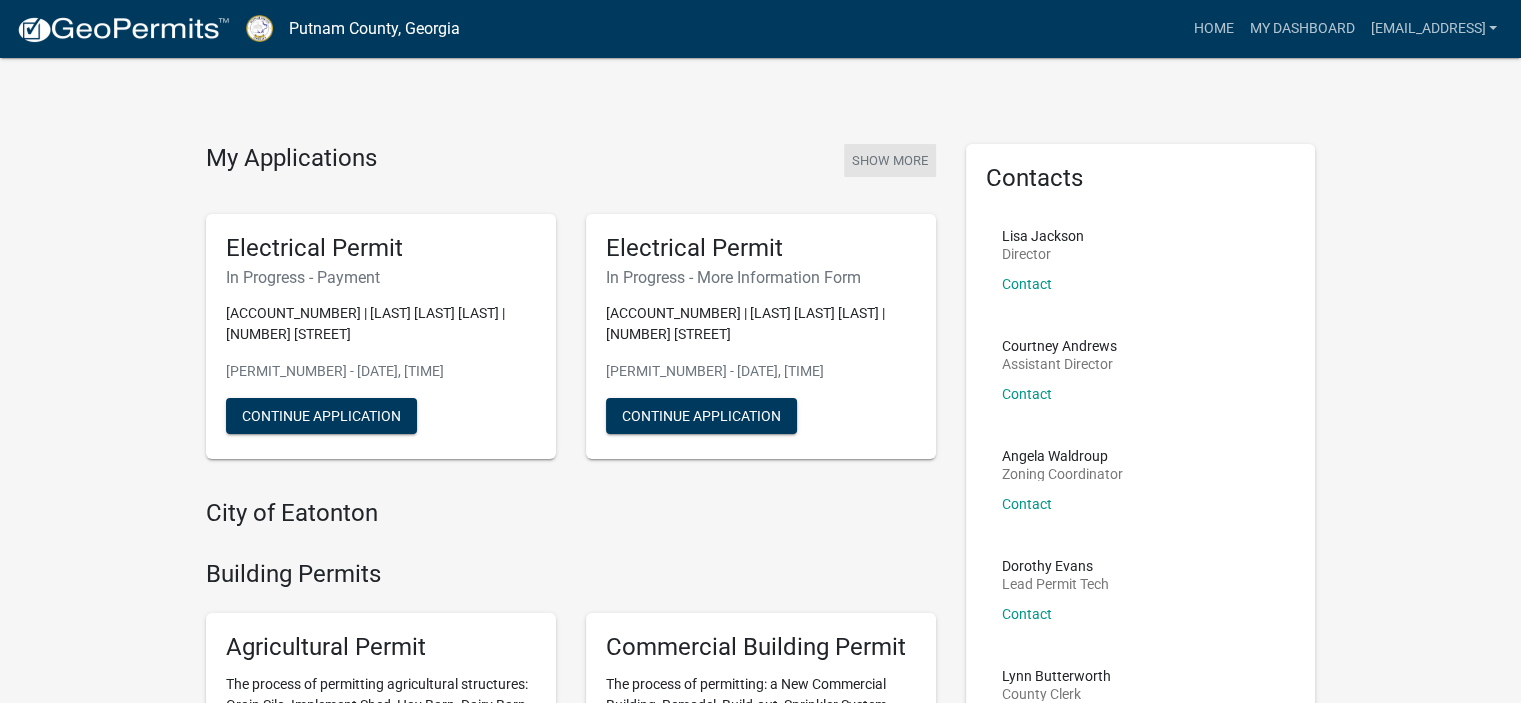 click on "Show More" 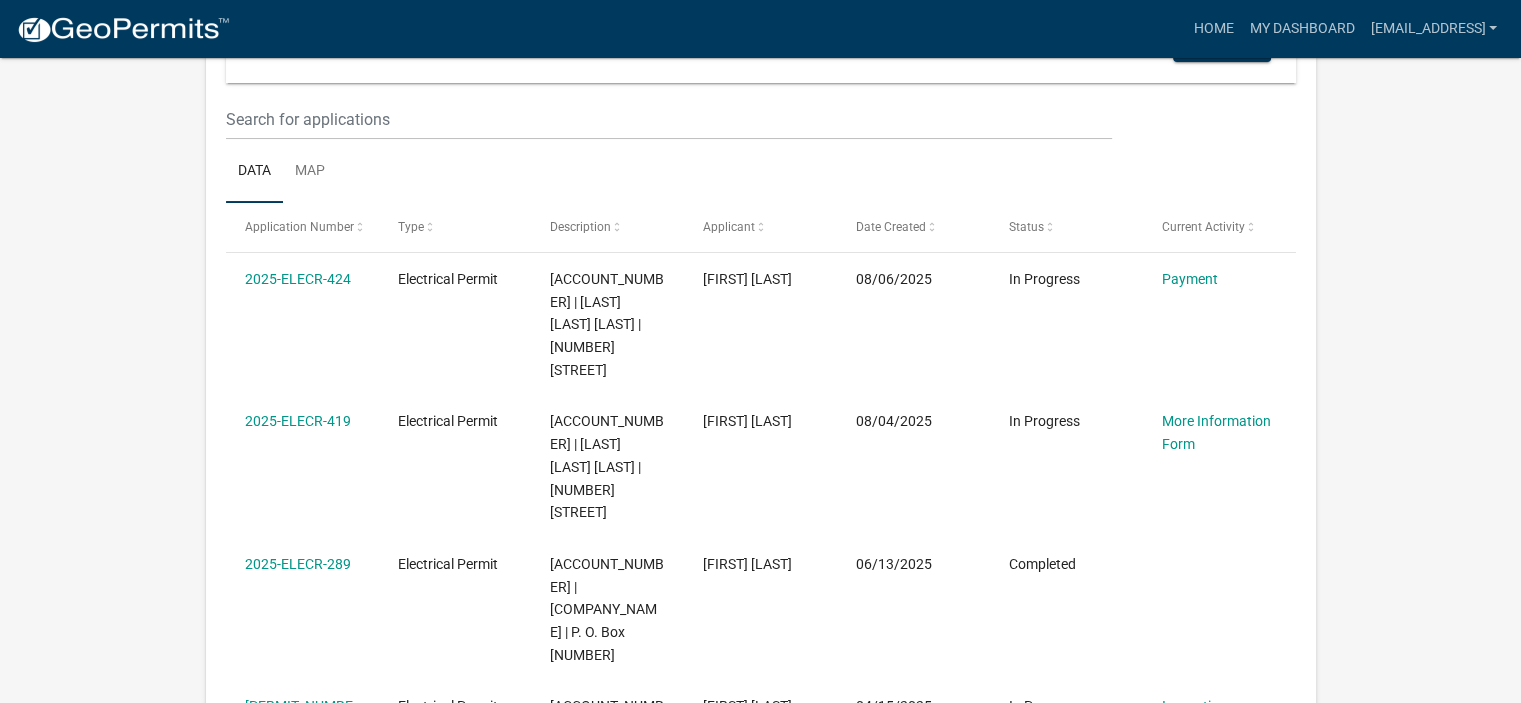 scroll, scrollTop: 245, scrollLeft: 0, axis: vertical 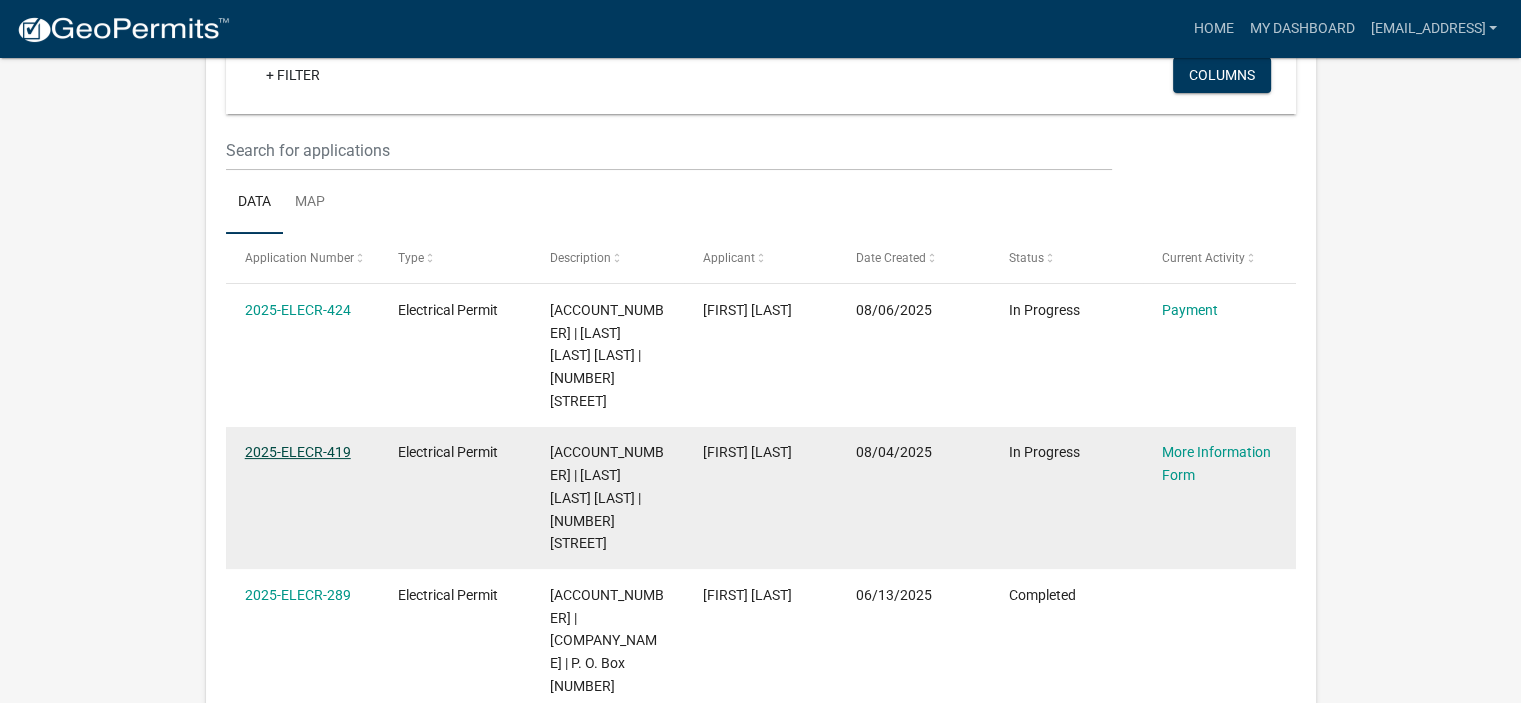 click on "2025-ELECR-419" 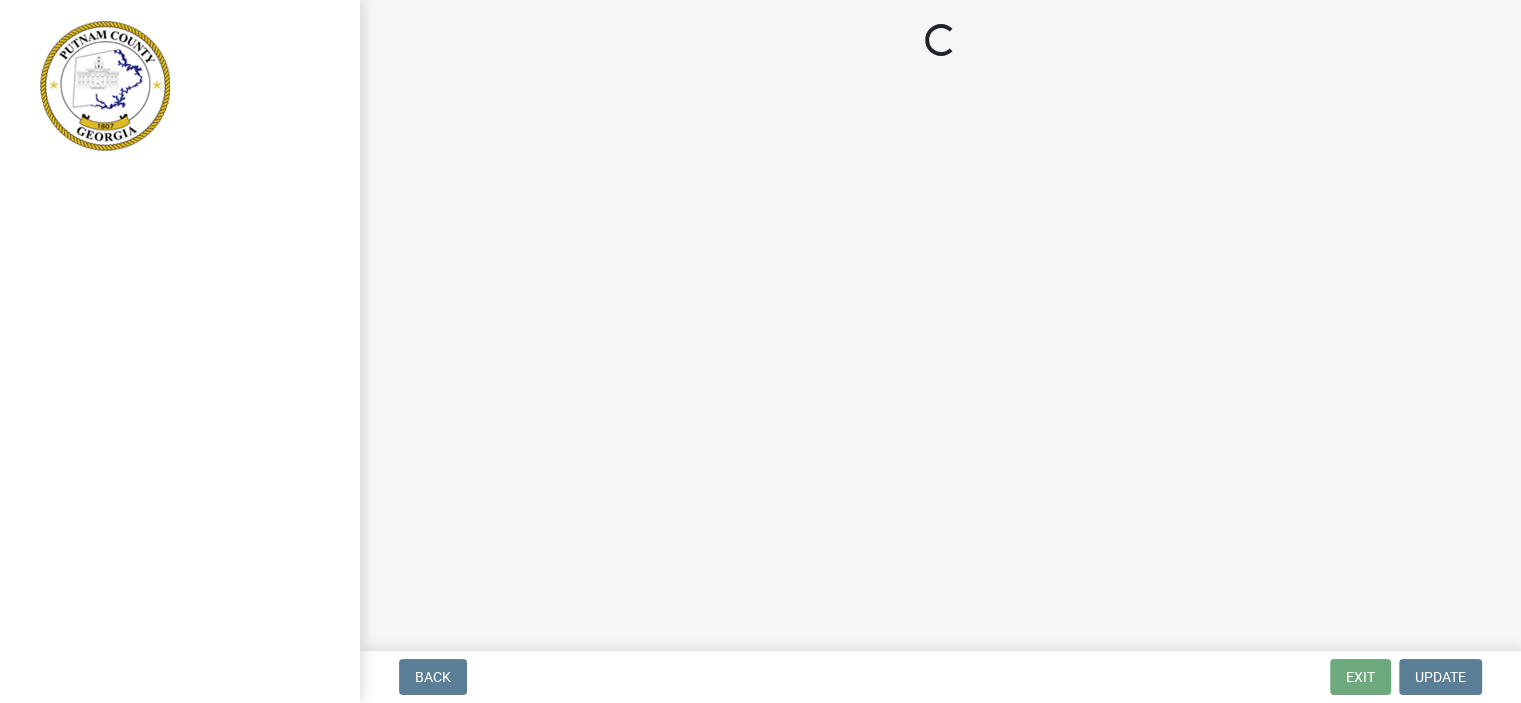 scroll, scrollTop: 0, scrollLeft: 0, axis: both 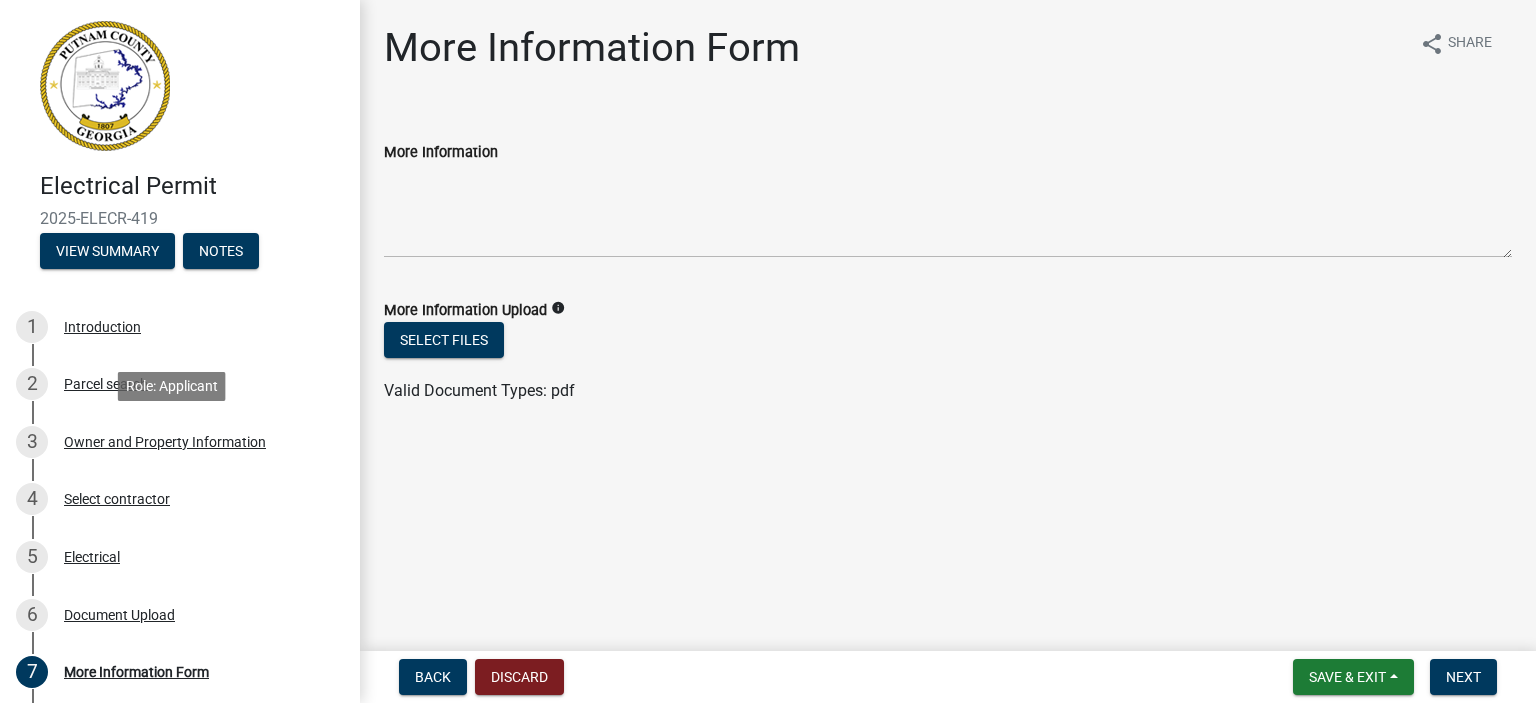 click on "3     Owner and Property Information" at bounding box center (172, 442) 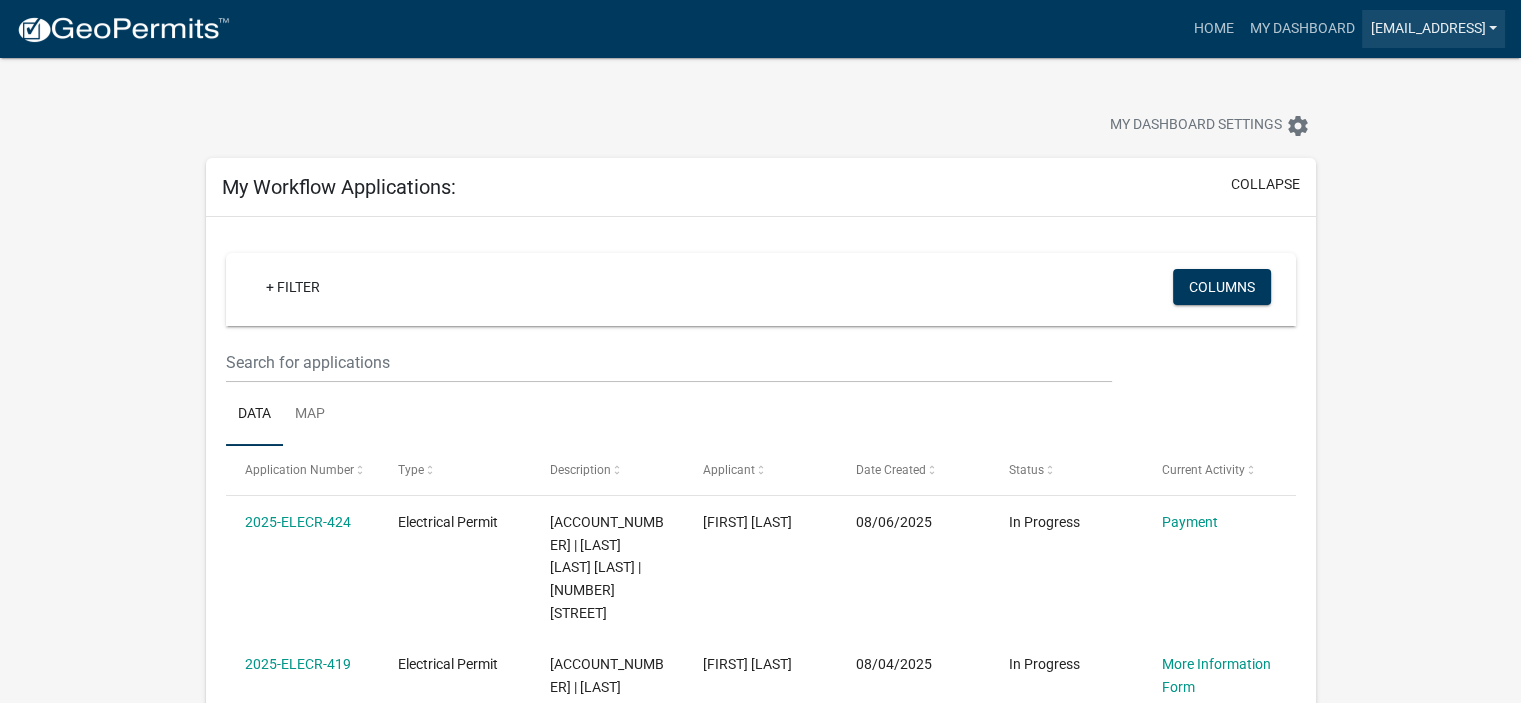 click on "[EMAIL]" at bounding box center [1433, 29] 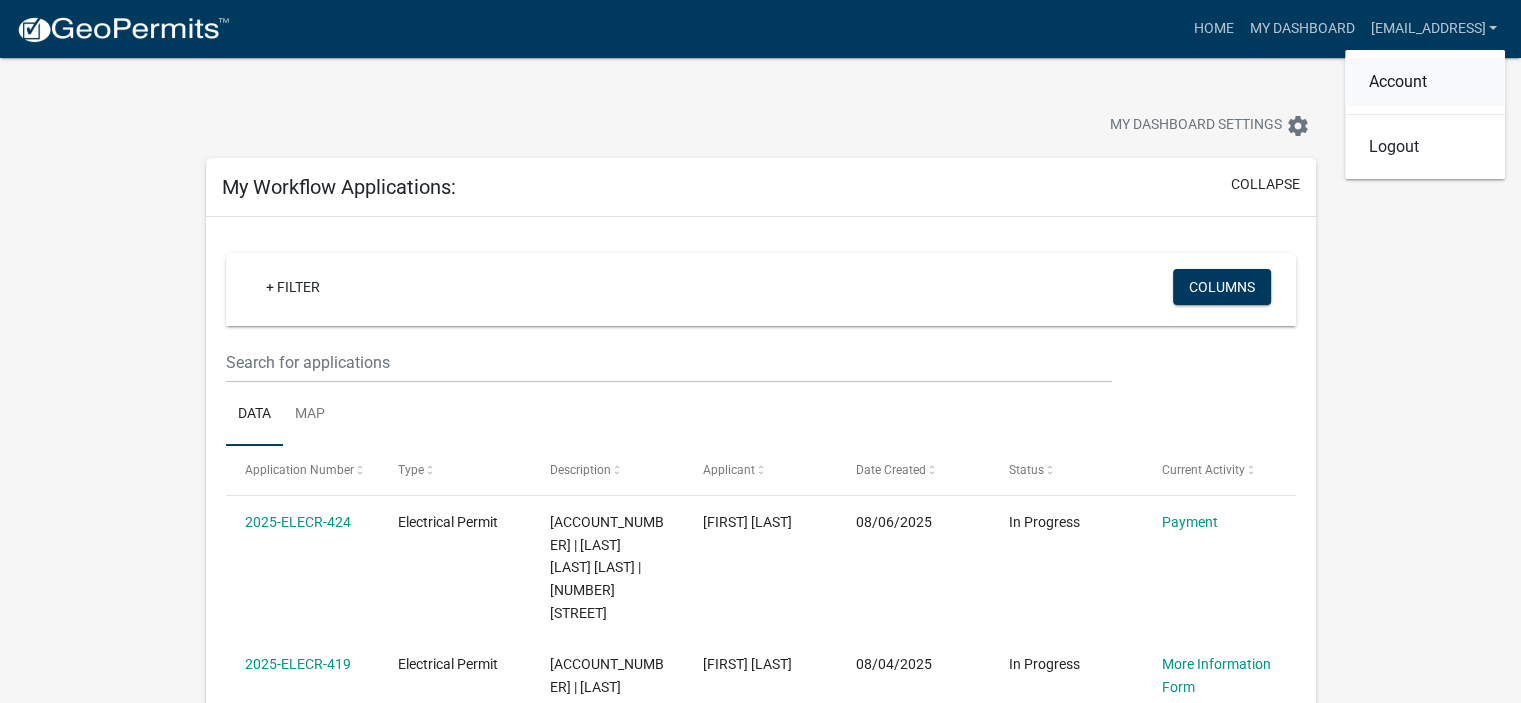 click on "Account" at bounding box center (1425, 82) 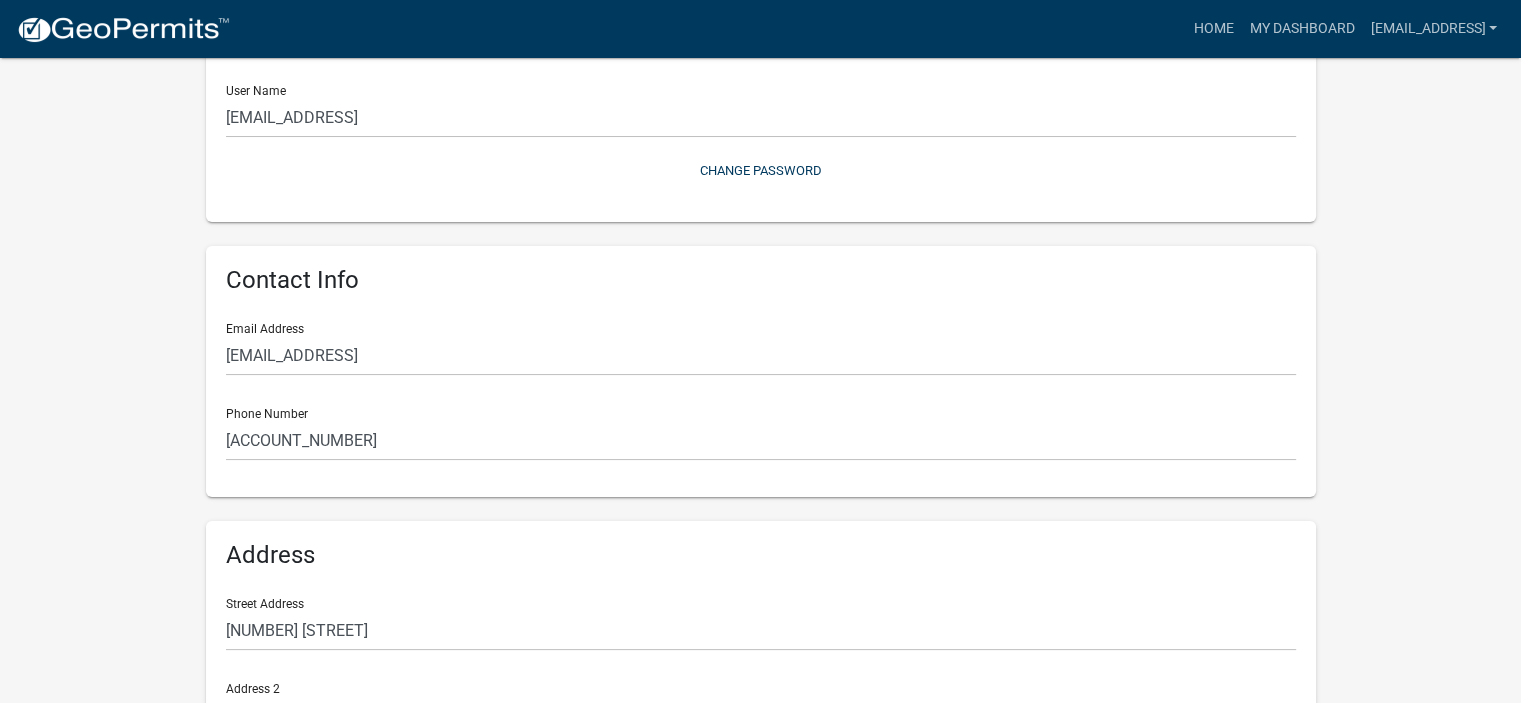 scroll, scrollTop: 0, scrollLeft: 0, axis: both 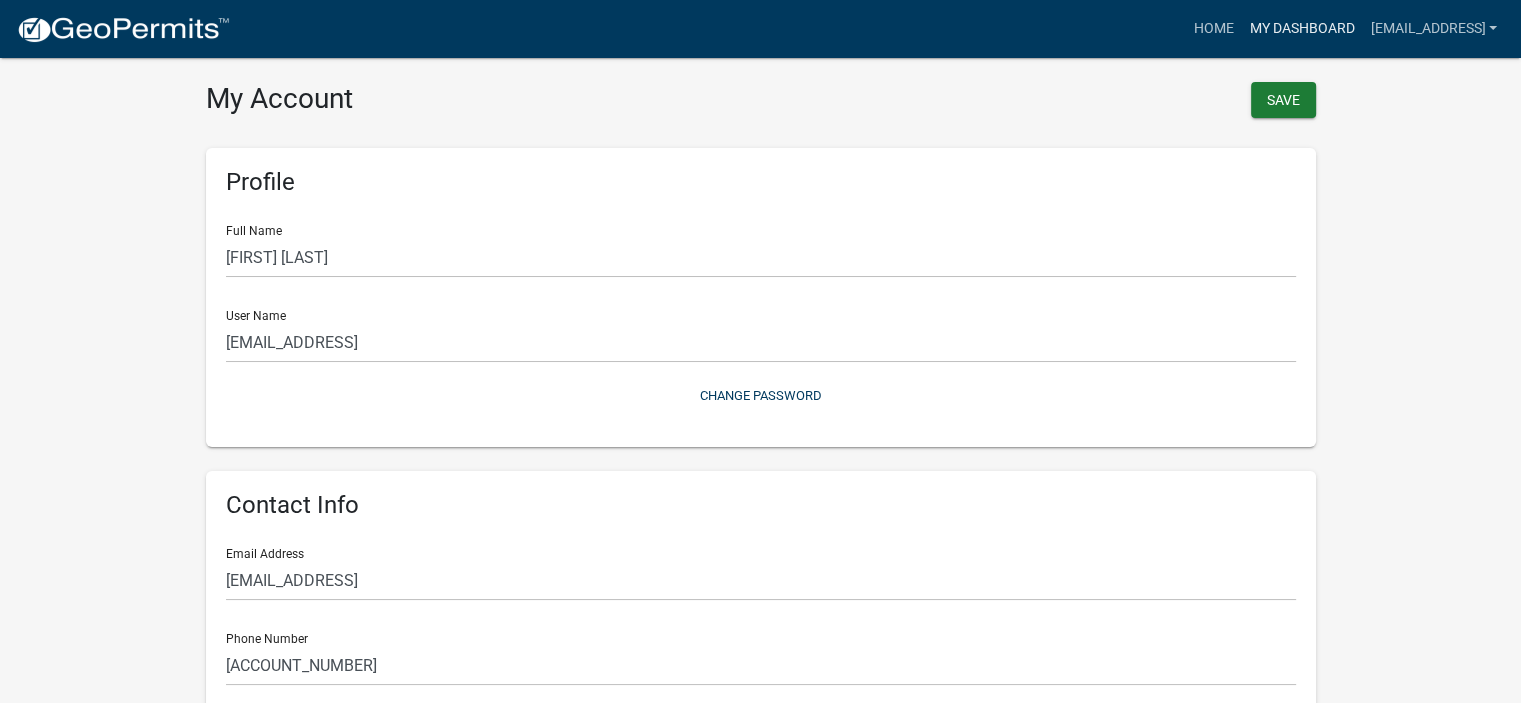 click on "My Dashboard" at bounding box center (1301, 29) 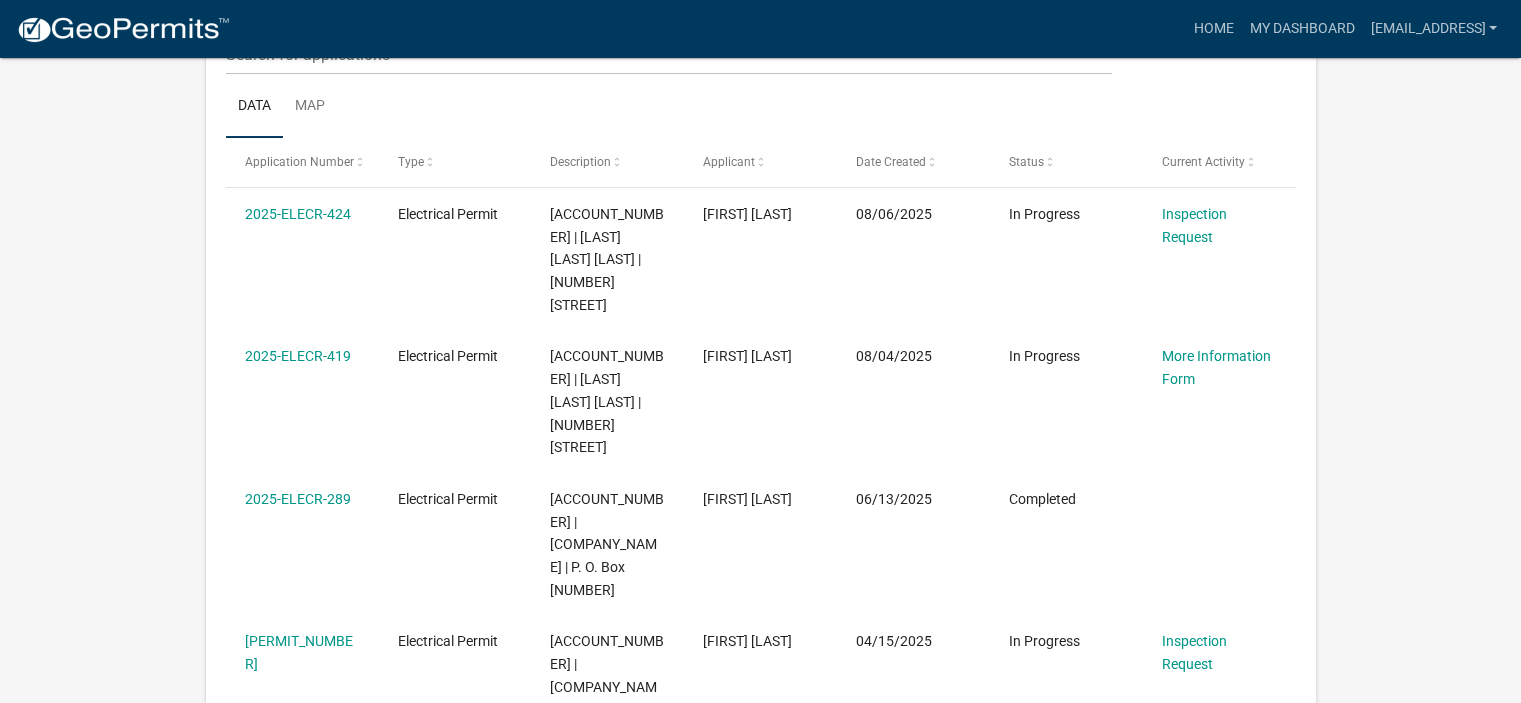 scroll, scrollTop: 324, scrollLeft: 0, axis: vertical 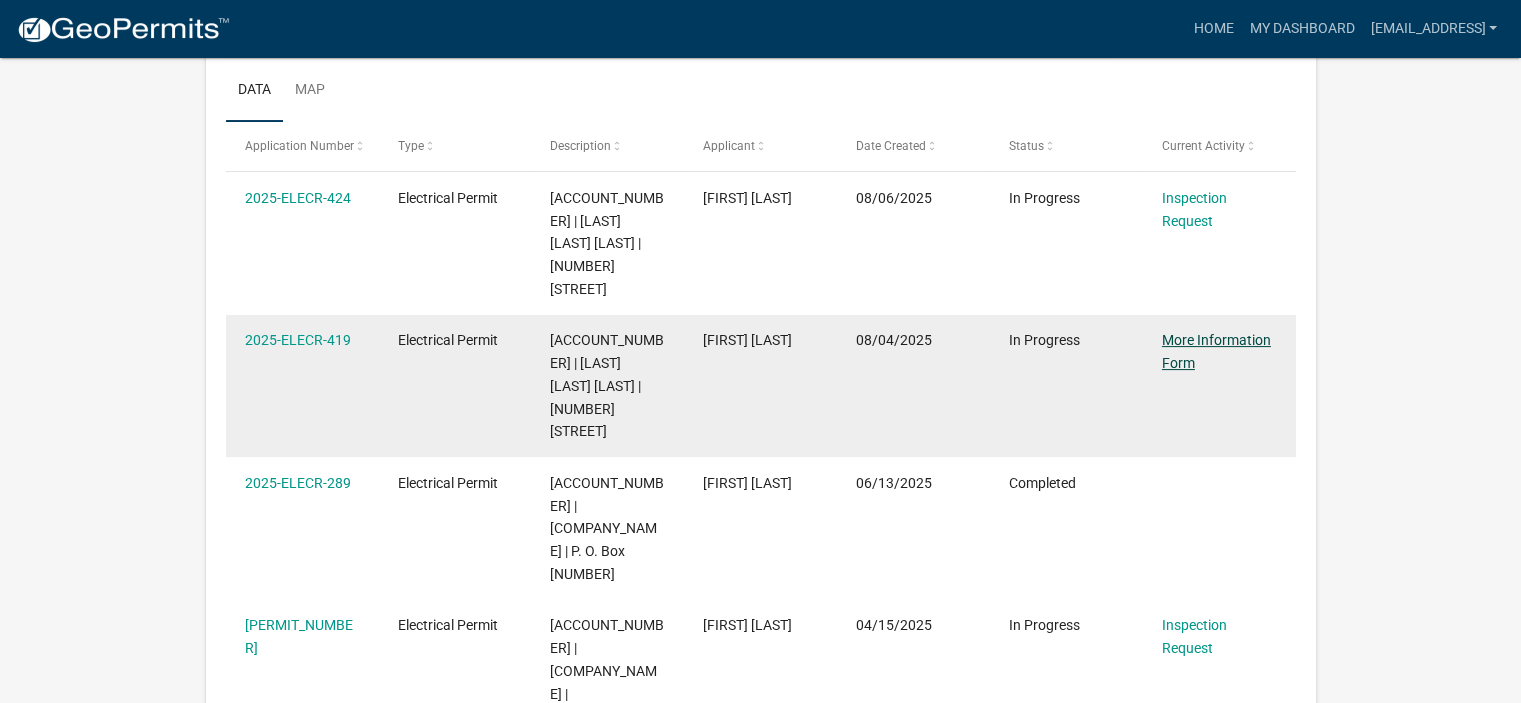 click on "More Information Form" 